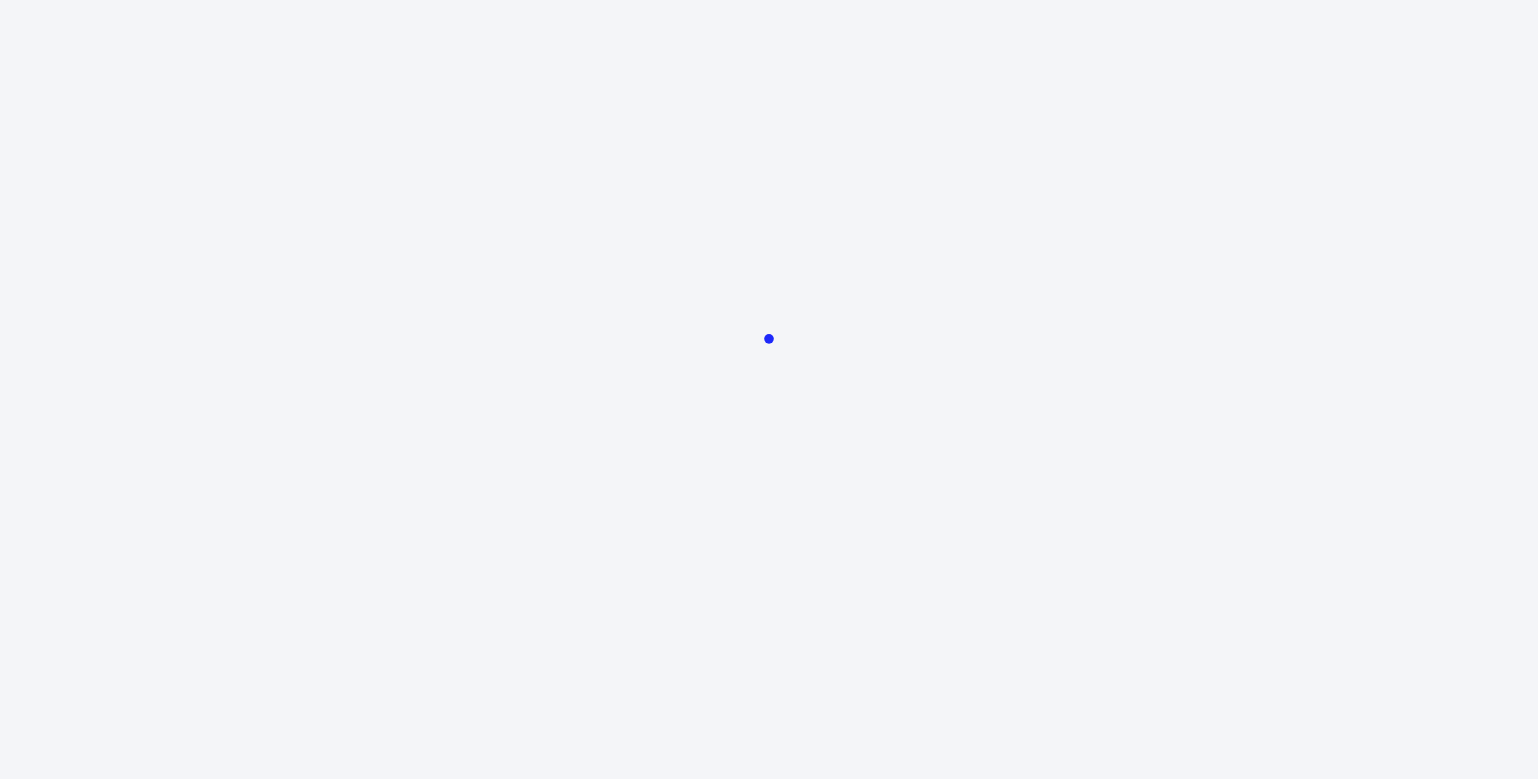 scroll, scrollTop: 0, scrollLeft: 0, axis: both 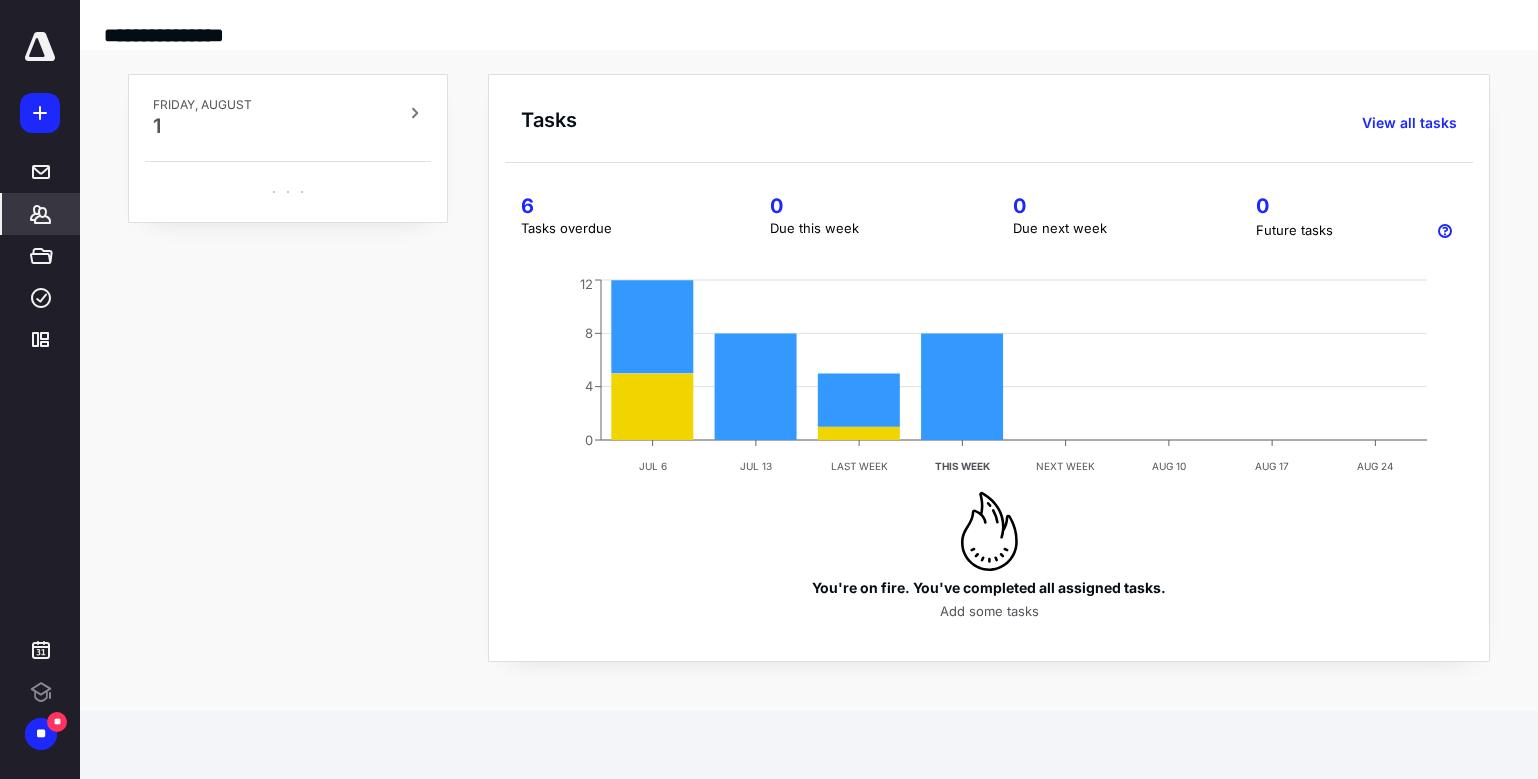 click 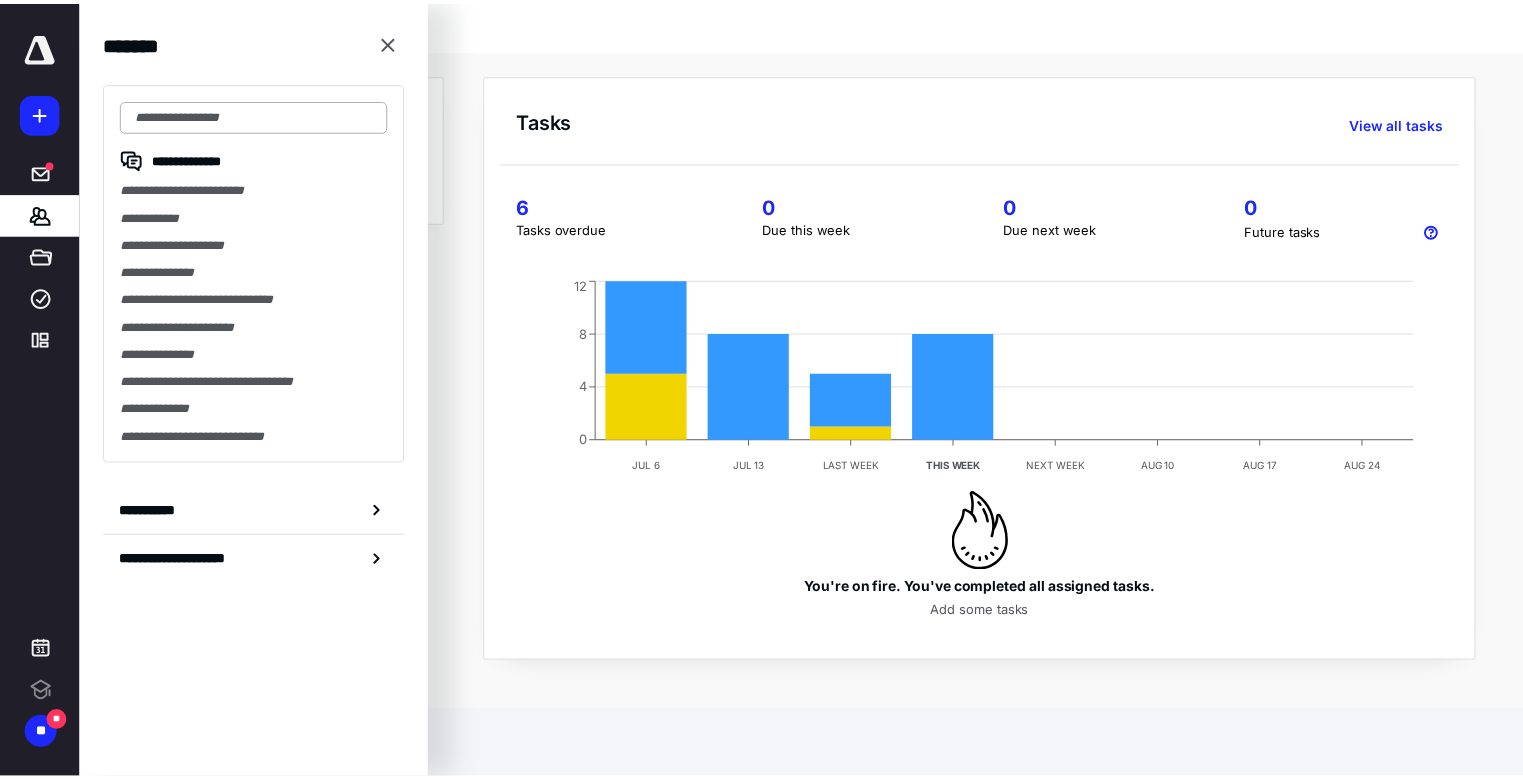 scroll, scrollTop: 0, scrollLeft: 0, axis: both 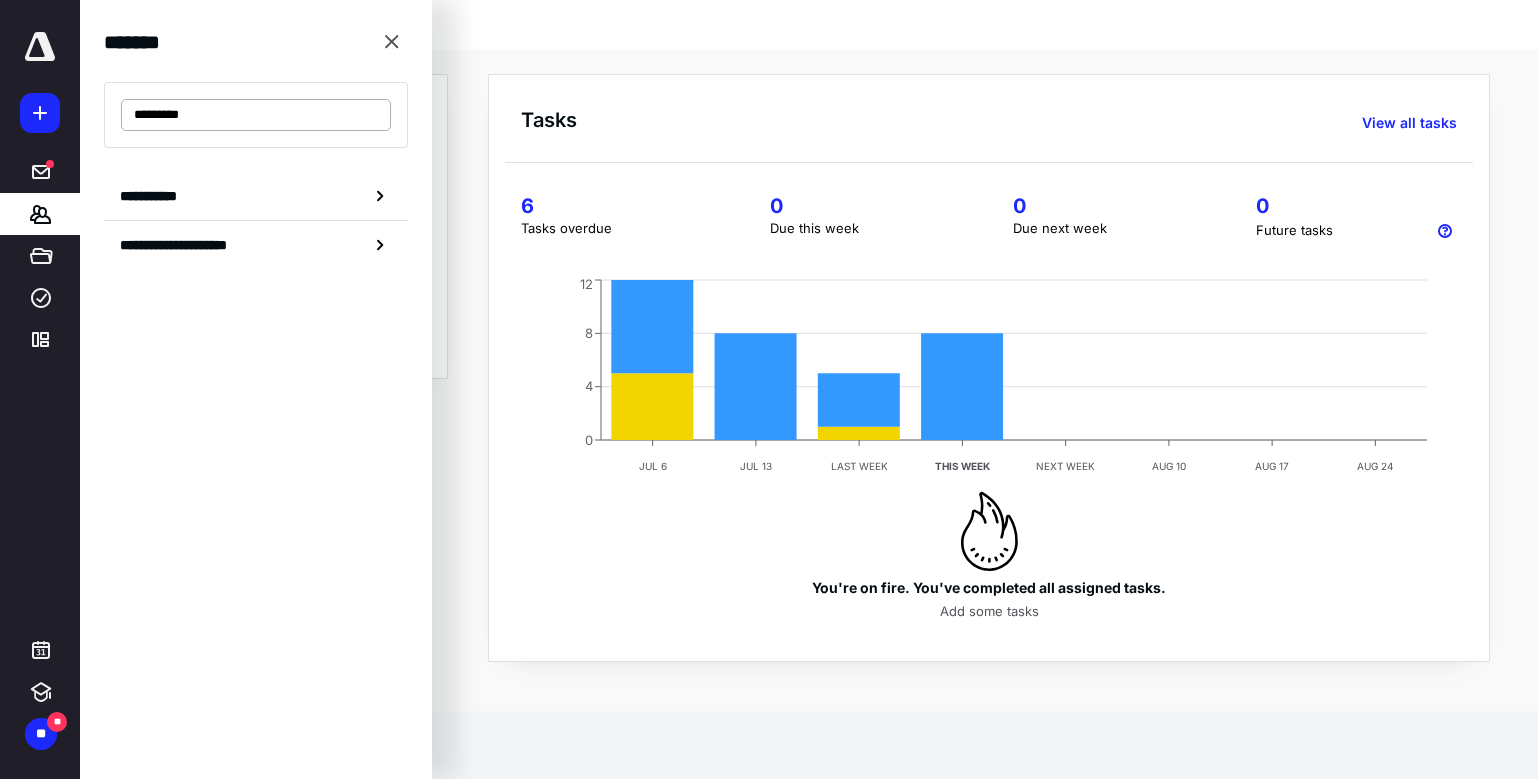 click on "*********" at bounding box center (256, 115) 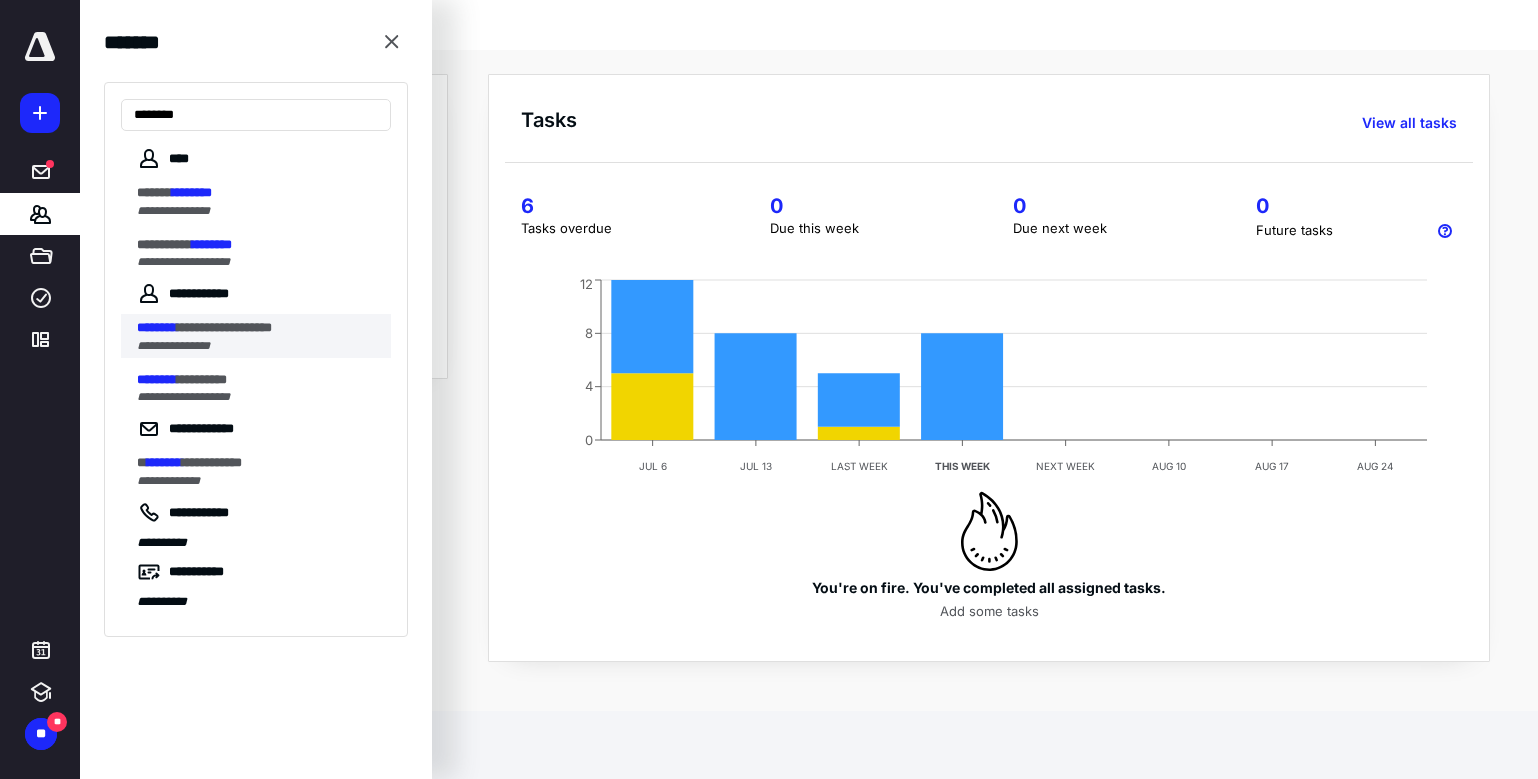 type on "********" 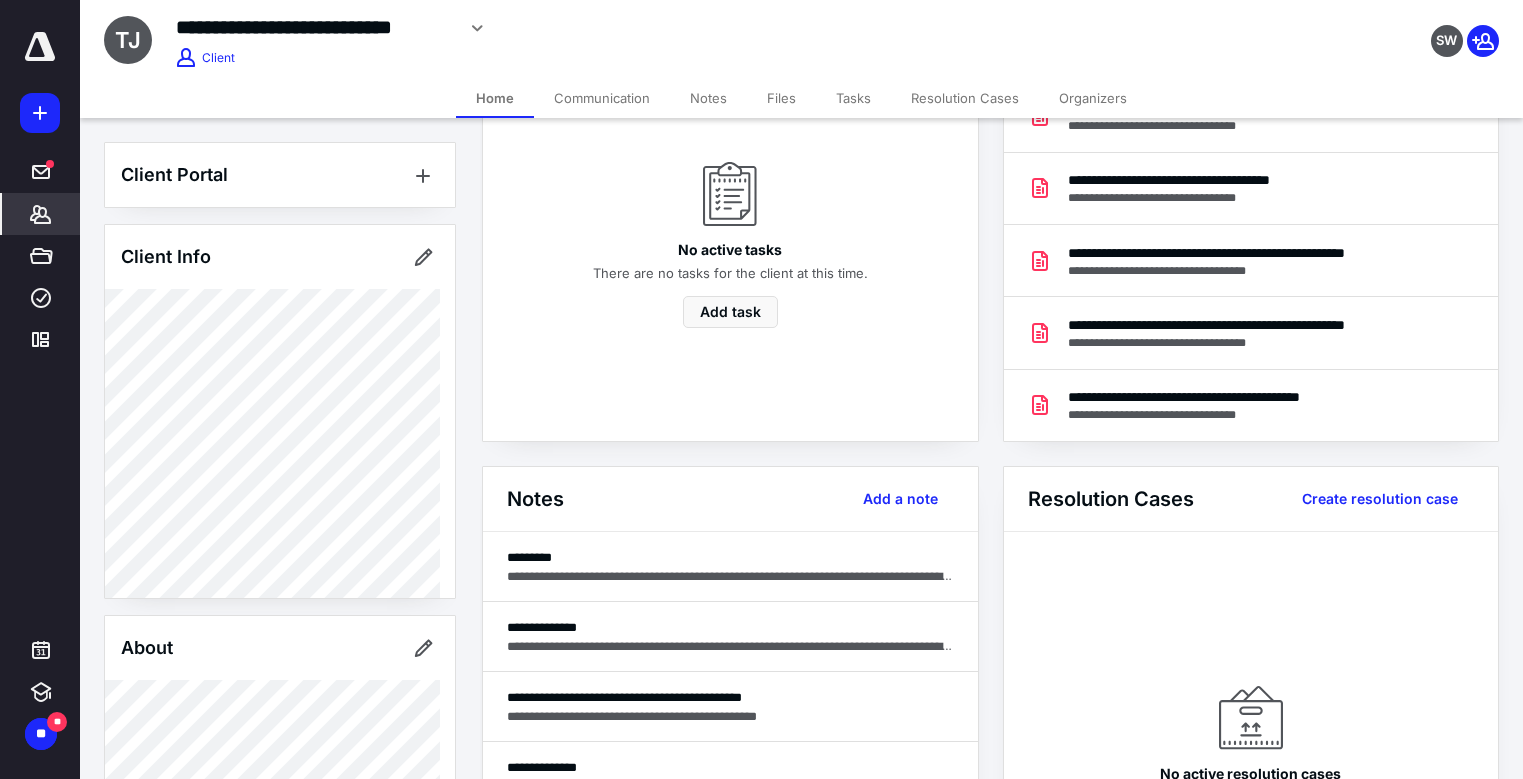 scroll, scrollTop: 300, scrollLeft: 0, axis: vertical 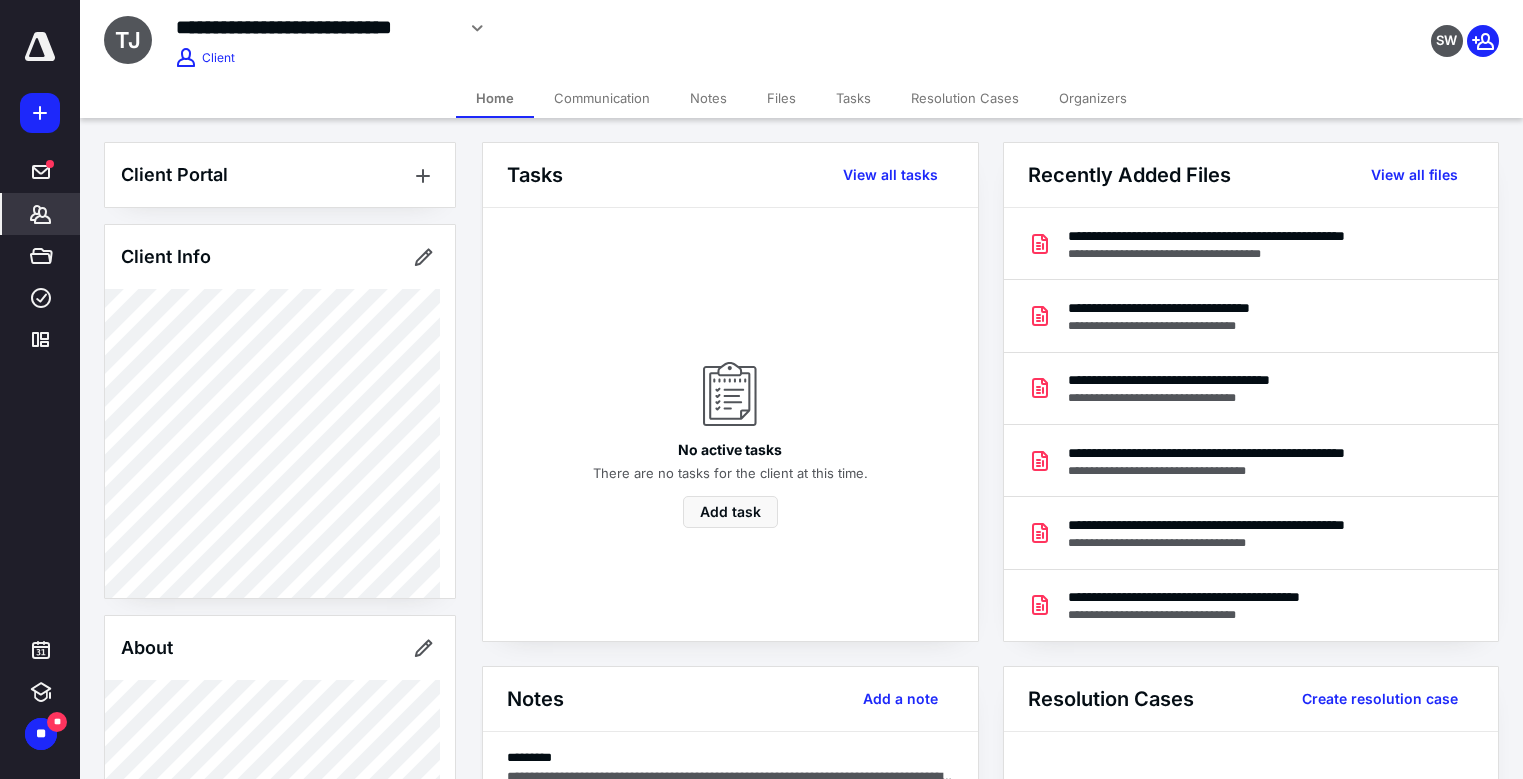 click on "Files" at bounding box center [781, 98] 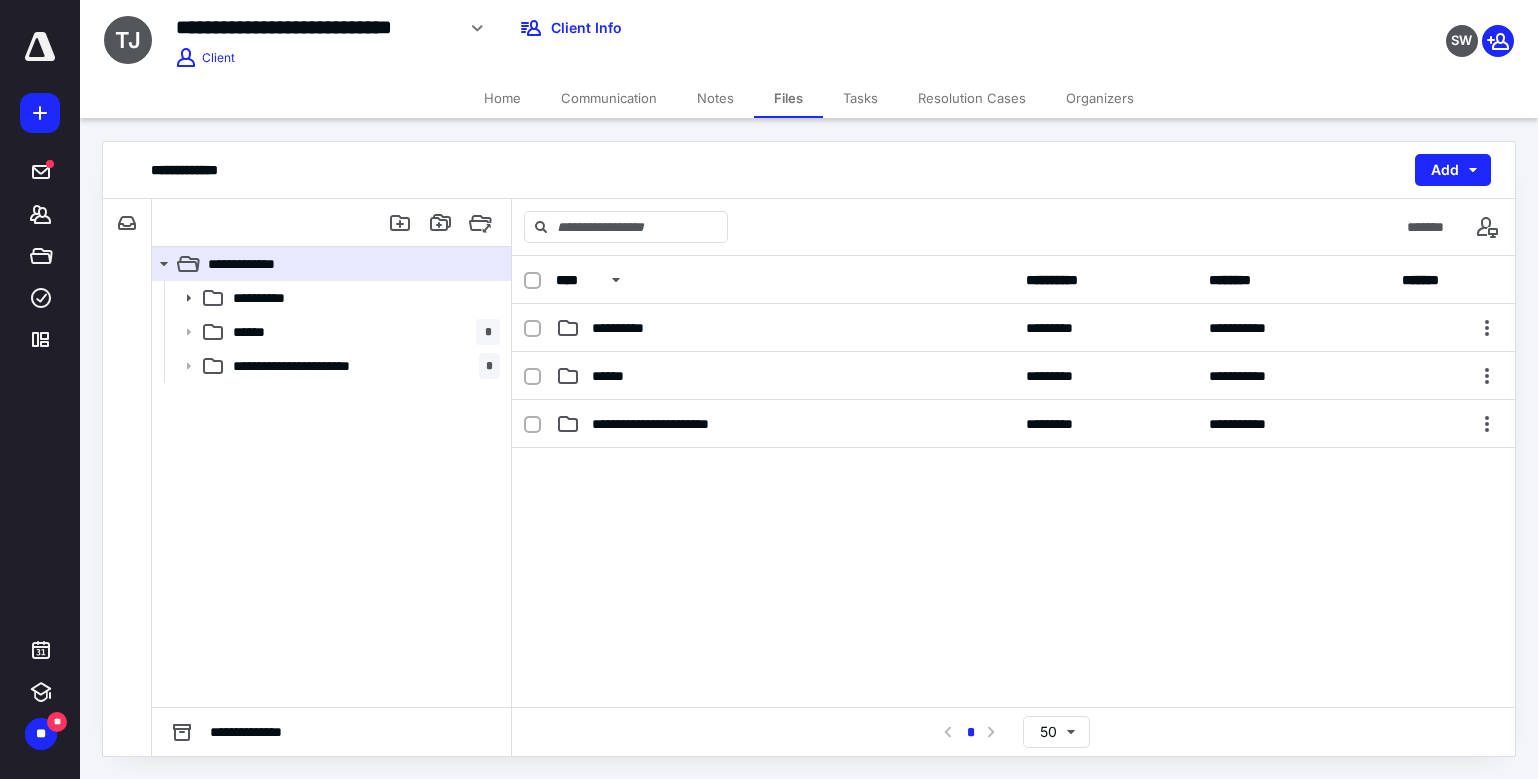 click on "**********" at bounding box center (1013, 280) 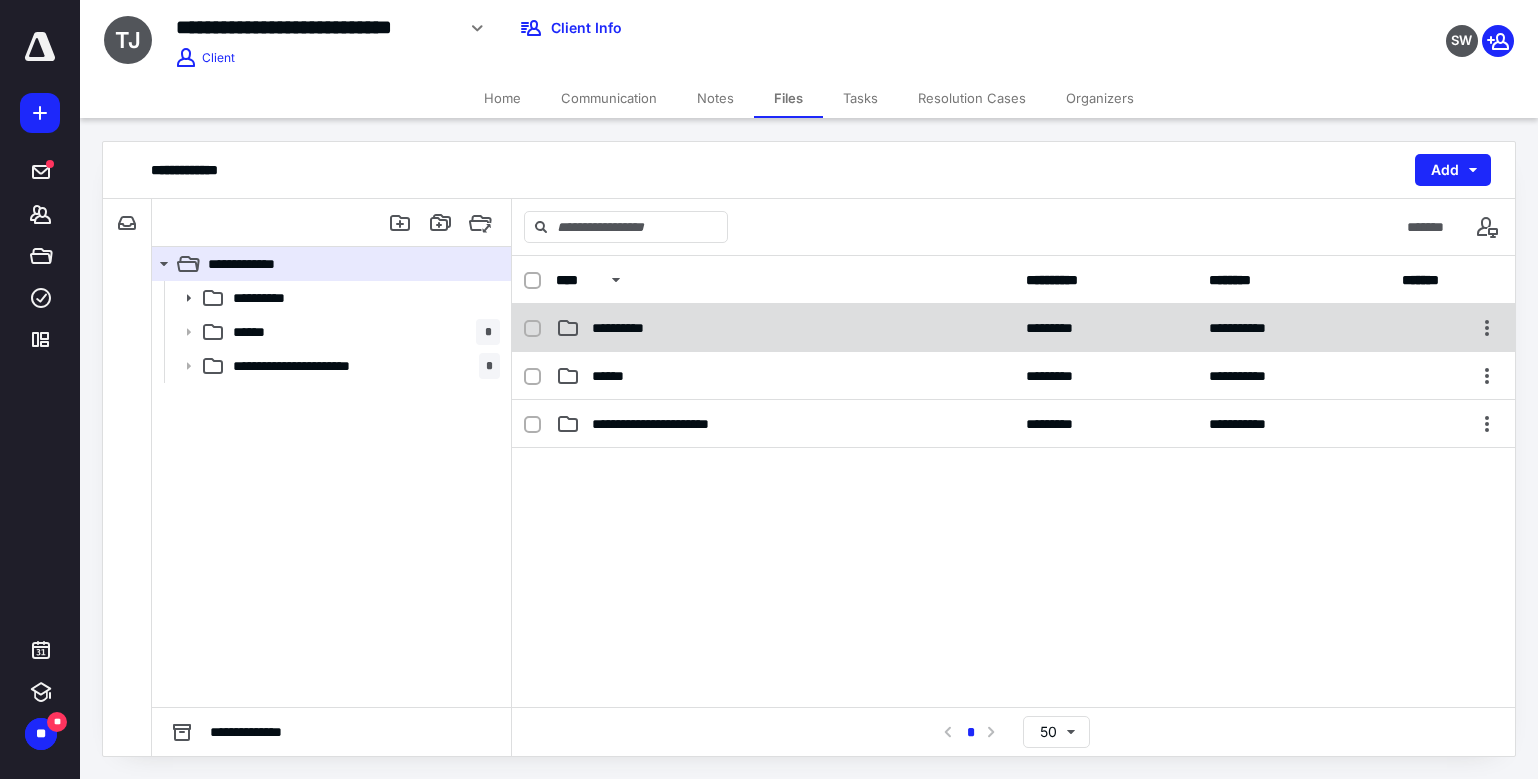click on "**********" at bounding box center [785, 328] 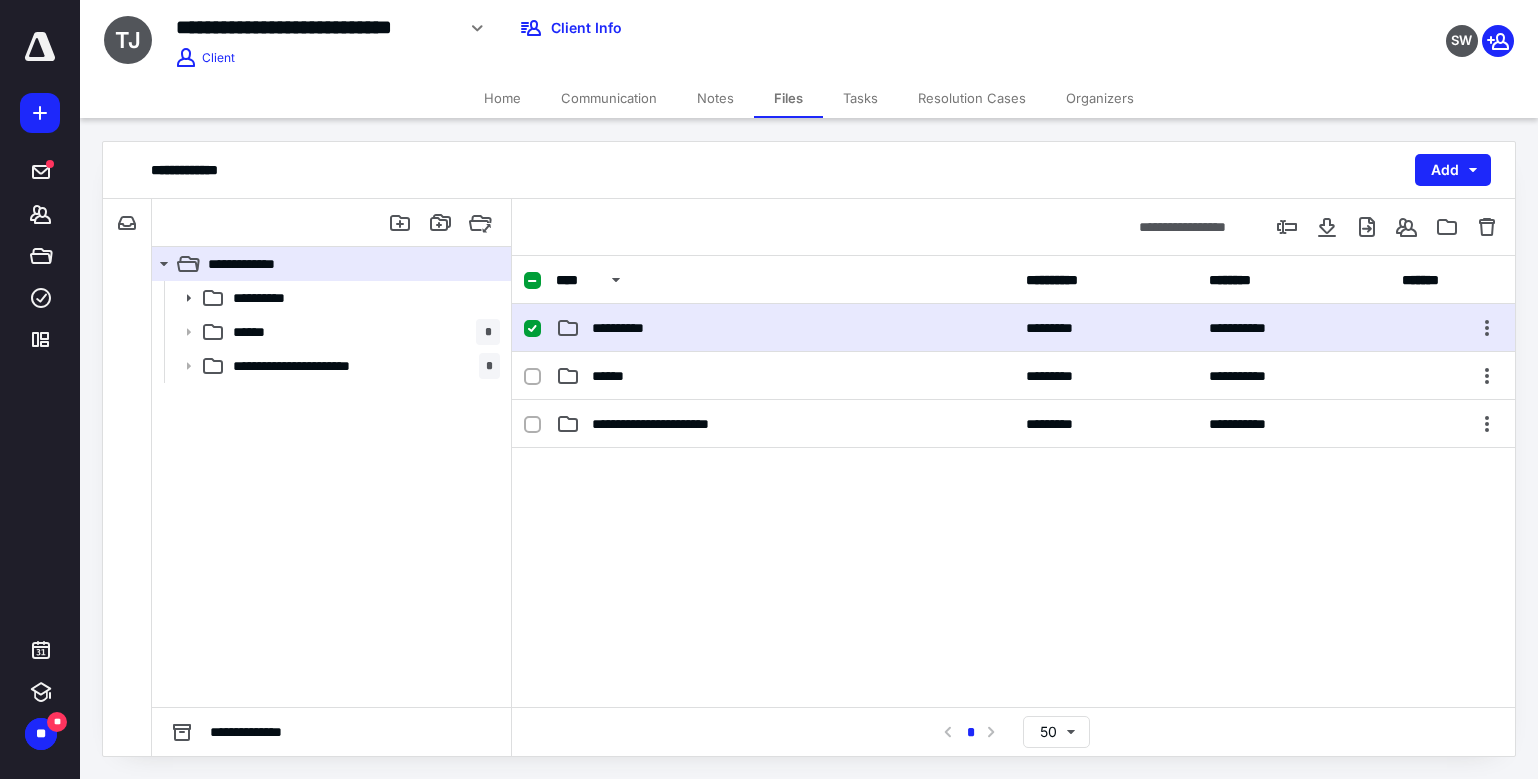 click on "**********" at bounding box center (785, 328) 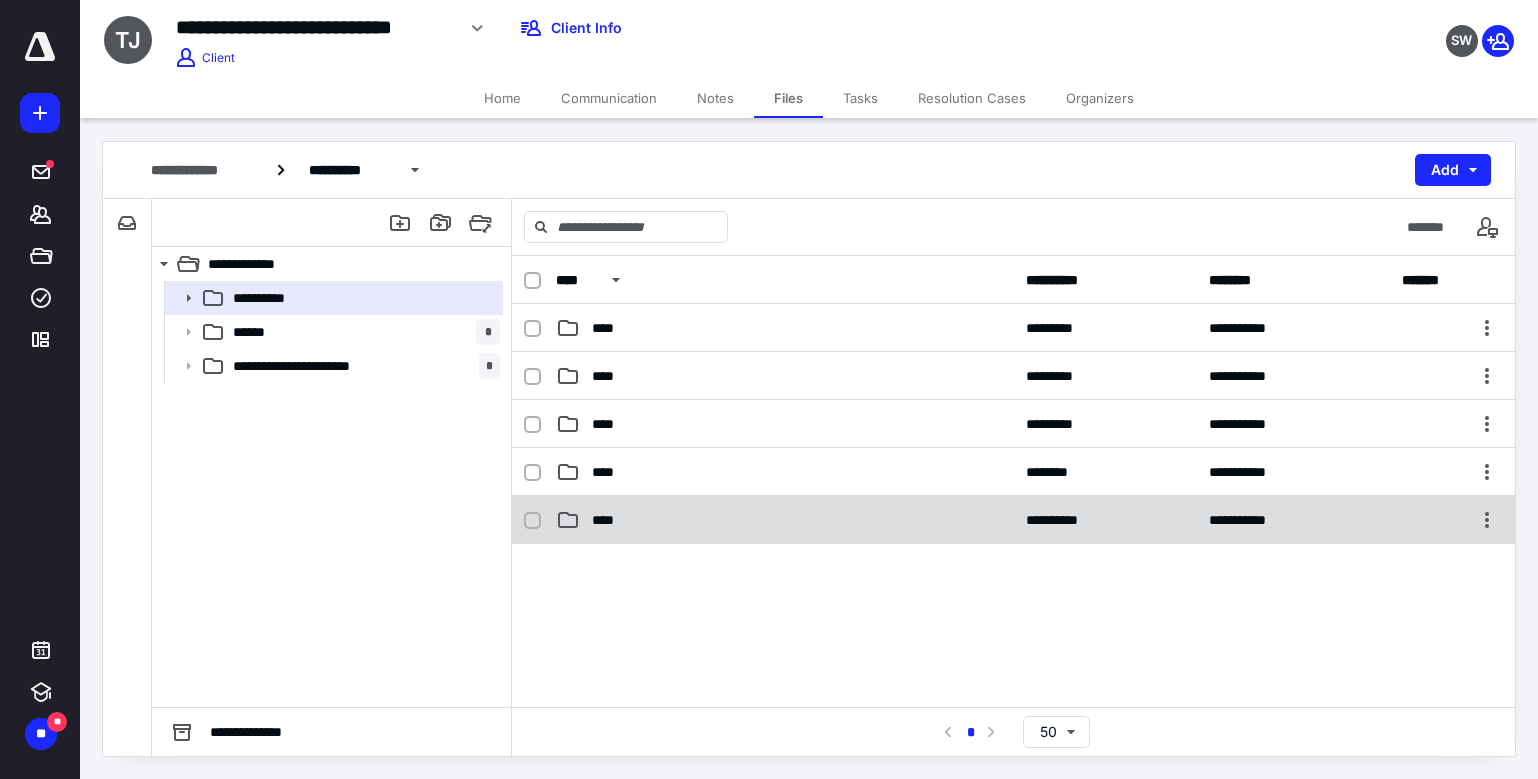 click on "****" at bounding box center [785, 520] 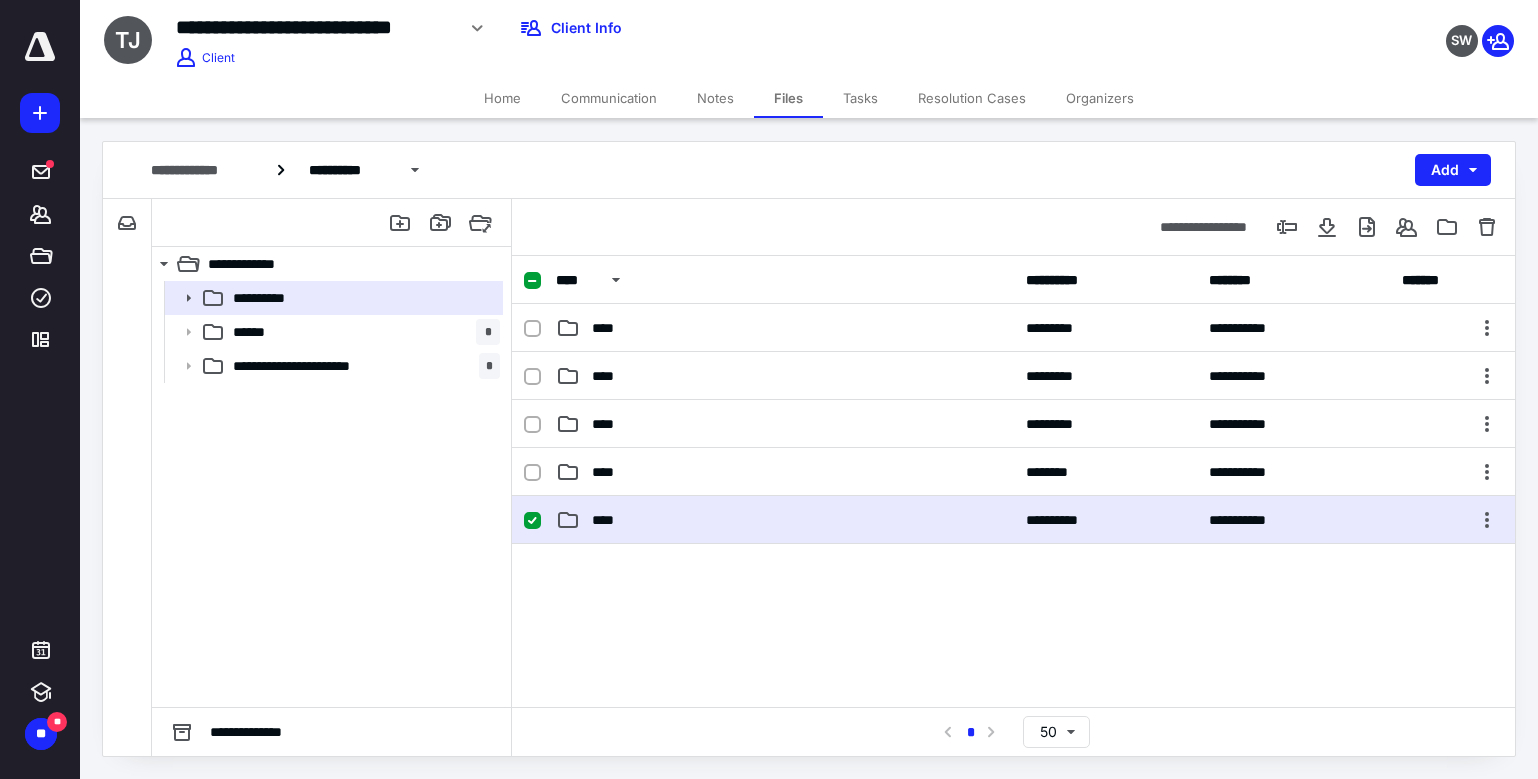 drag, startPoint x: 927, startPoint y: 515, endPoint x: 1008, endPoint y: 442, distance: 109.041275 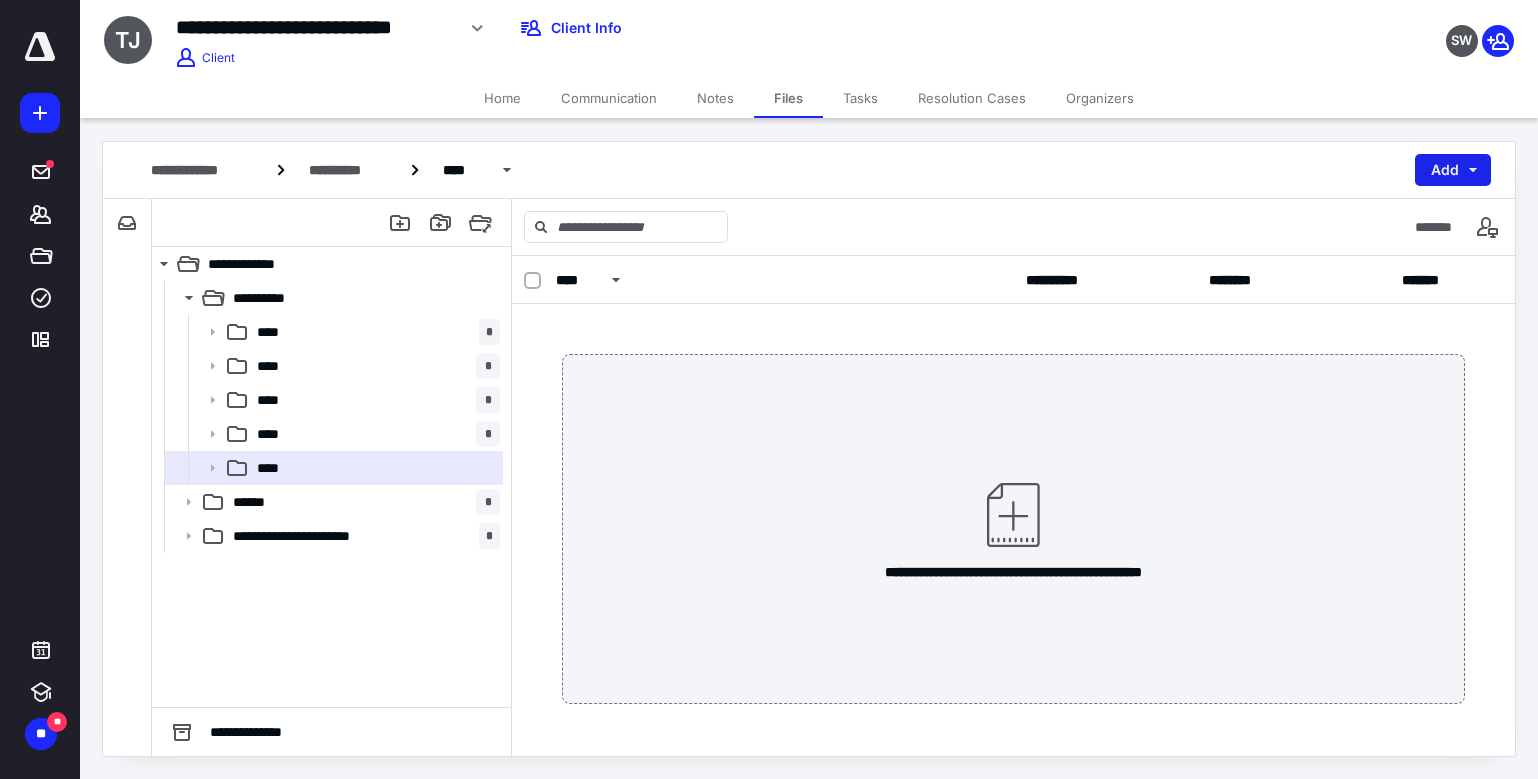click on "Add" at bounding box center [1453, 170] 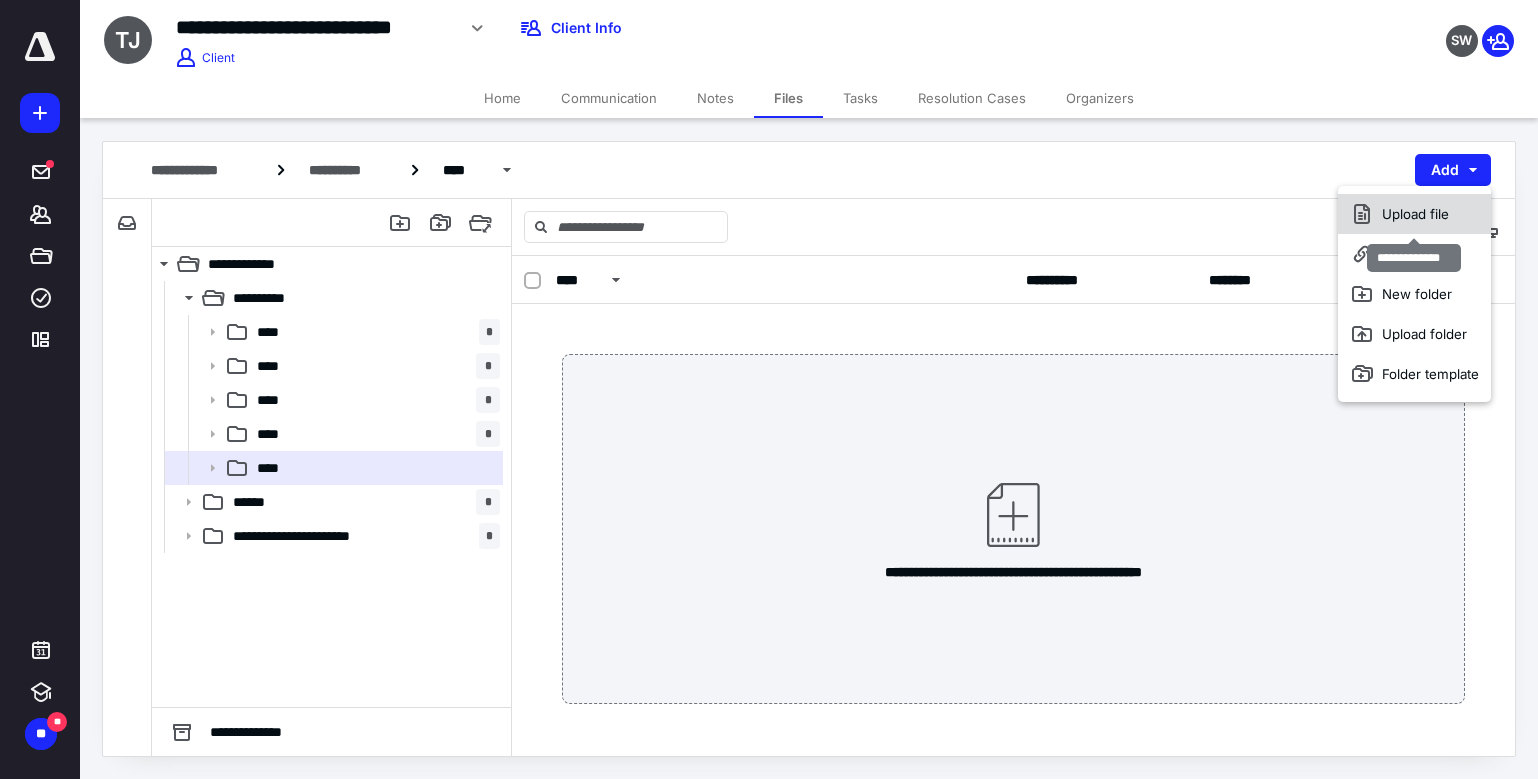 click on "Upload file" at bounding box center (1414, 214) 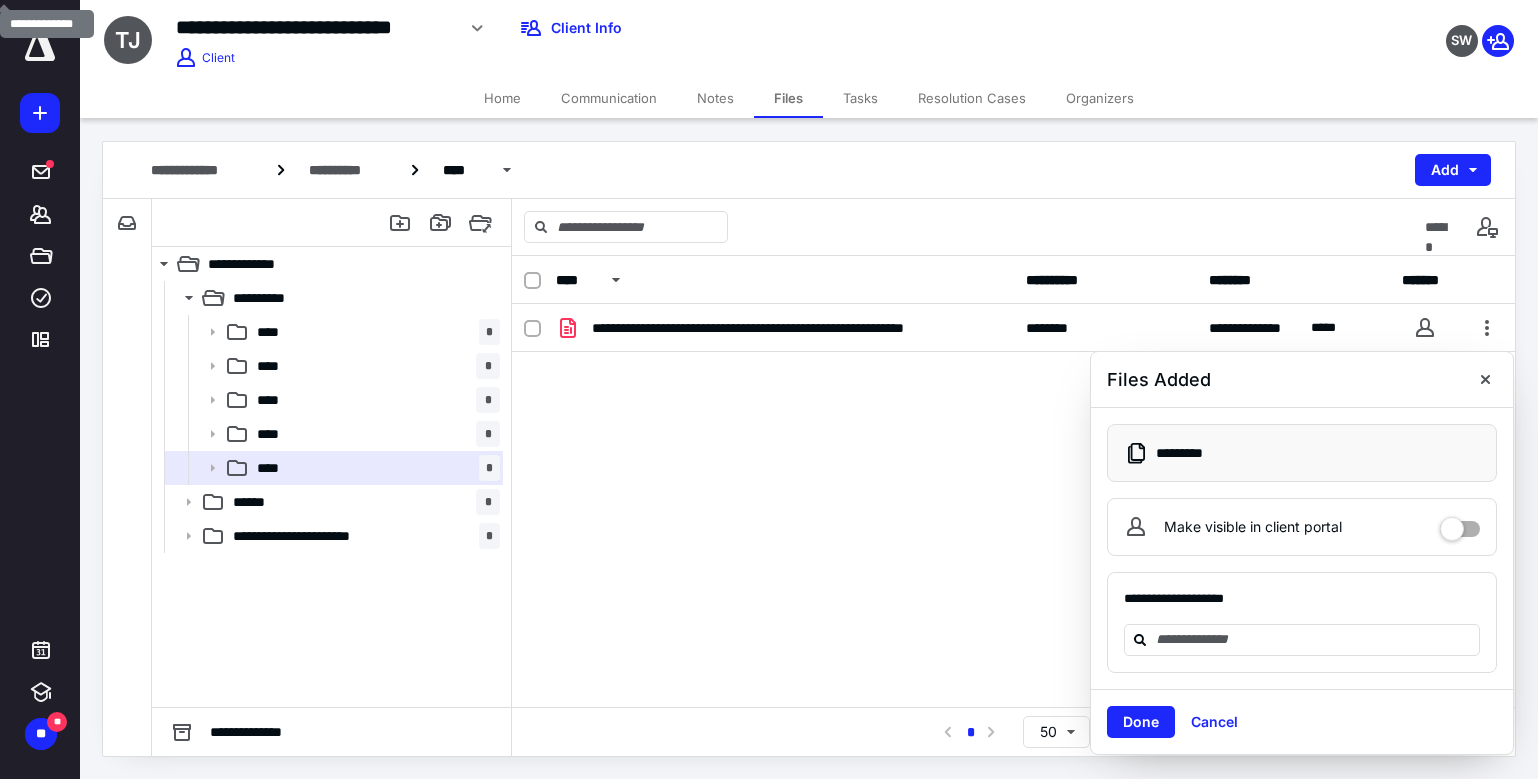 click on "Done" at bounding box center (1141, 722) 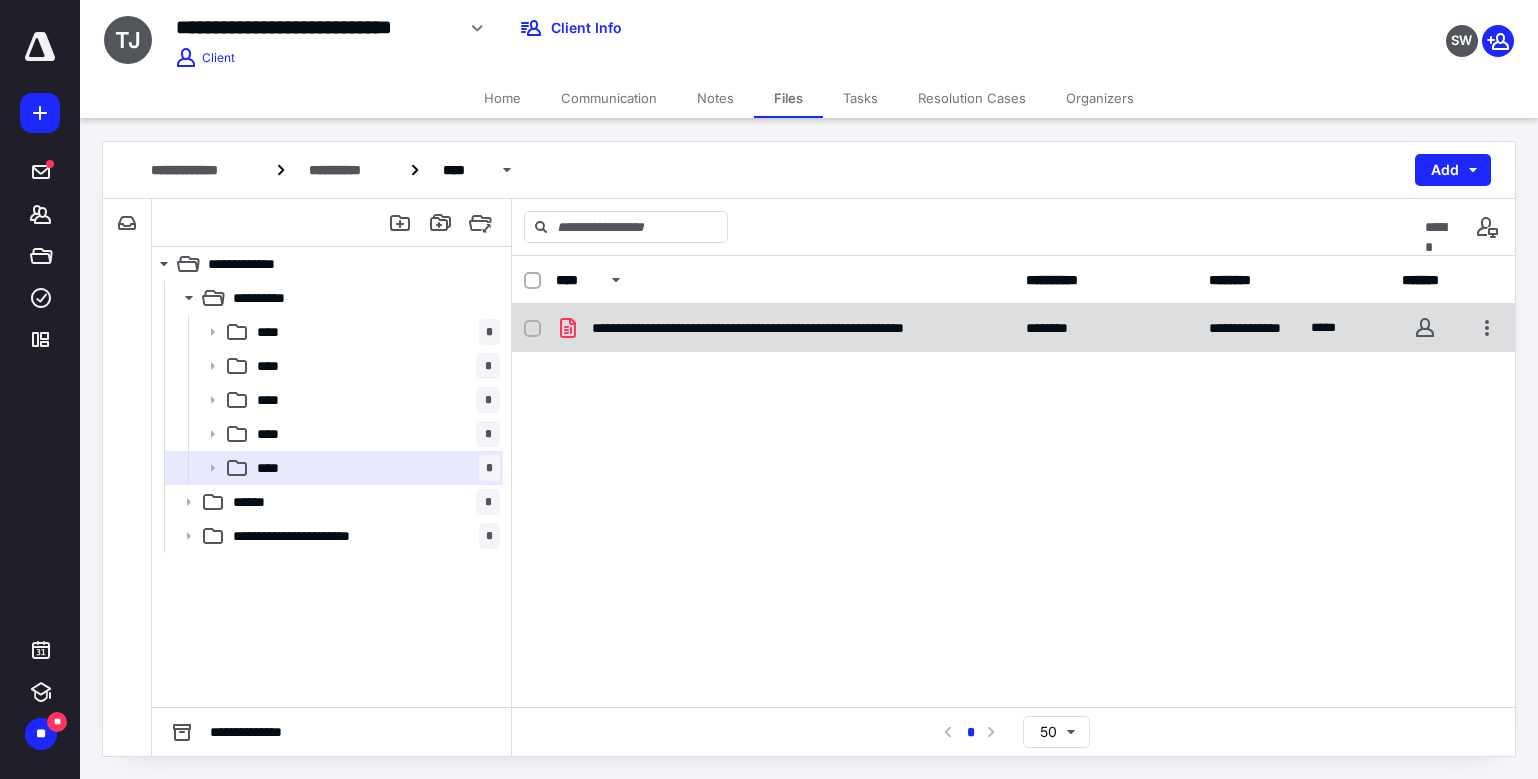 checkbox on "true" 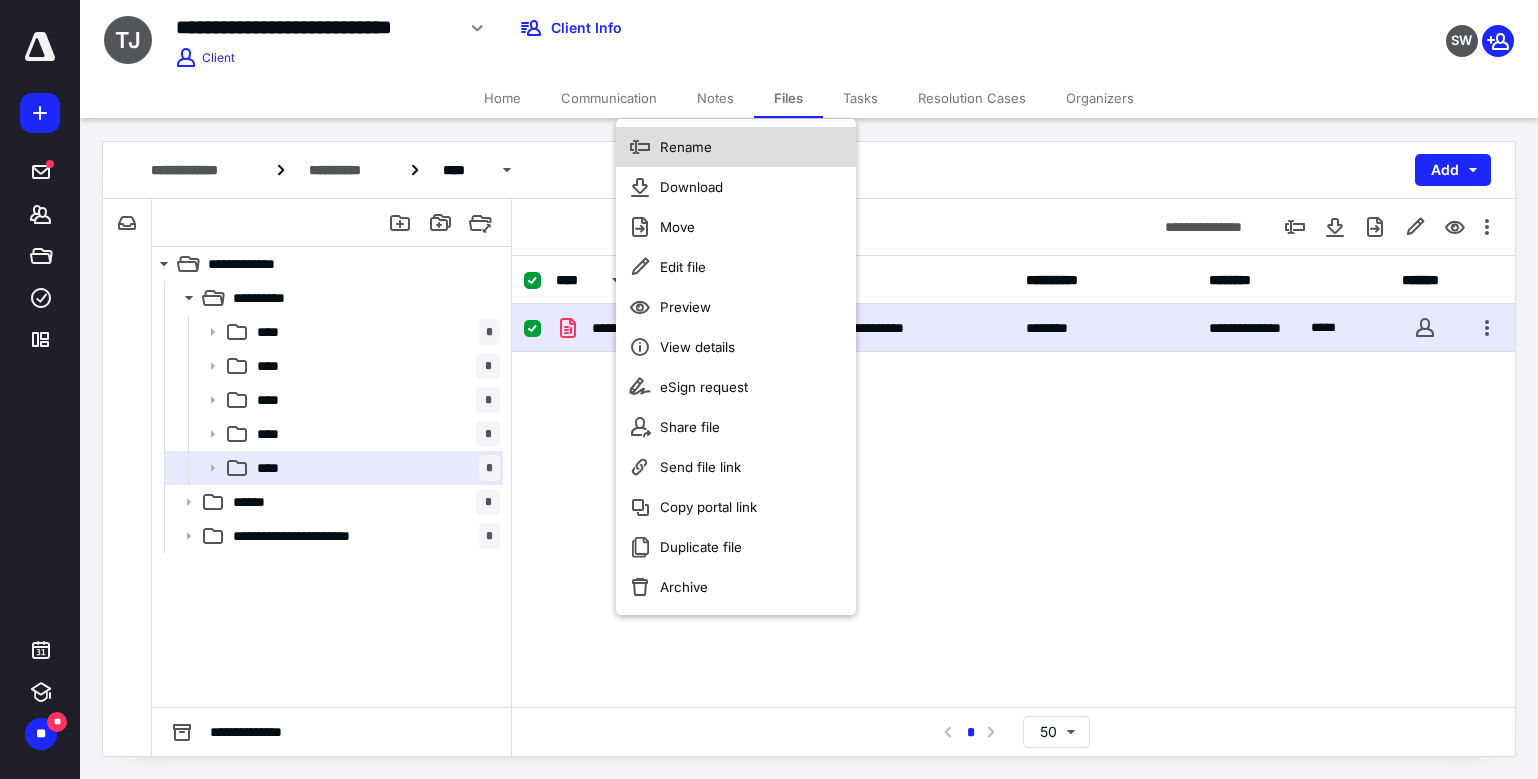 click on "Rename" at bounding box center (686, 147) 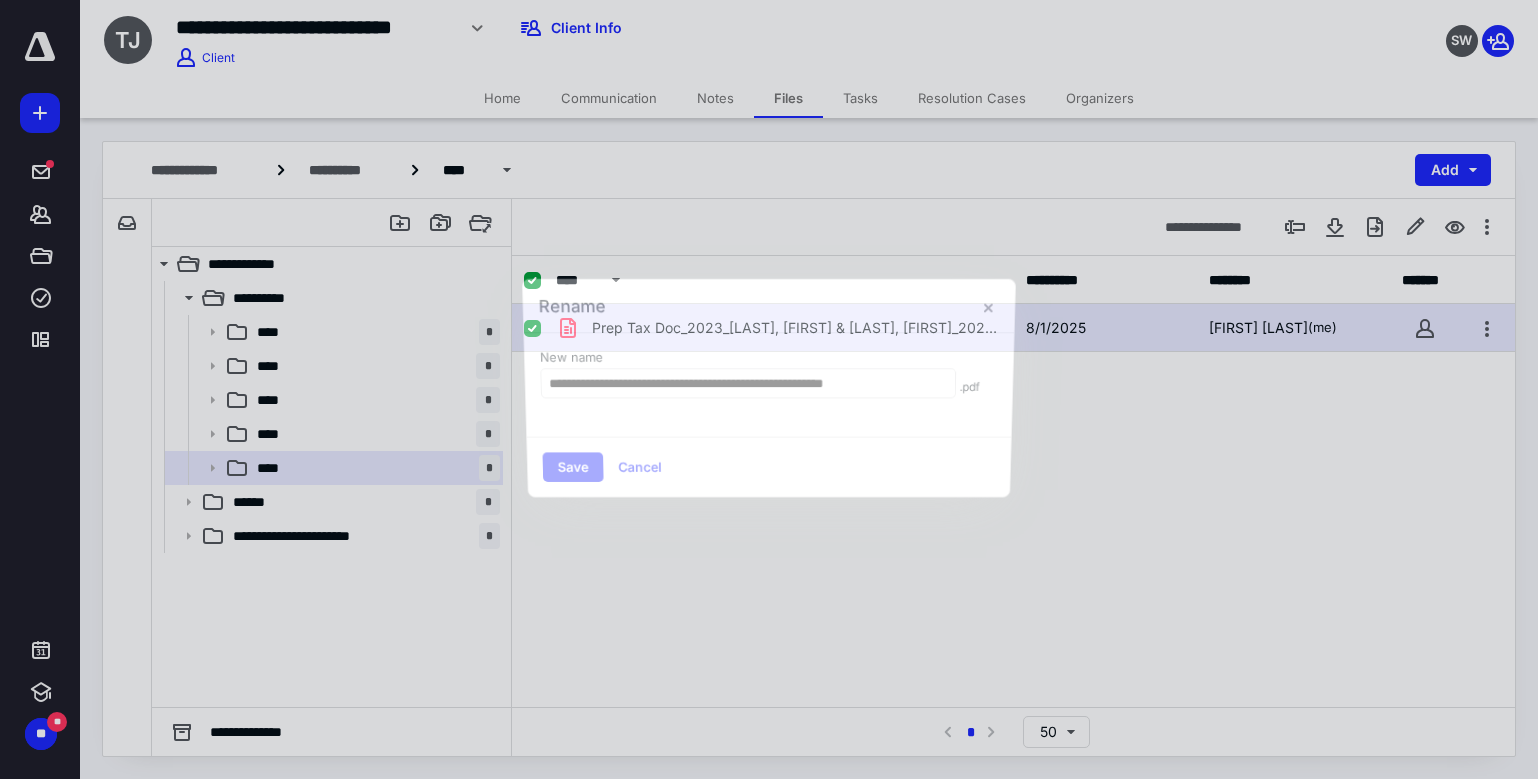 scroll, scrollTop: 0, scrollLeft: 4, axis: horizontal 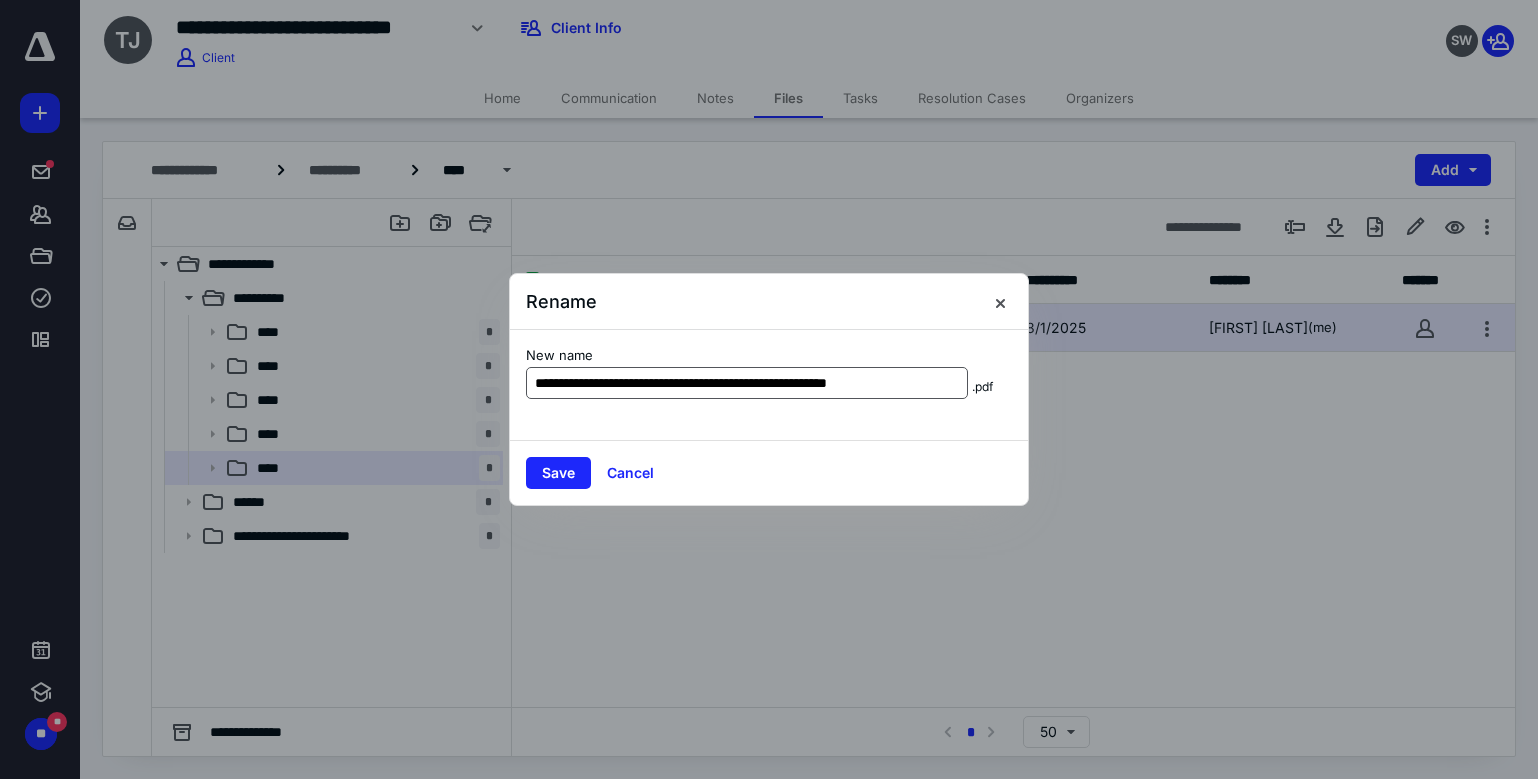 click on "**********" at bounding box center (747, 383) 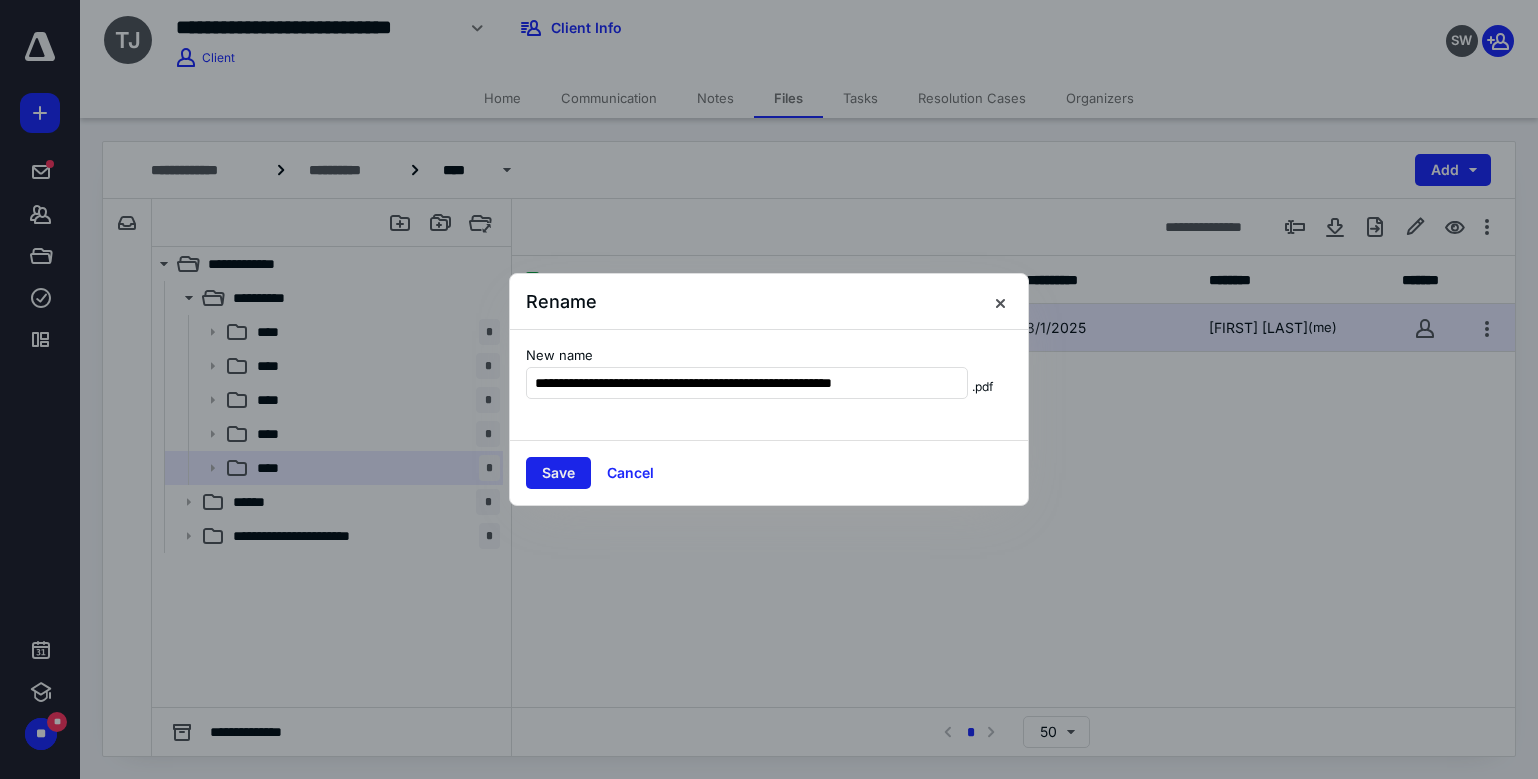 type on "**********" 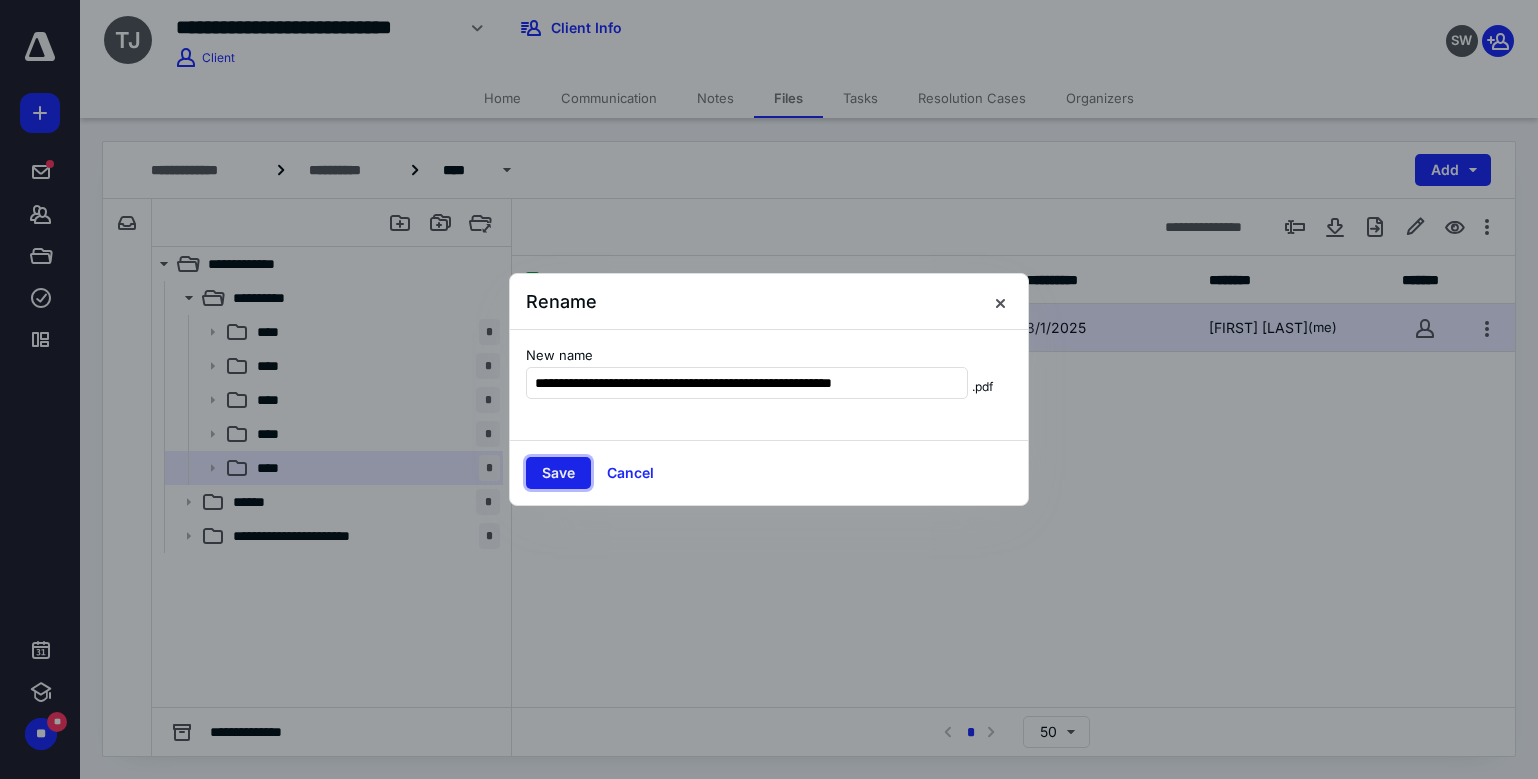 scroll, scrollTop: 0, scrollLeft: 0, axis: both 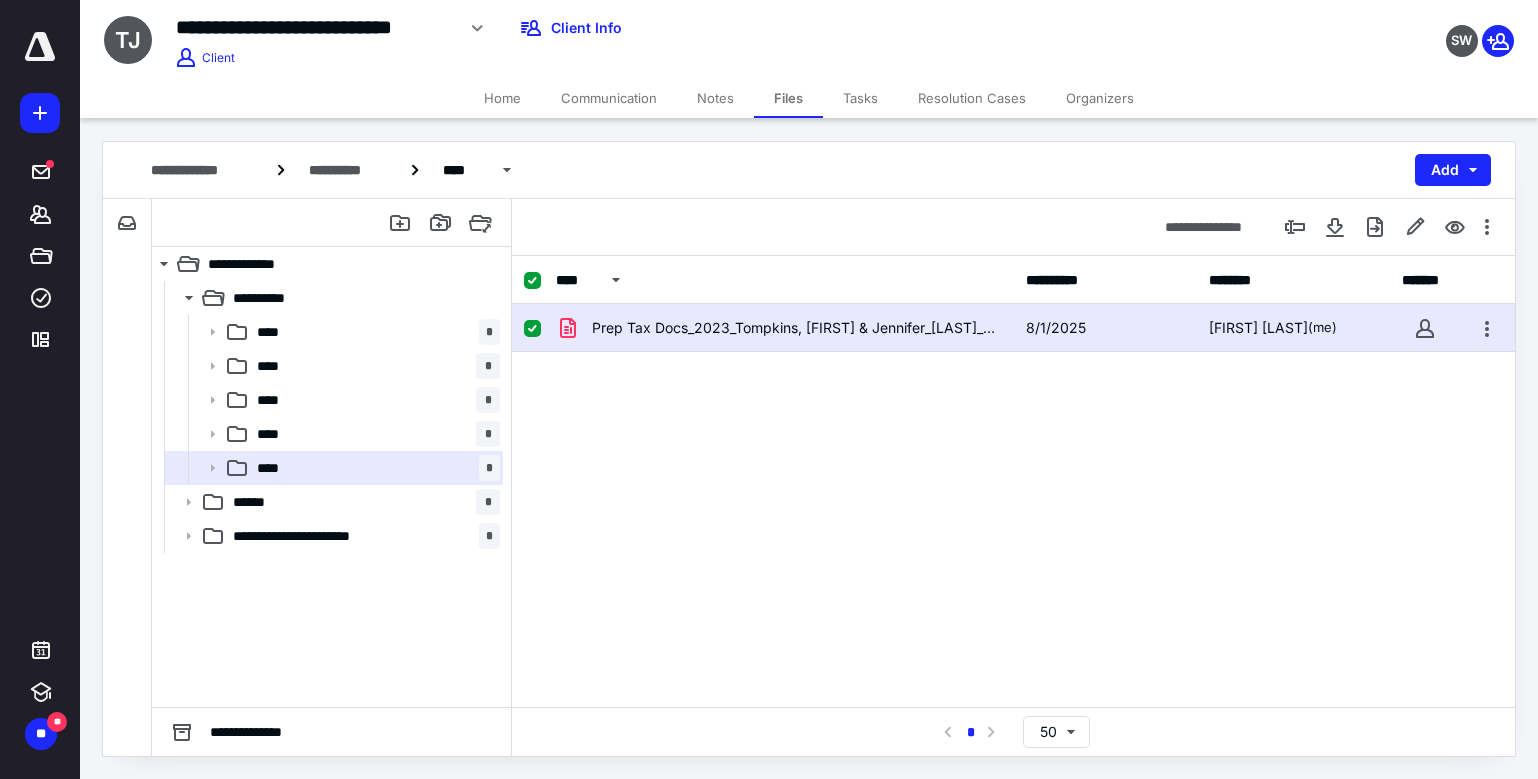 click on "Tasks" at bounding box center (860, 98) 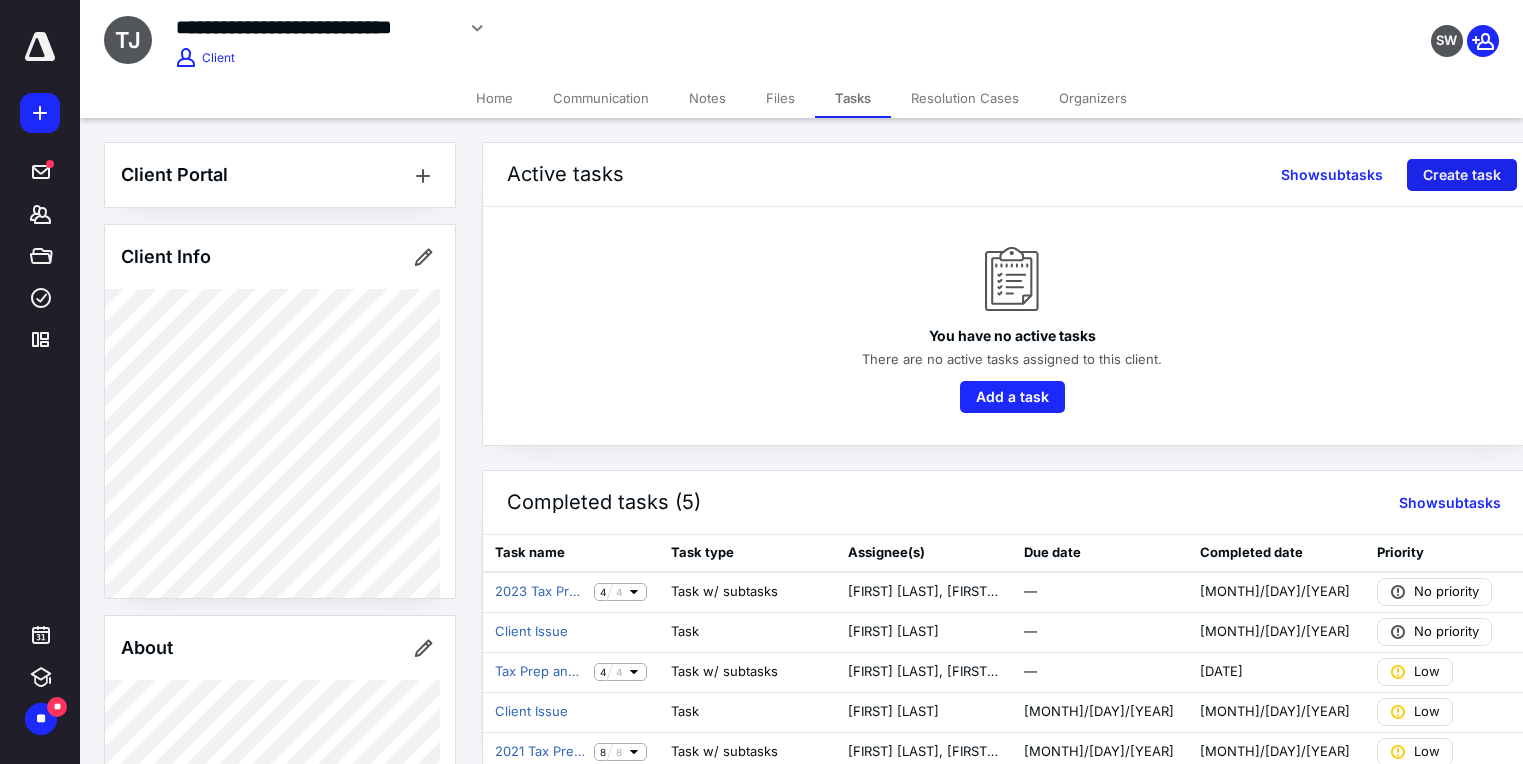 click on "Create task" at bounding box center (1462, 175) 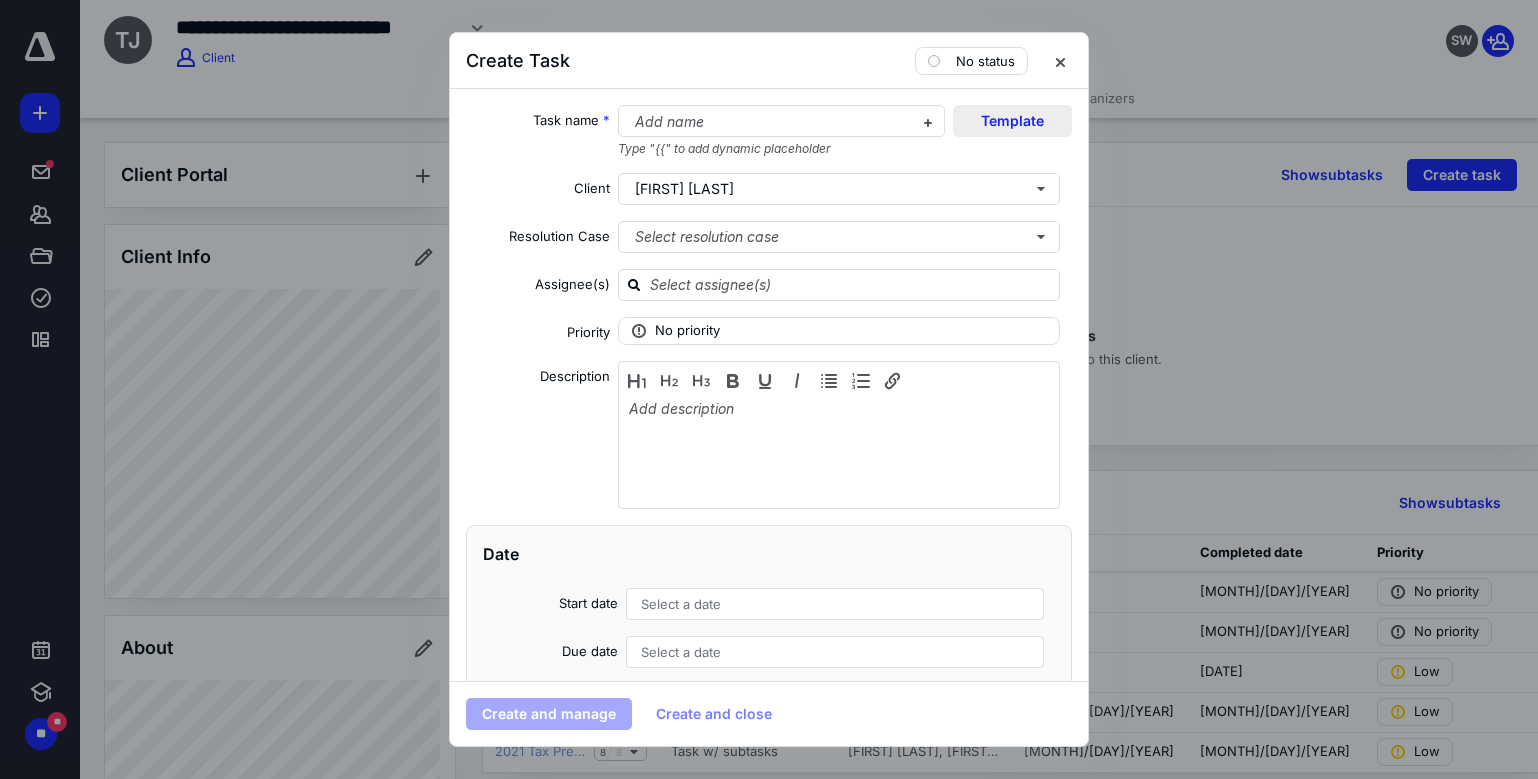 click on "Template" at bounding box center [1012, 121] 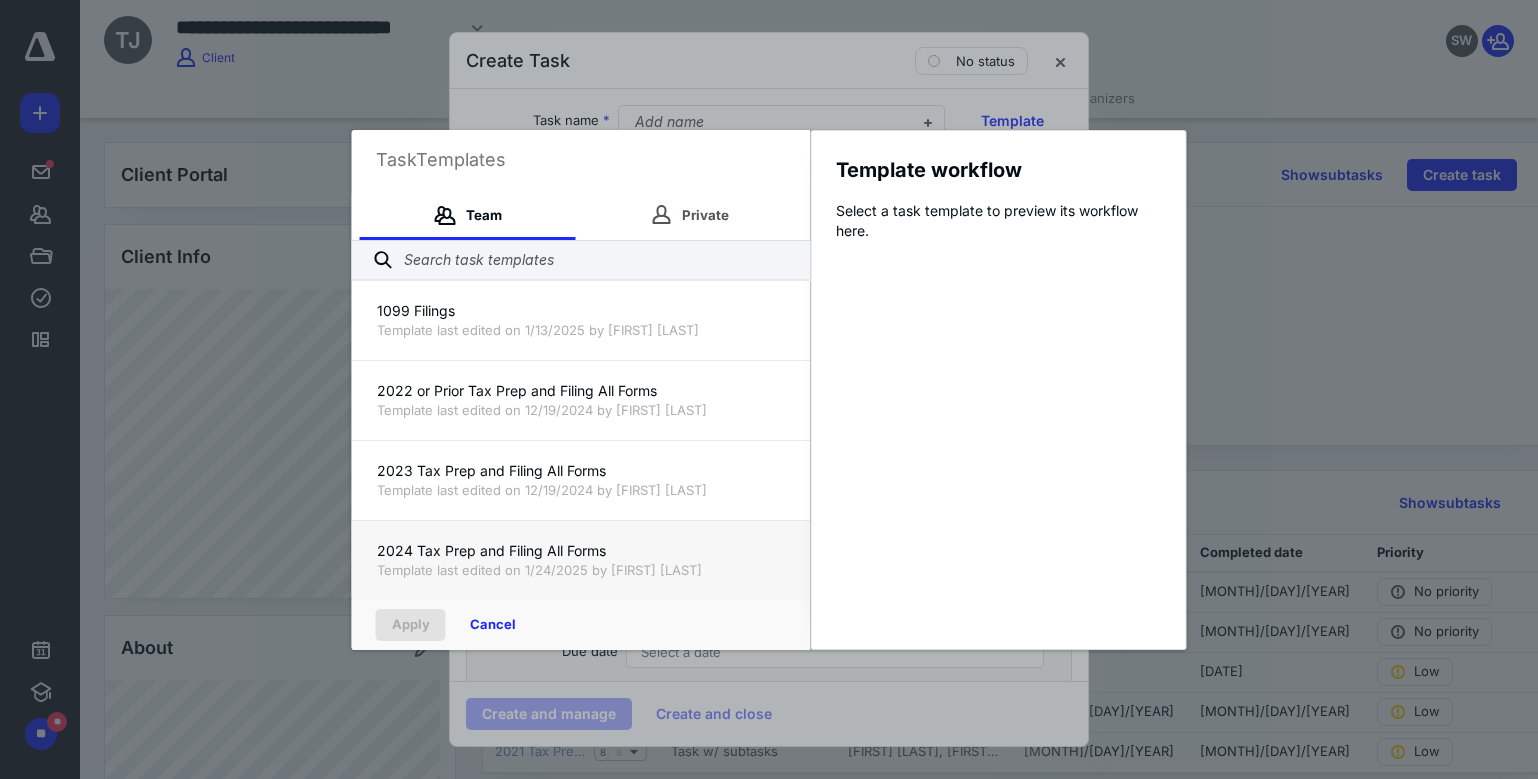 click on "2024 Tax Prep and Filing All Forms Template last edited on 1/24/2025 by [FIRST] [LAST]" at bounding box center [581, 560] 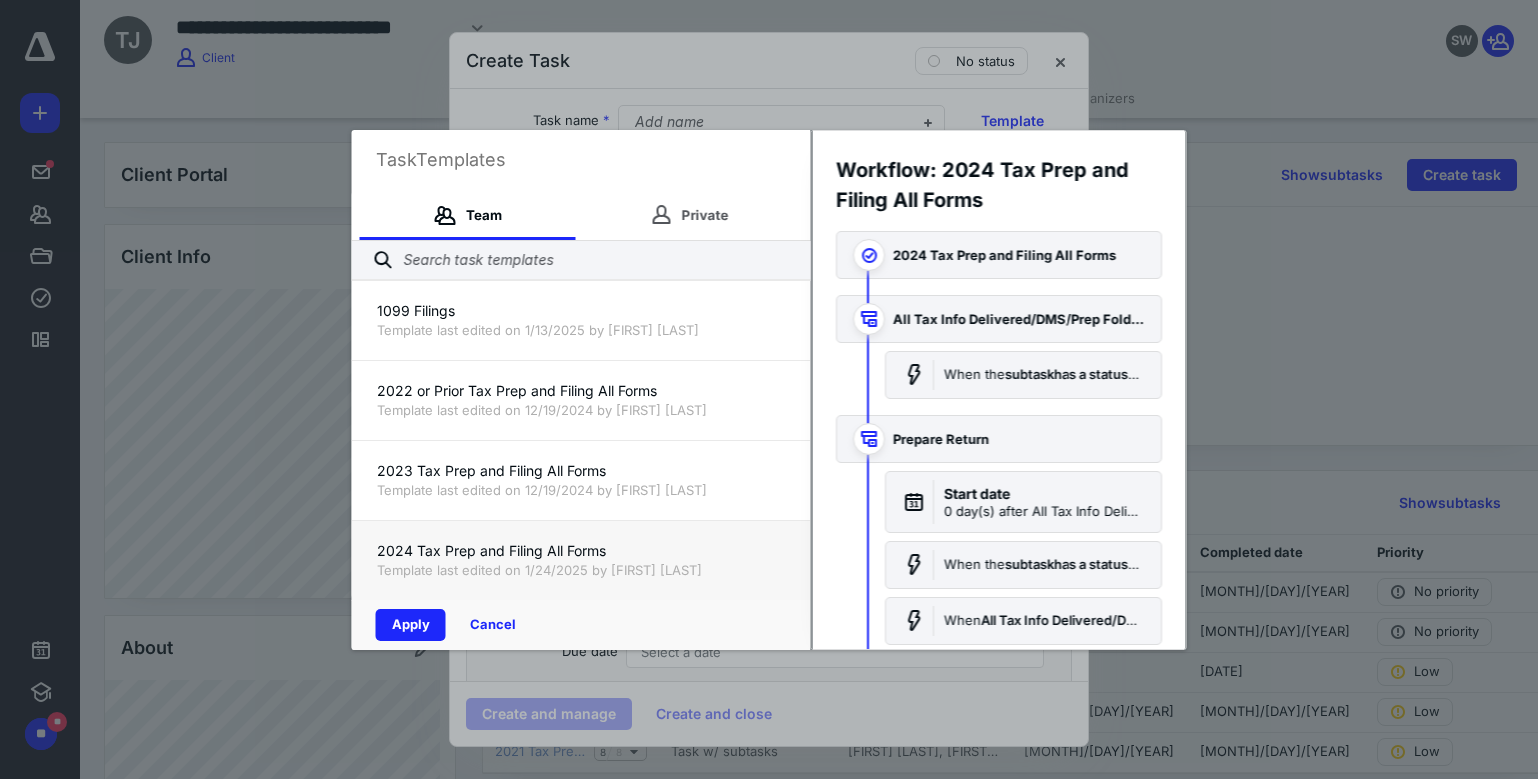 click on "2024 Tax Prep and Filing All Forms" at bounding box center (581, 551) 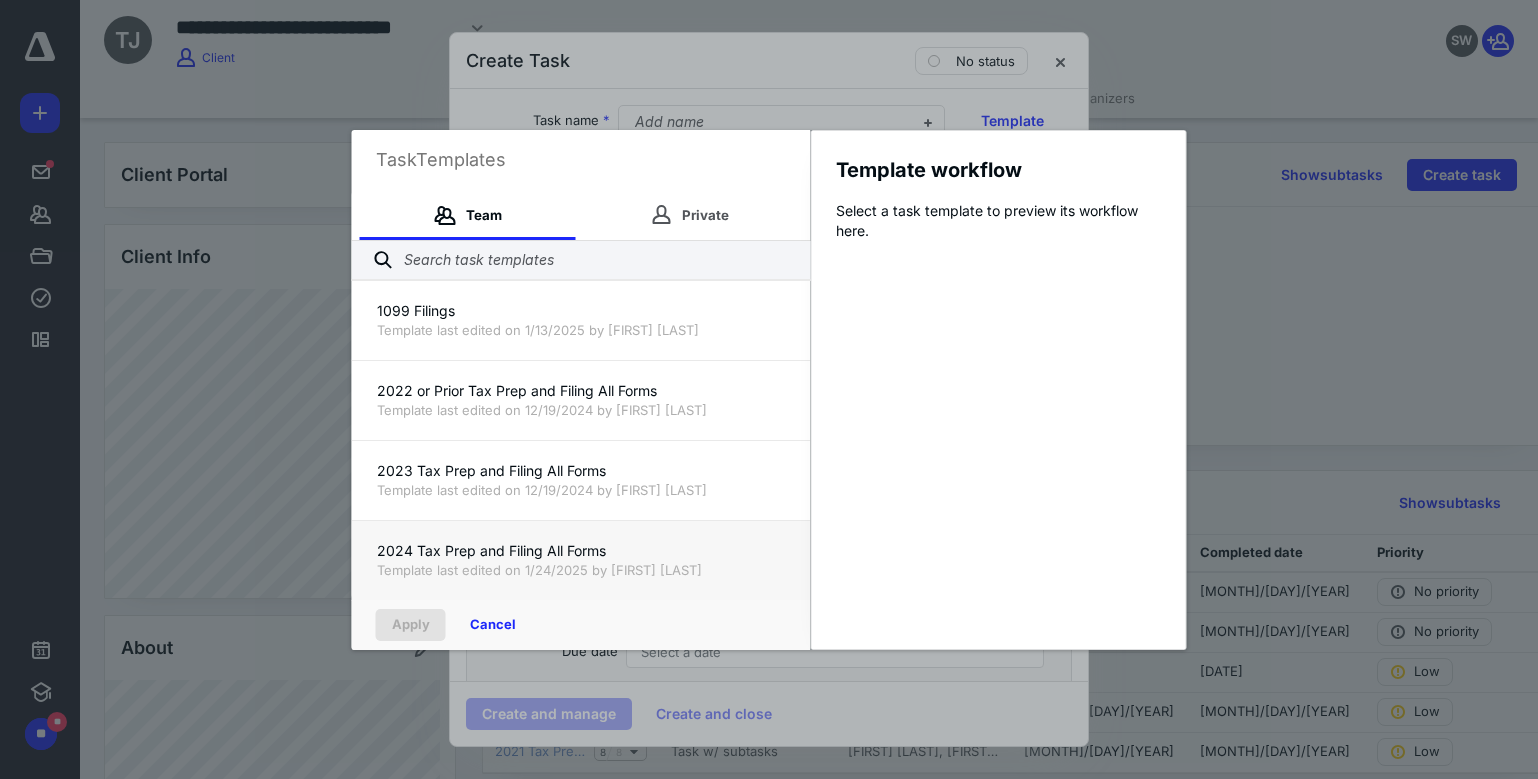 click on "2024 Tax Prep and Filing All Forms" at bounding box center [581, 551] 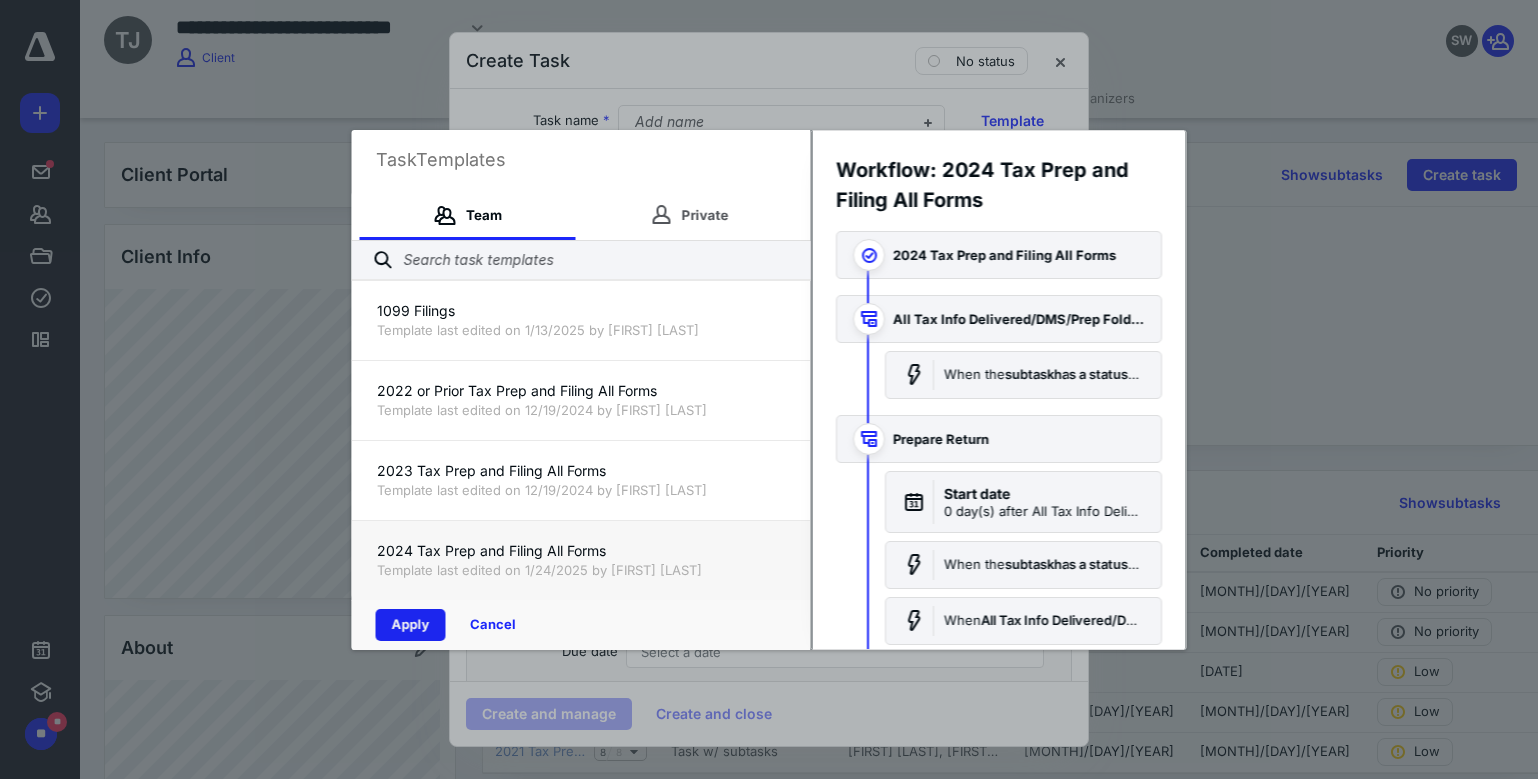 click on "Apply" at bounding box center [411, 625] 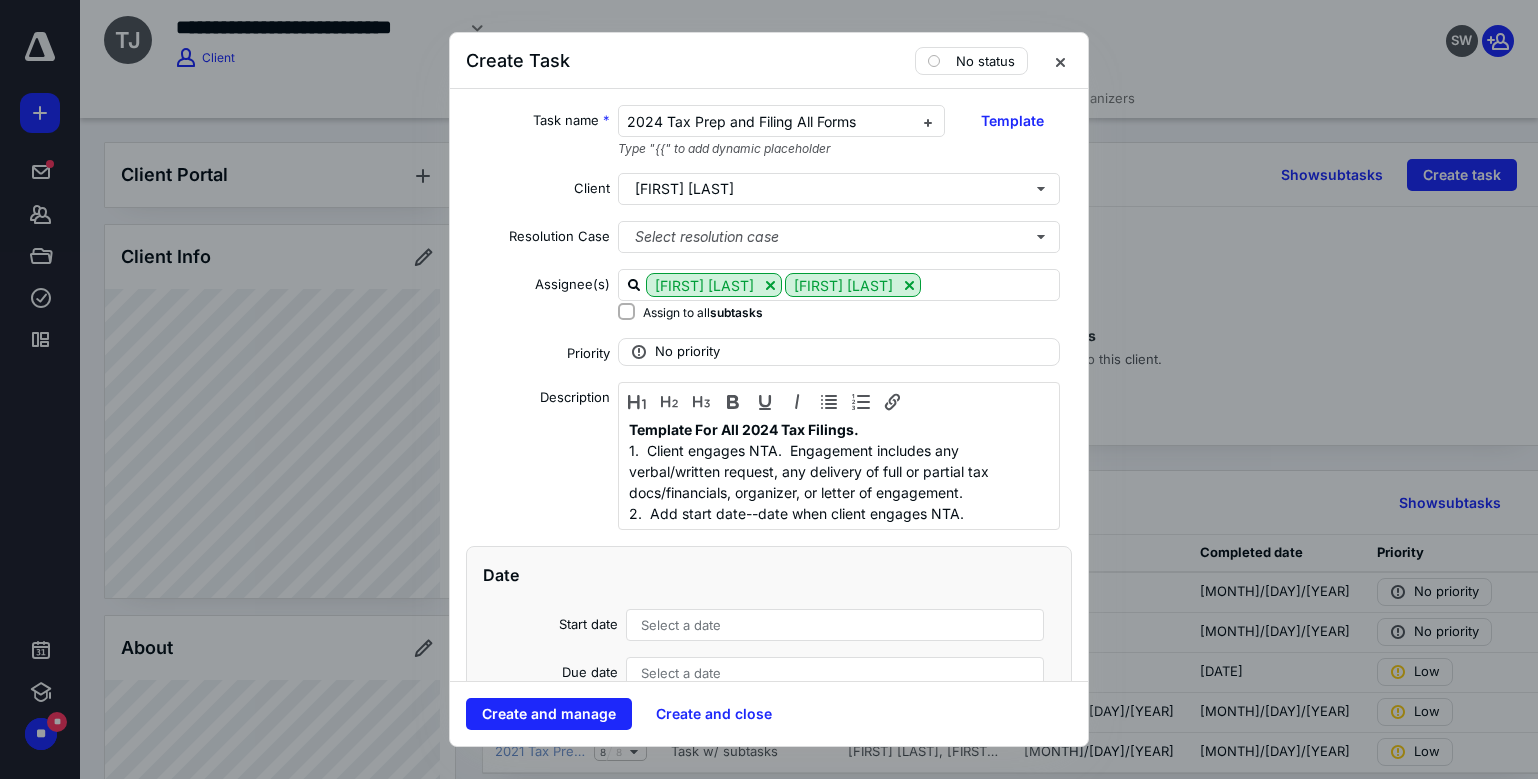 scroll, scrollTop: 64, scrollLeft: 0, axis: vertical 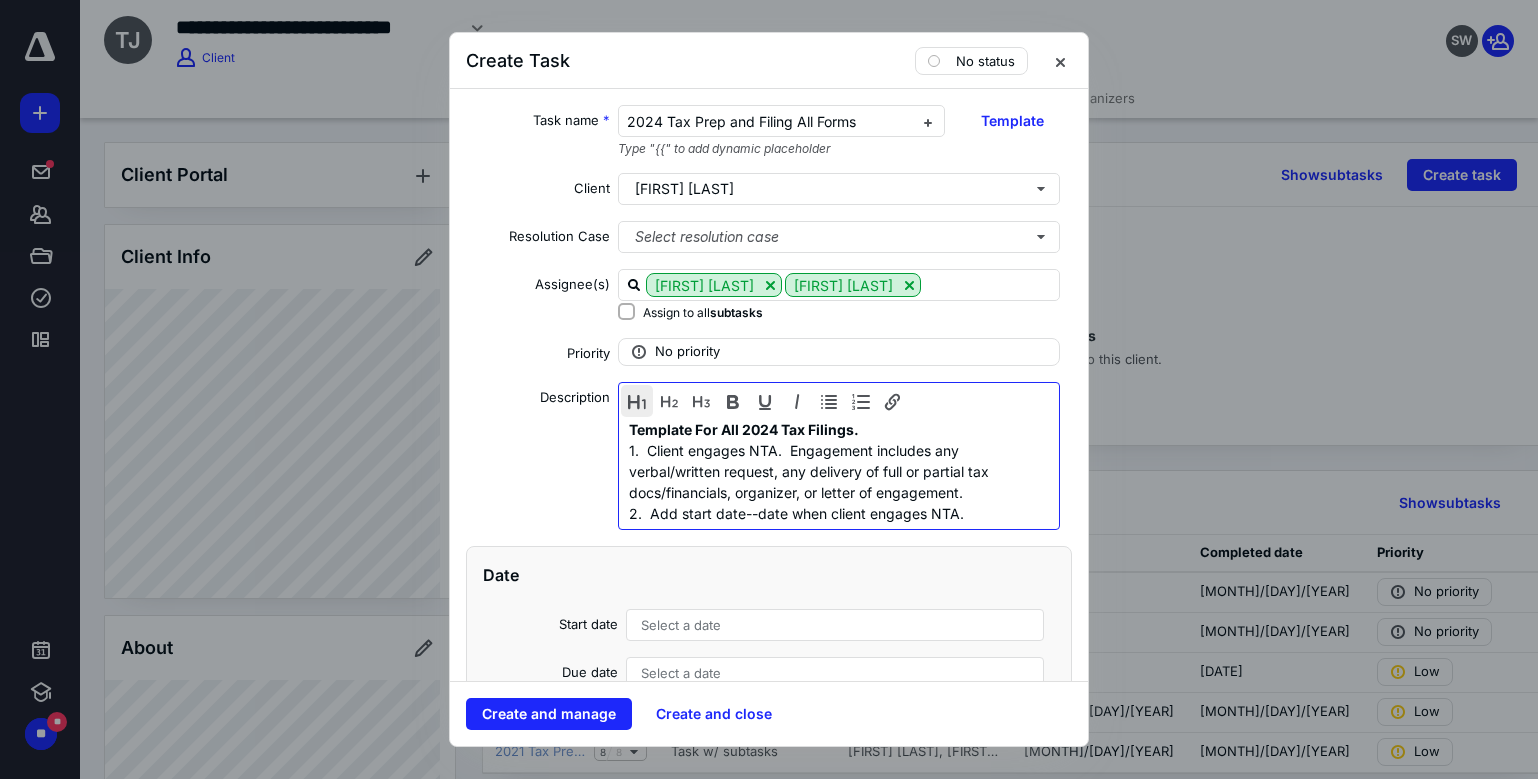 drag, startPoint x: 1003, startPoint y: 496, endPoint x: 617, endPoint y: 396, distance: 398.743 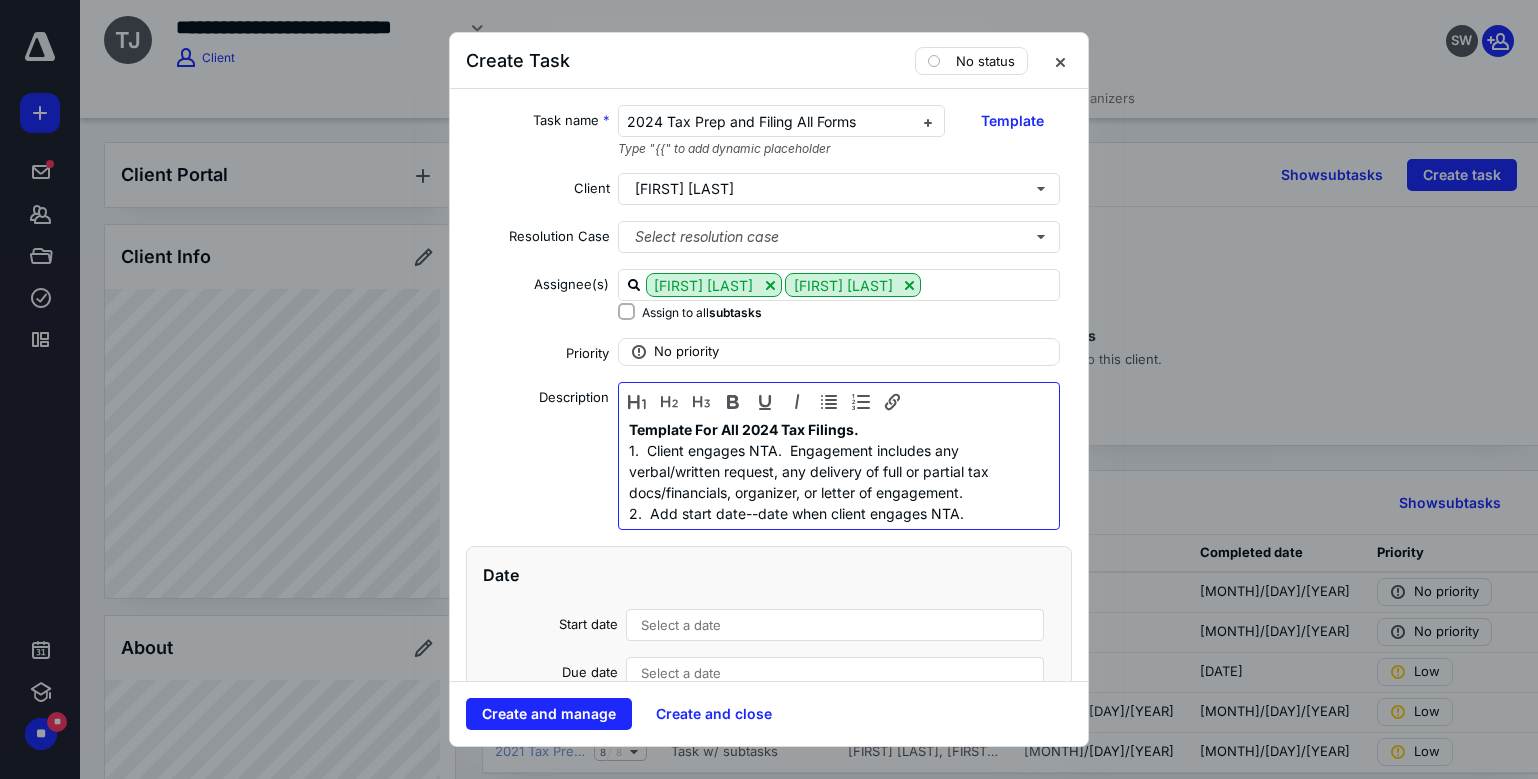type 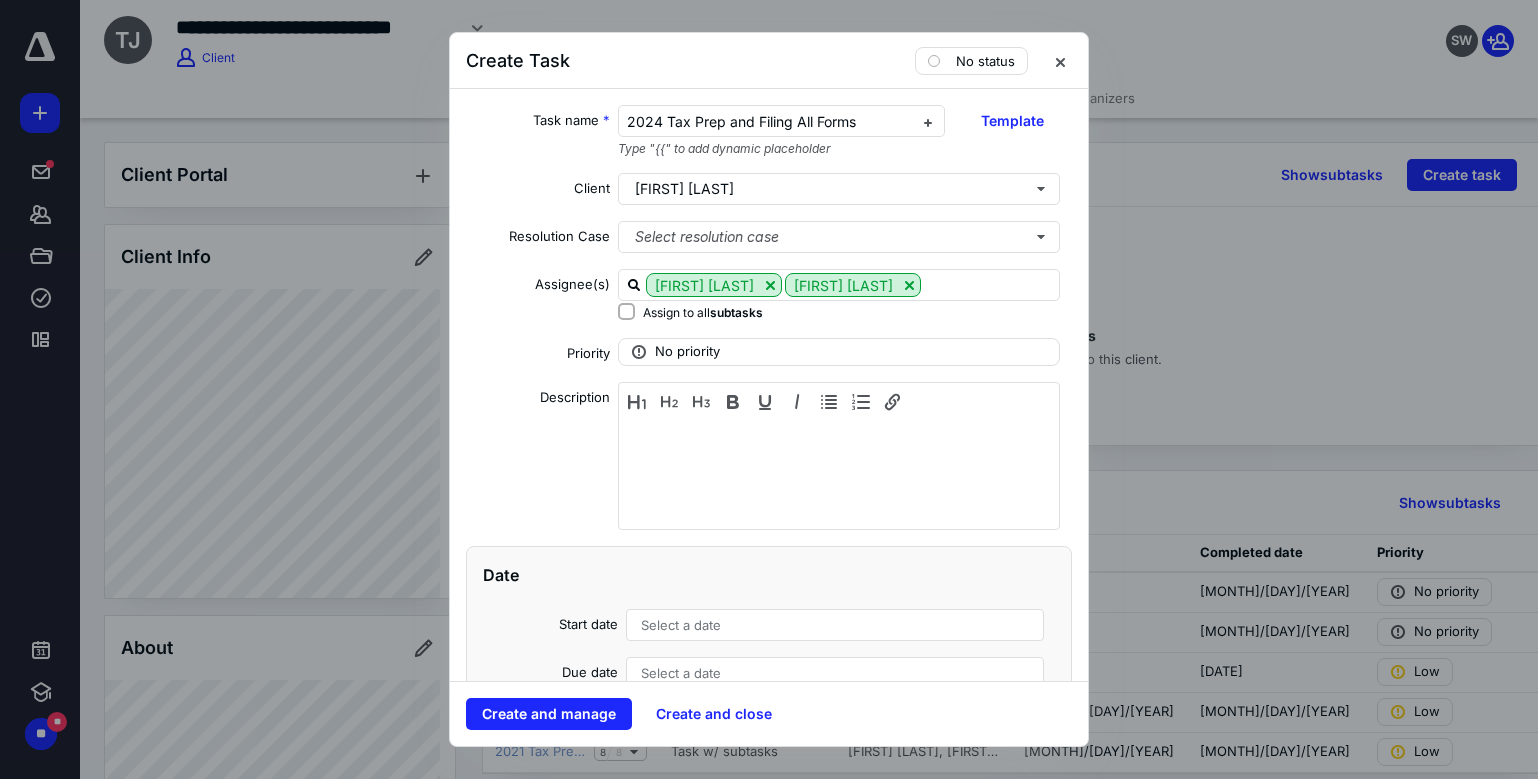 click on "Select a date" at bounding box center (681, 625) 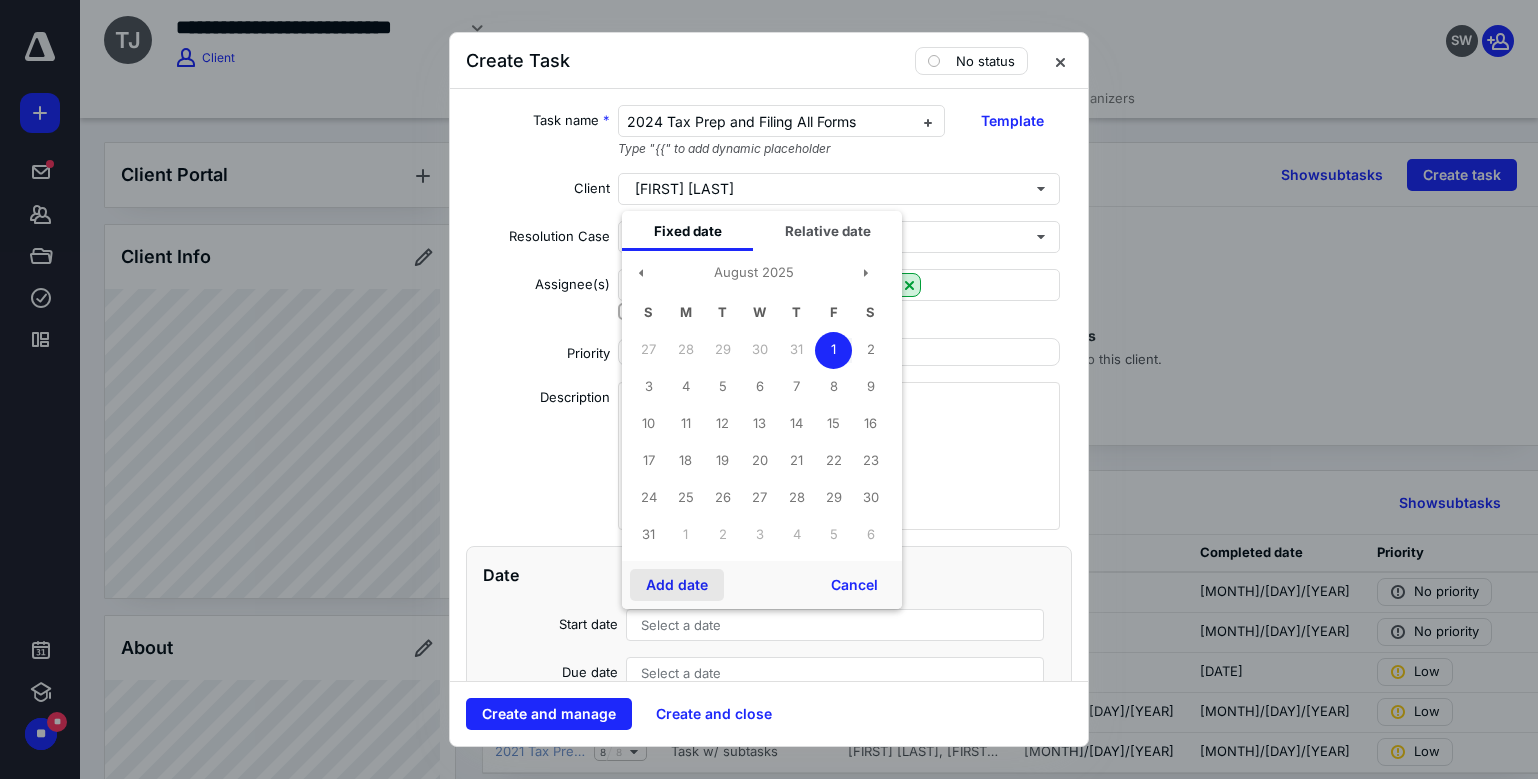 click on "Add date" at bounding box center (677, 585) 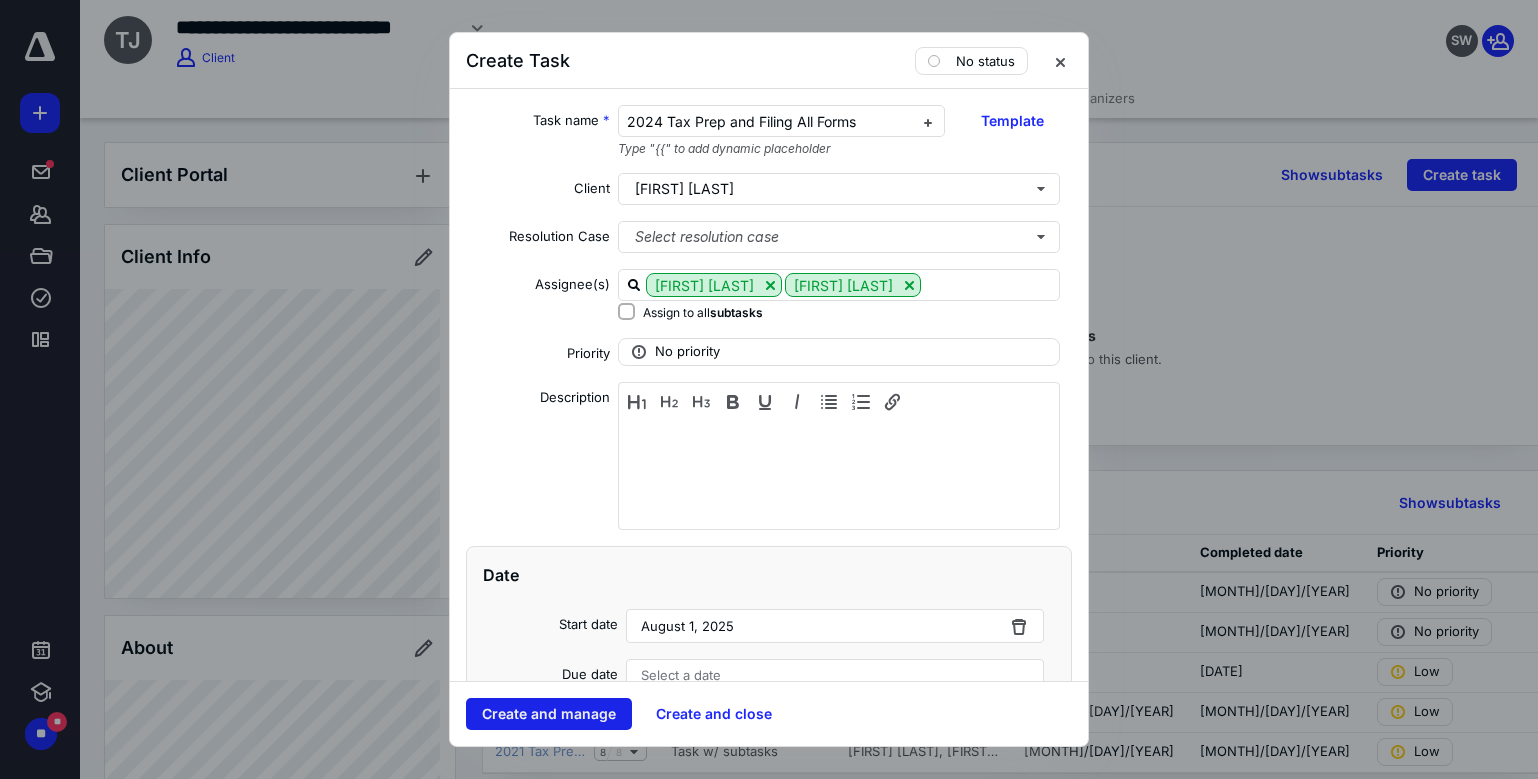 click on "Create and manage" at bounding box center [549, 714] 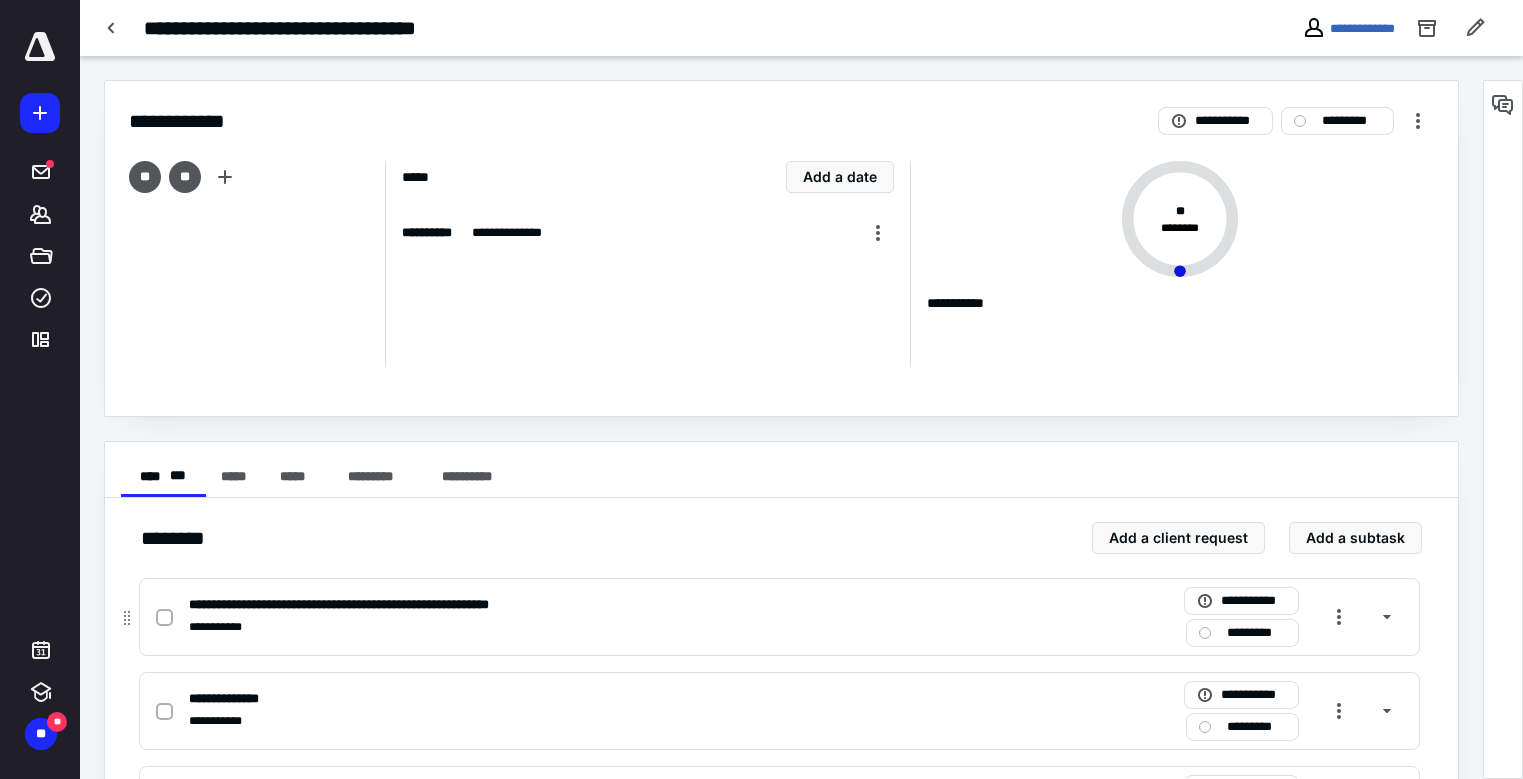 click 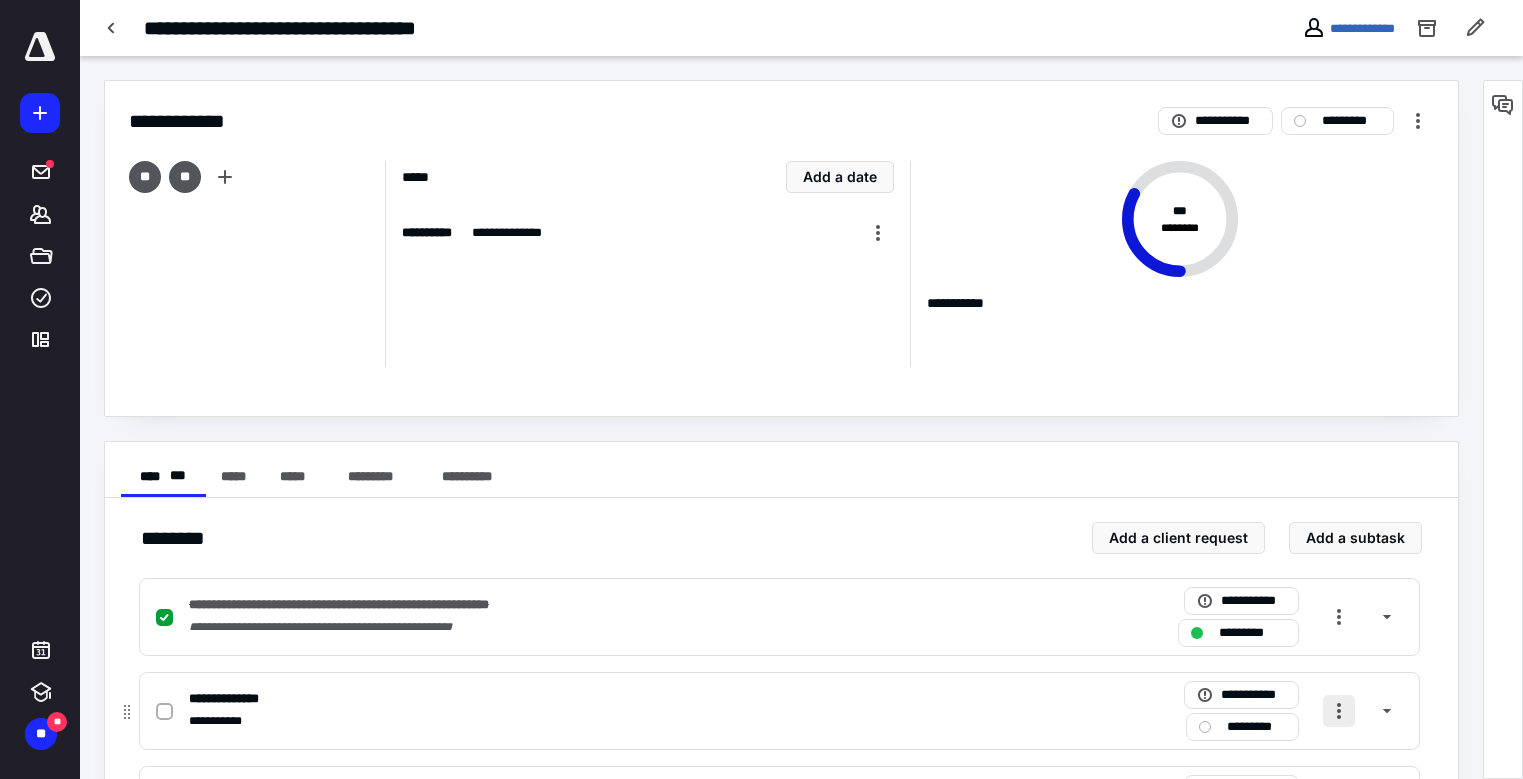 click at bounding box center (1339, 711) 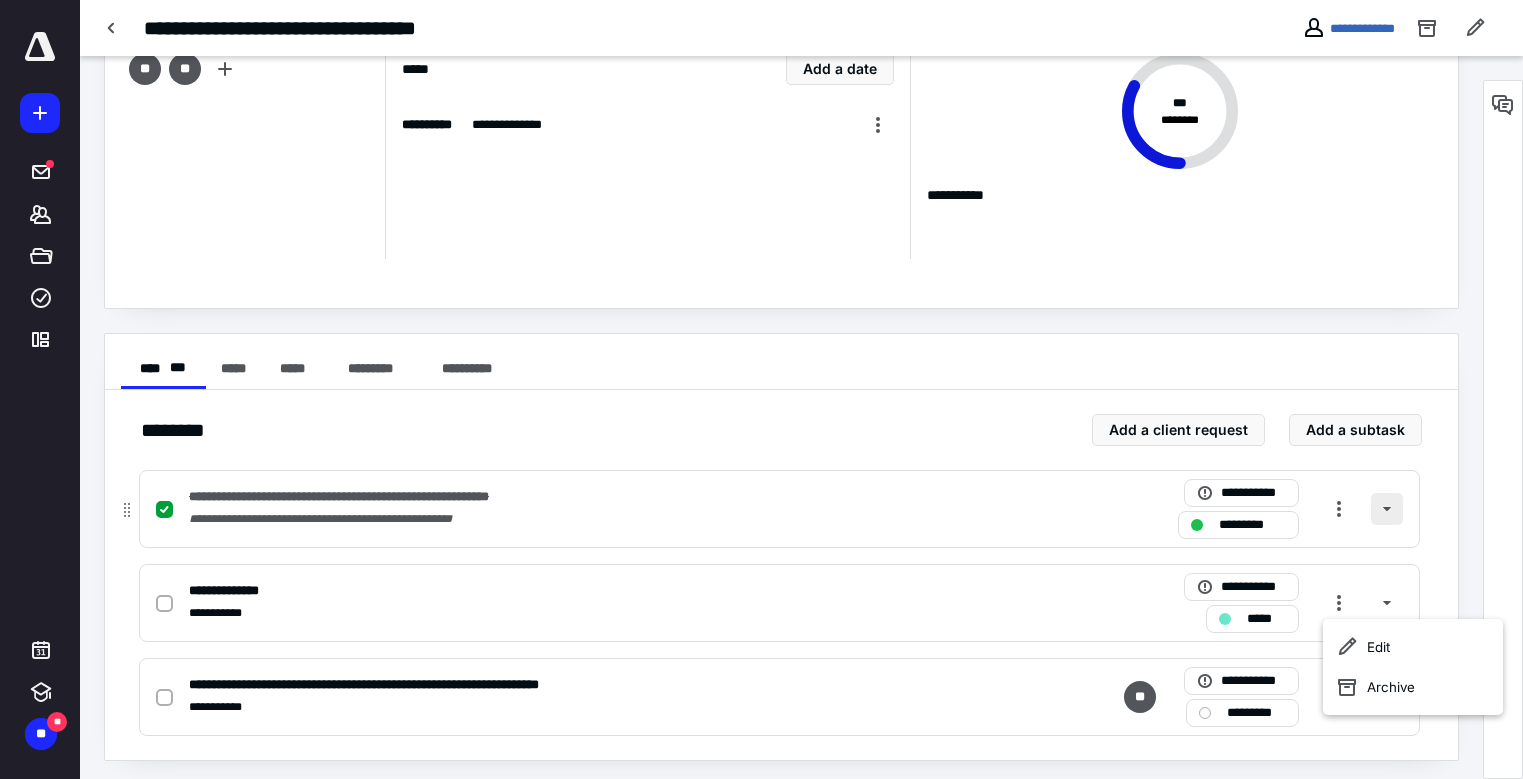 scroll, scrollTop: 114, scrollLeft: 0, axis: vertical 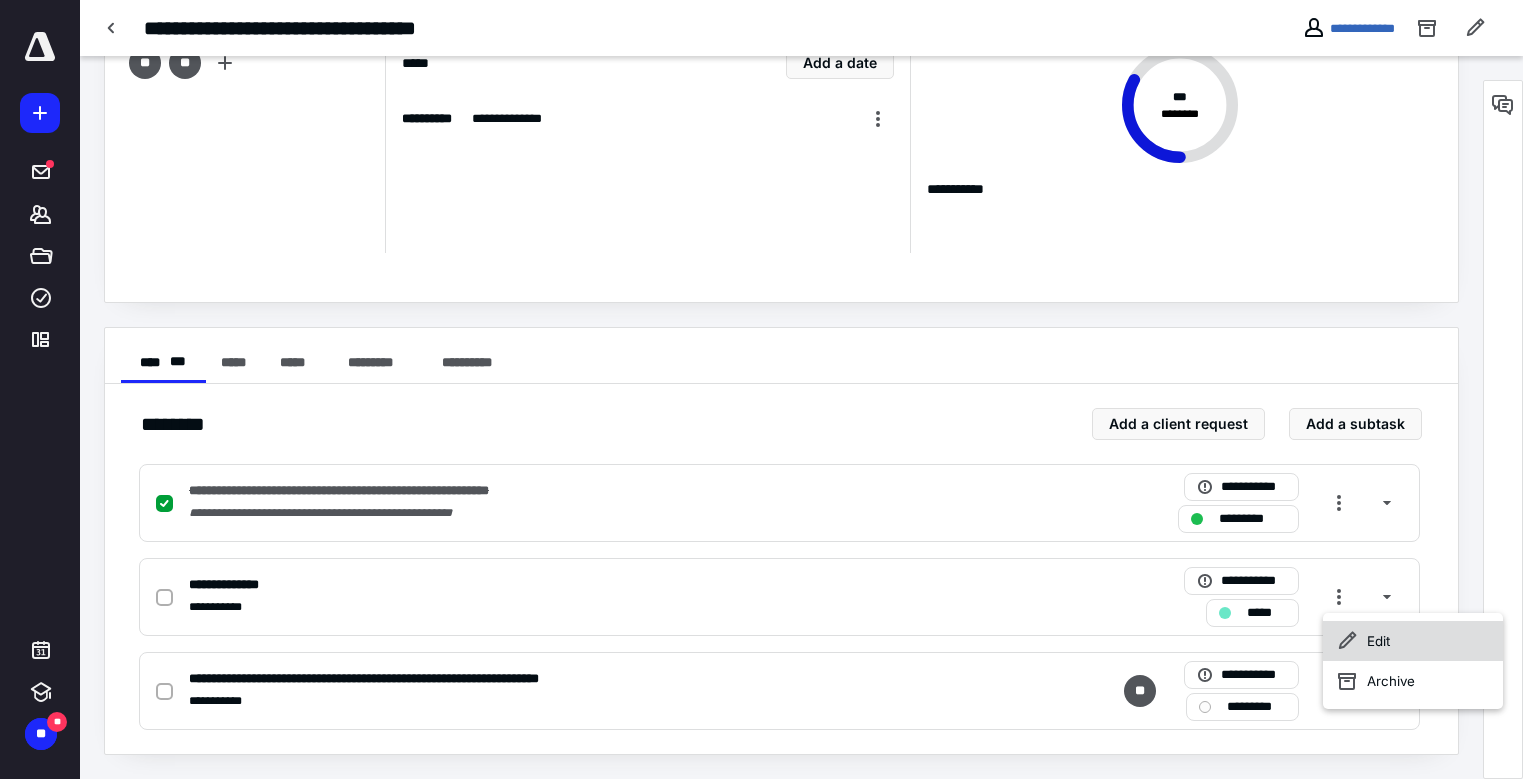 click on "Edit" at bounding box center (1413, 641) 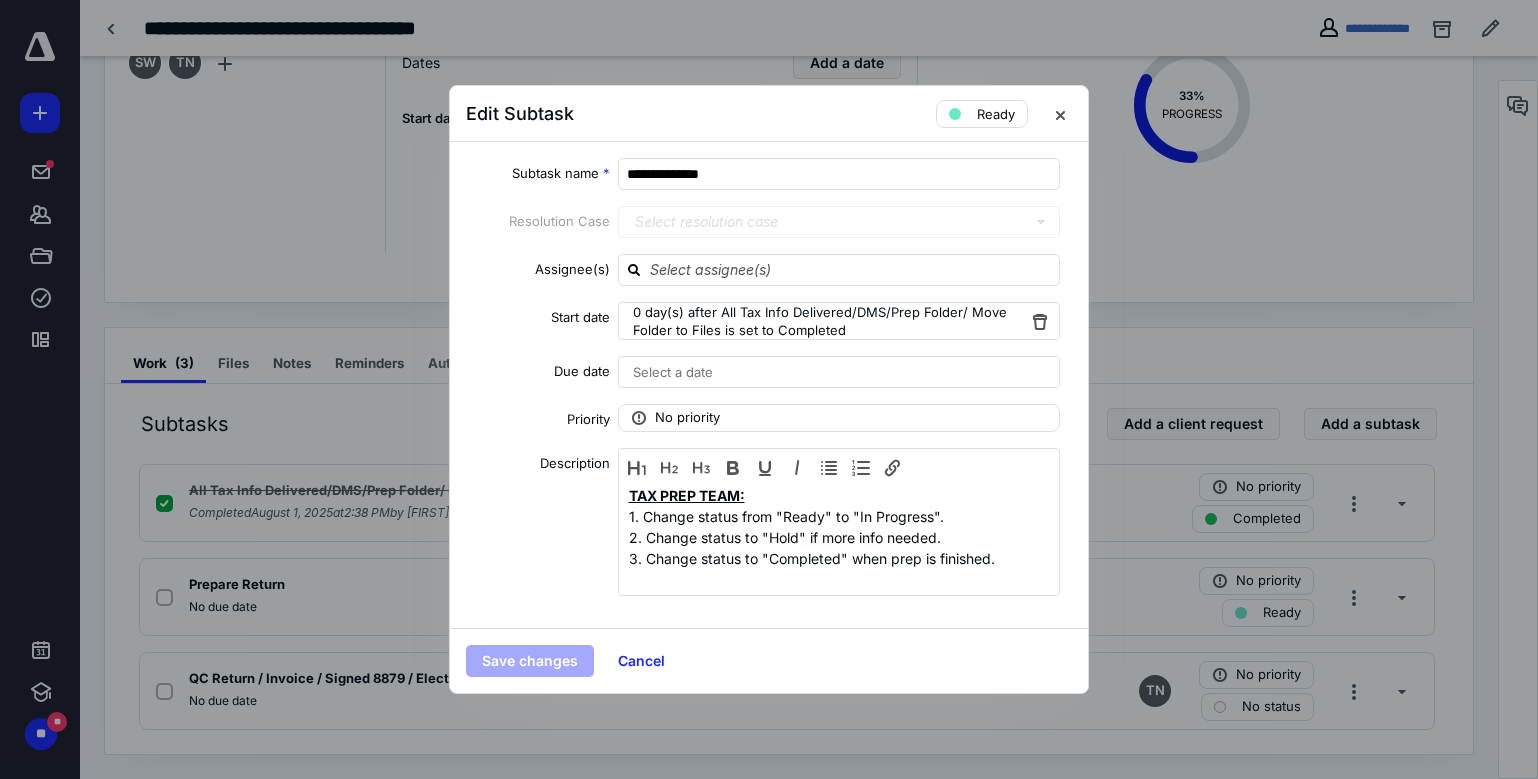 click on "Select a date" at bounding box center (673, 372) 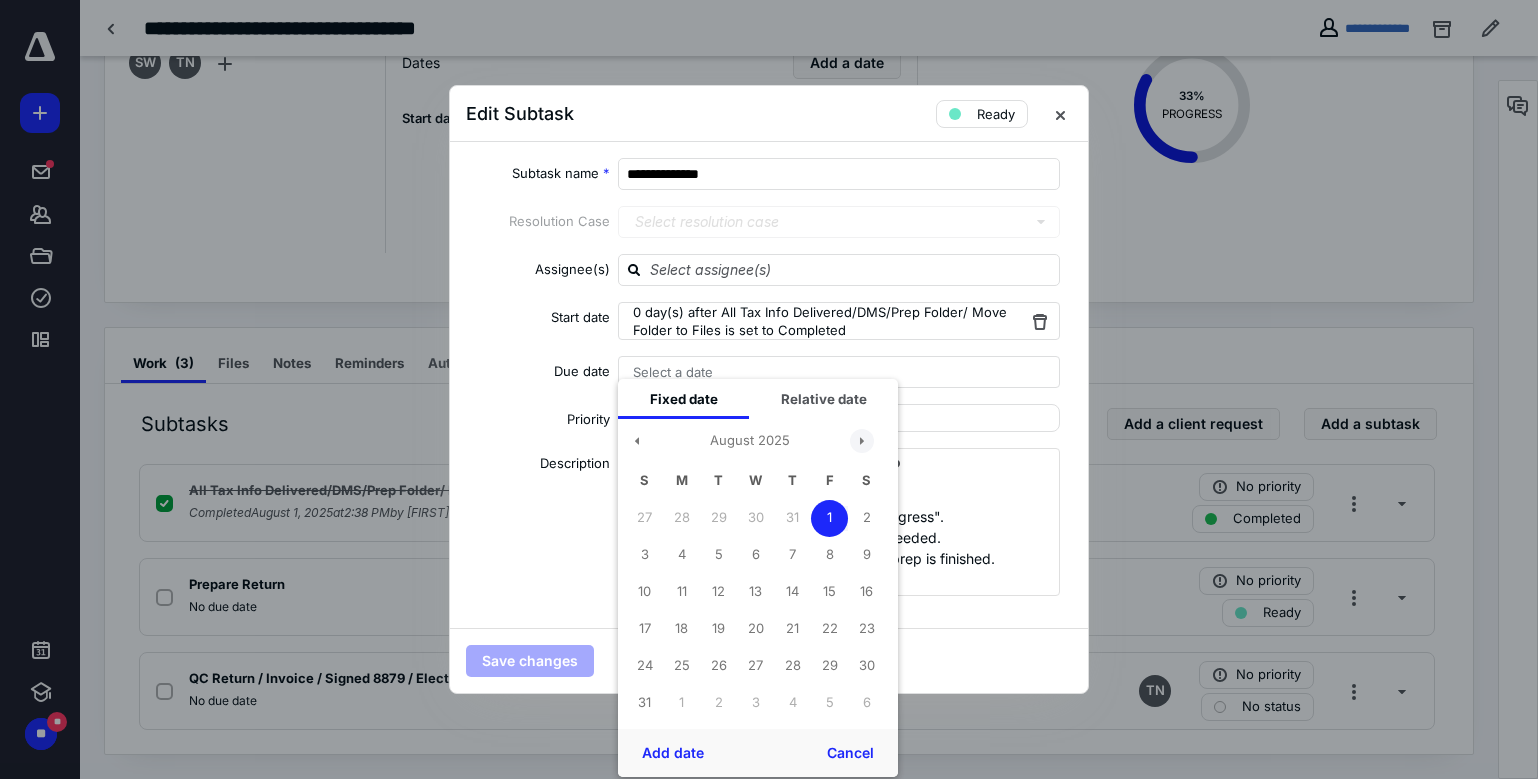 click at bounding box center (862, 441) 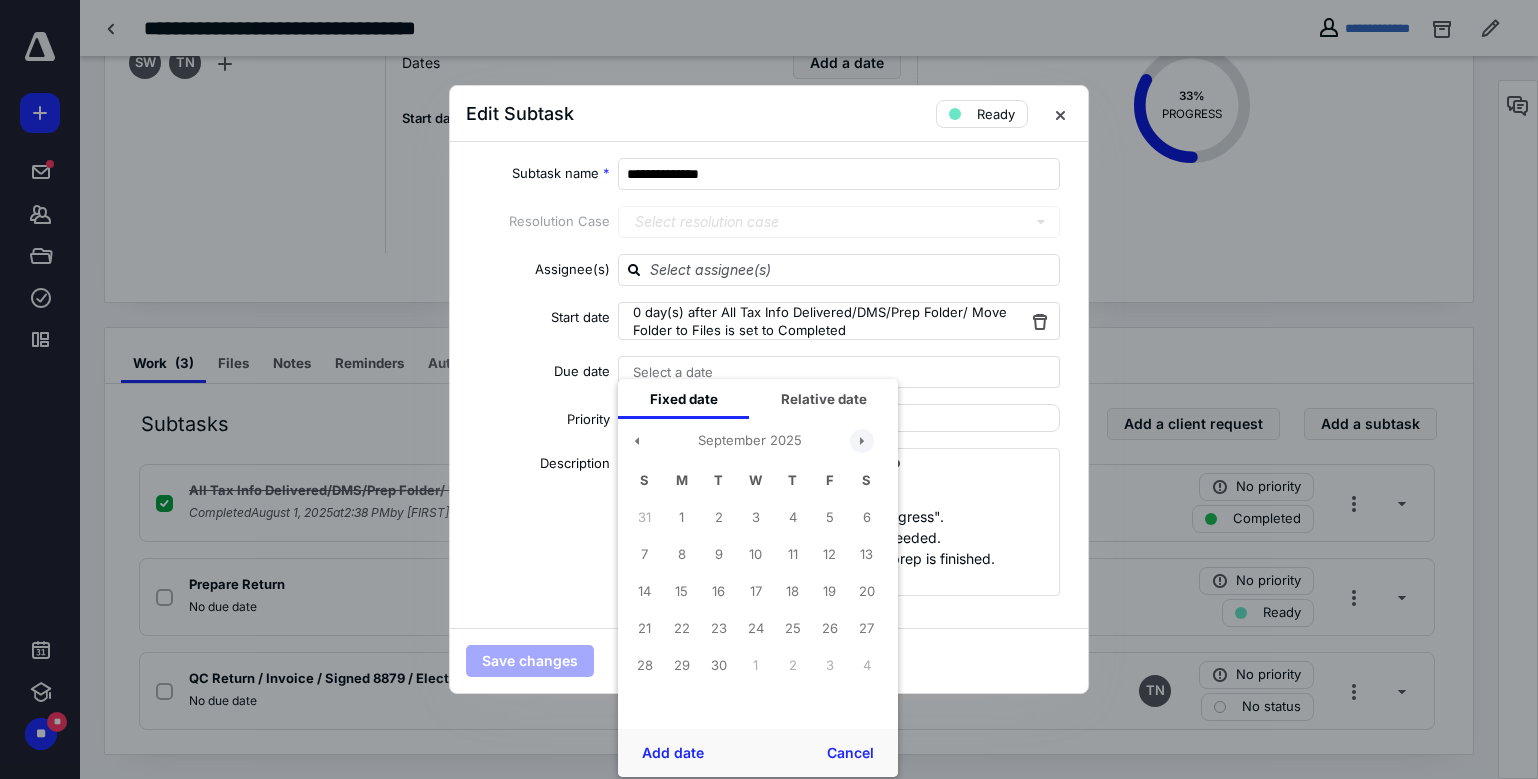 click at bounding box center [862, 441] 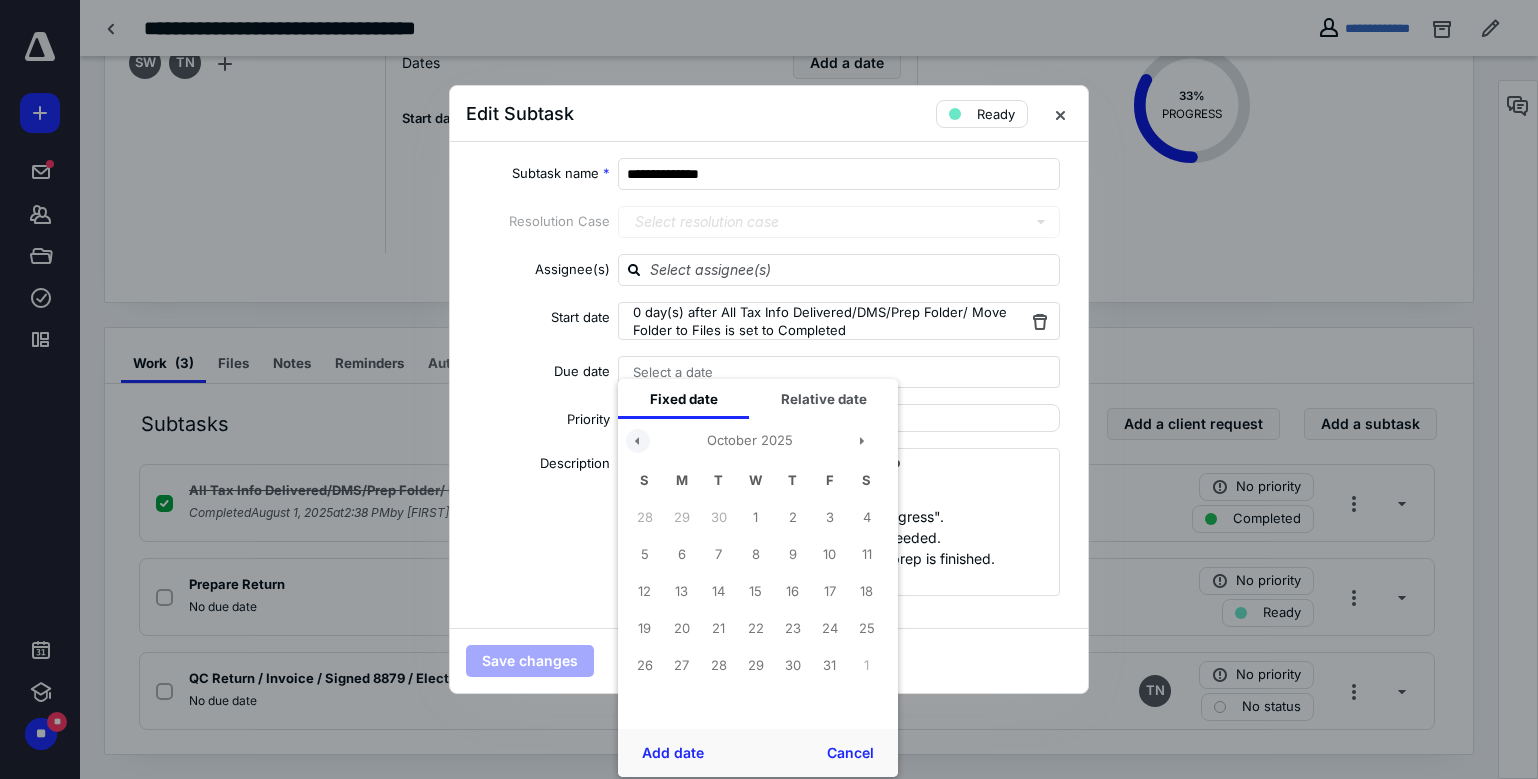 click at bounding box center [638, 441] 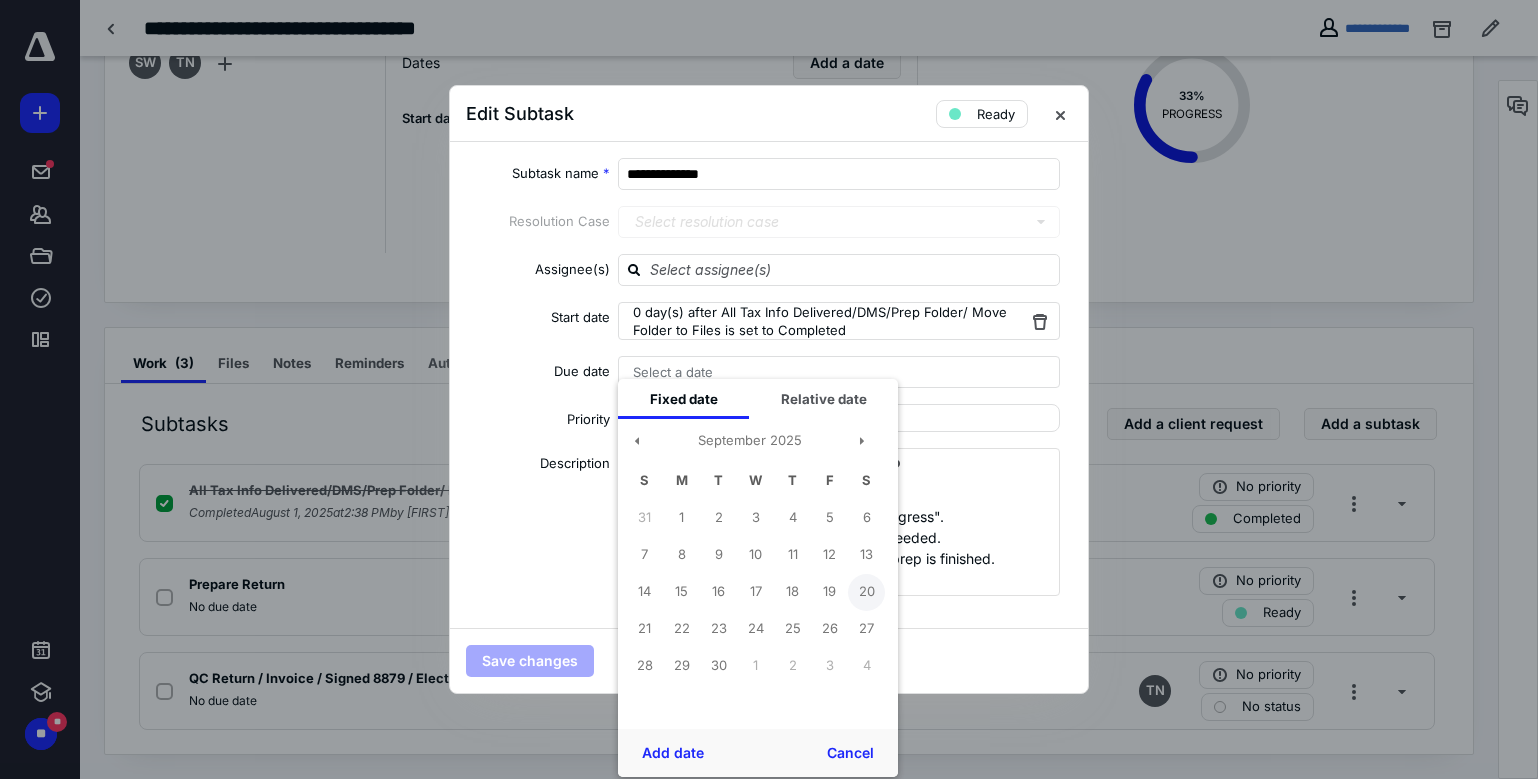 click on "20" at bounding box center (866, 592) 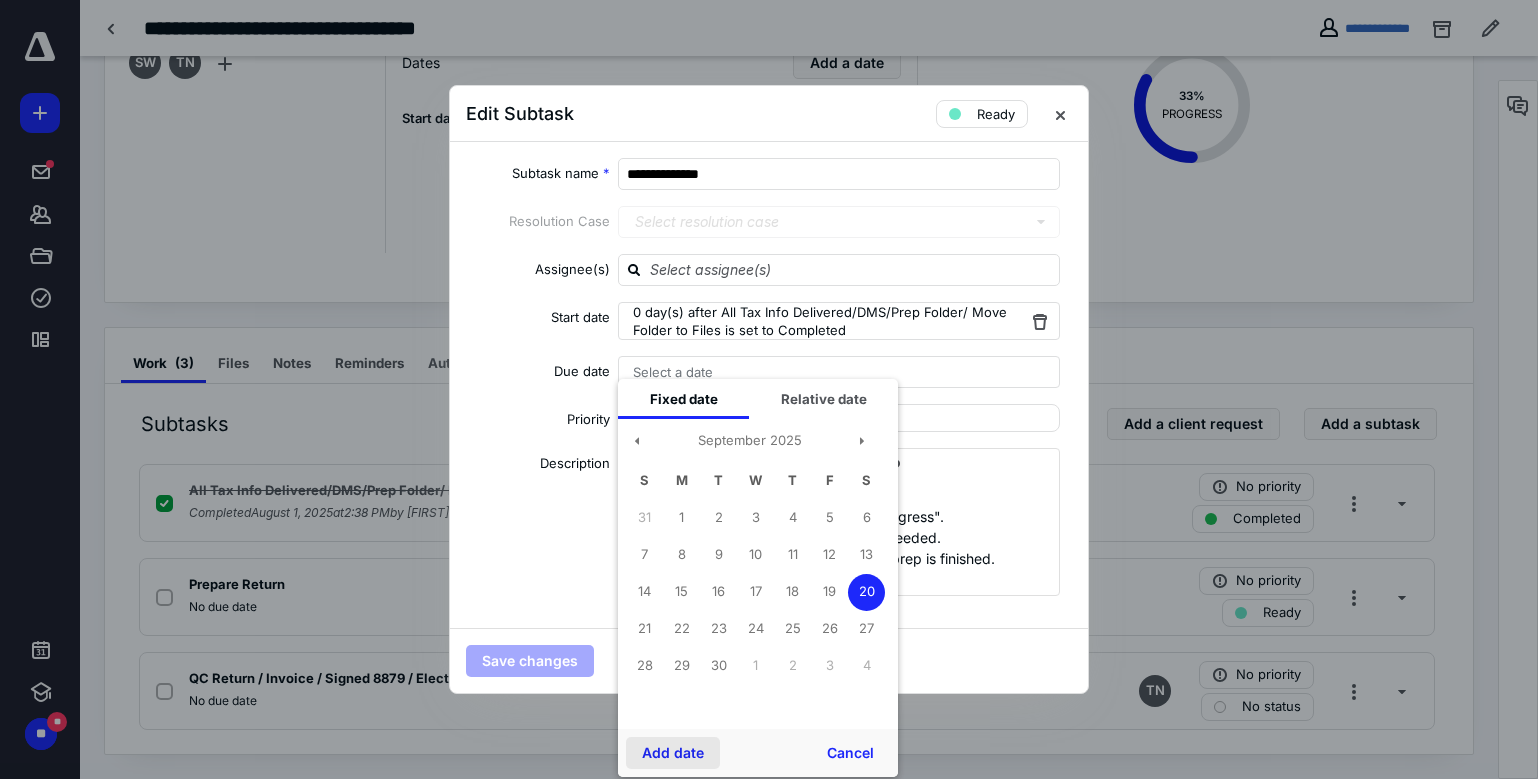 drag, startPoint x: 664, startPoint y: 752, endPoint x: 625, endPoint y: 724, distance: 48.010414 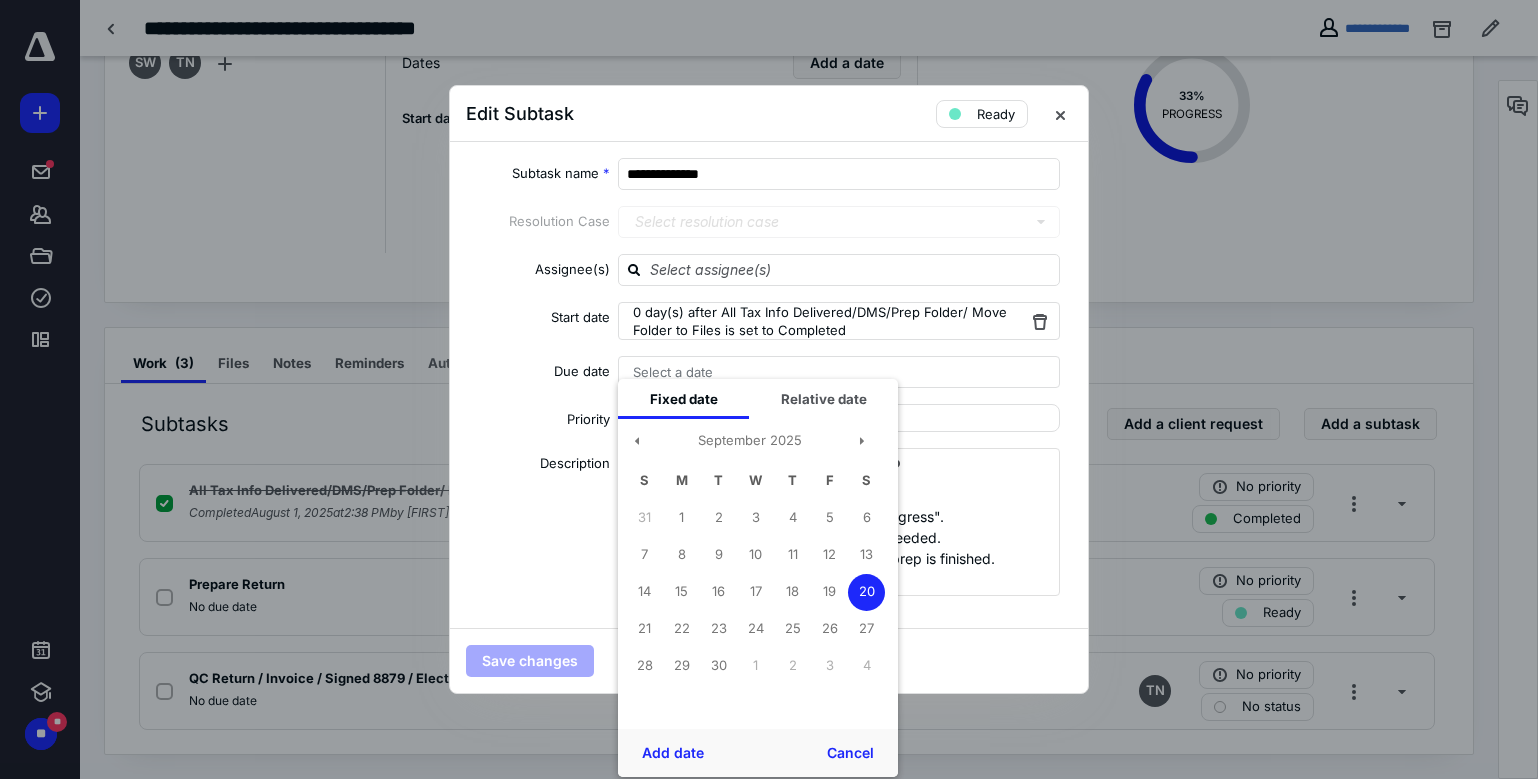 click on "Add date" at bounding box center [673, 753] 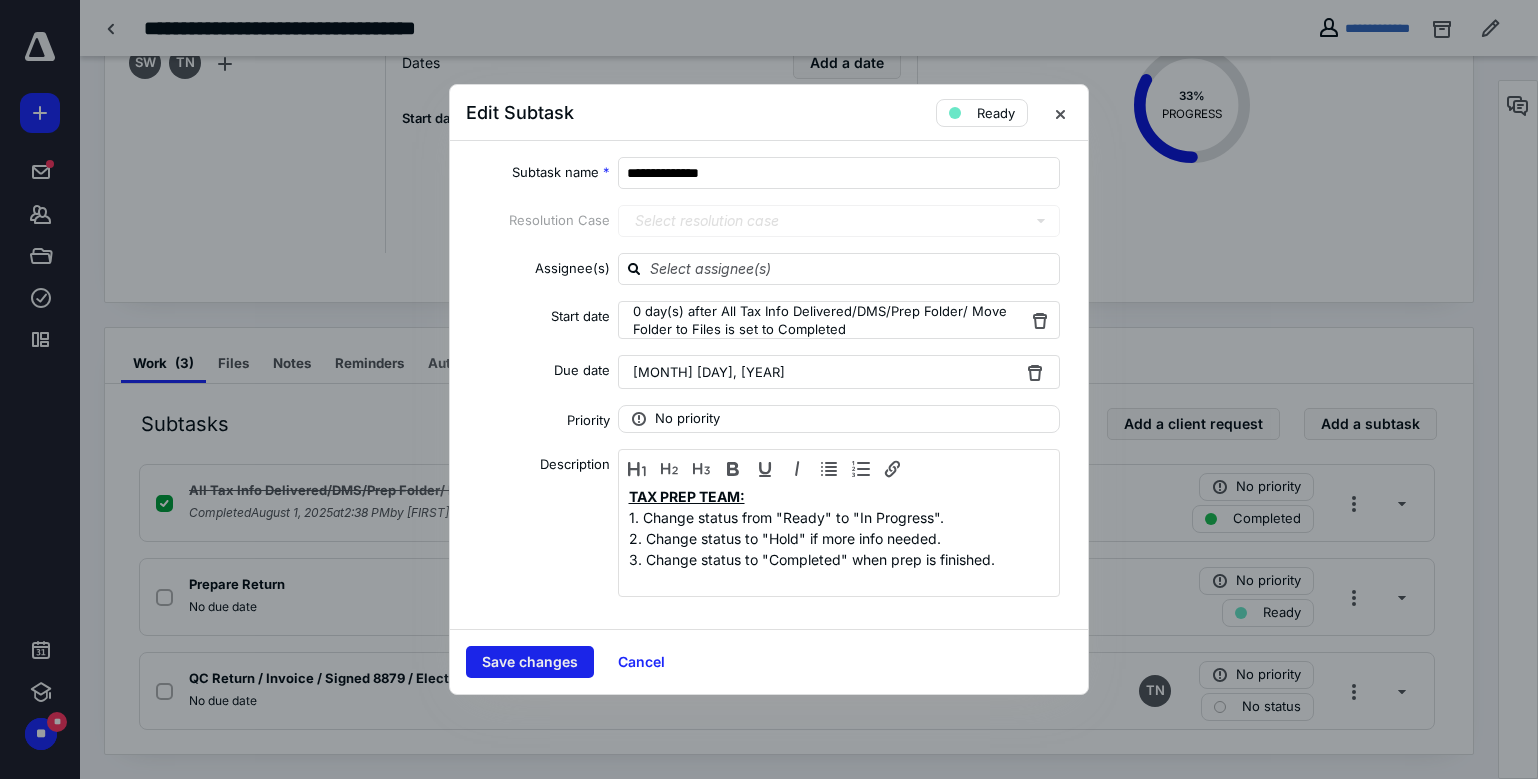 click on "Save changes" at bounding box center [530, 662] 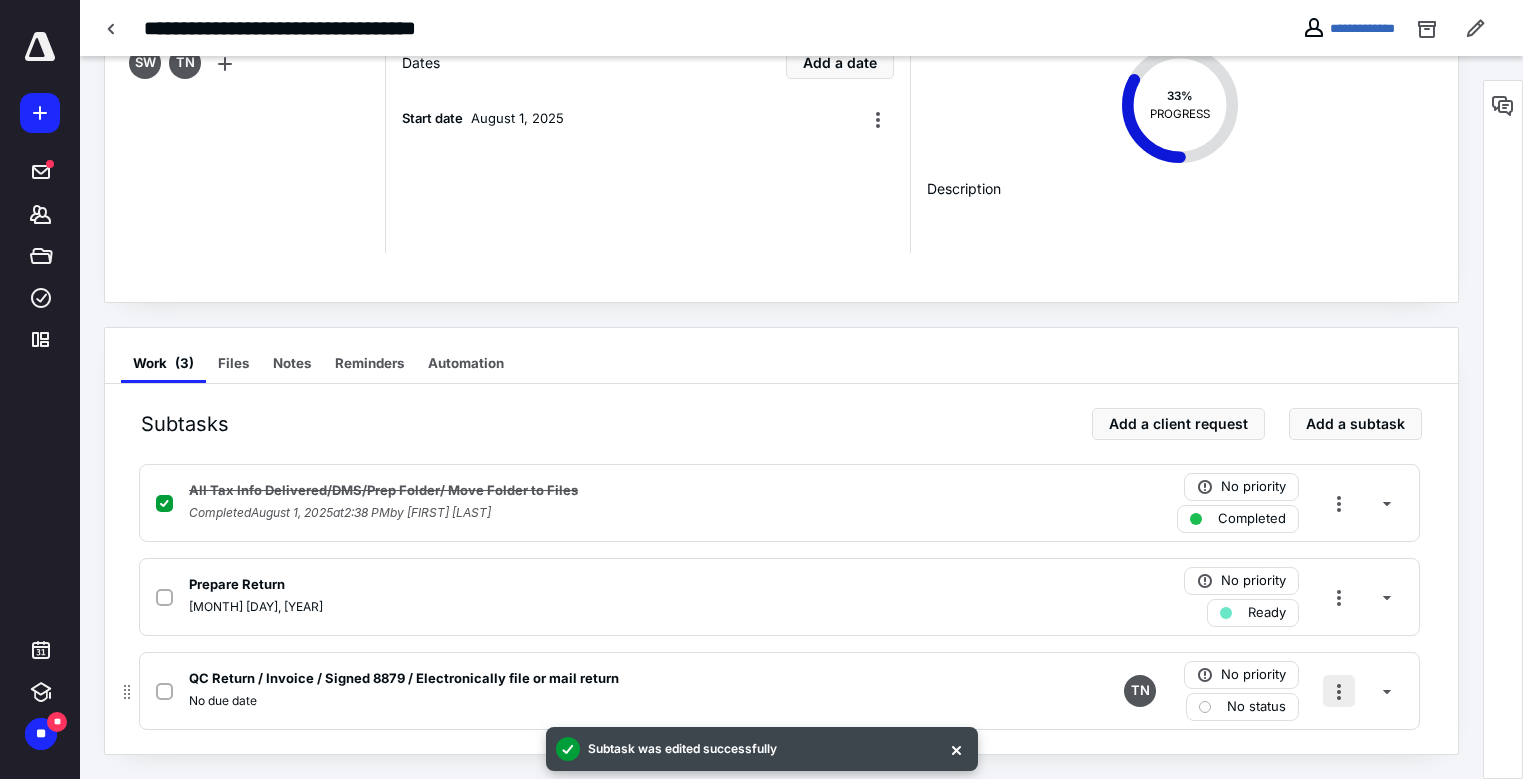 click at bounding box center [1339, 691] 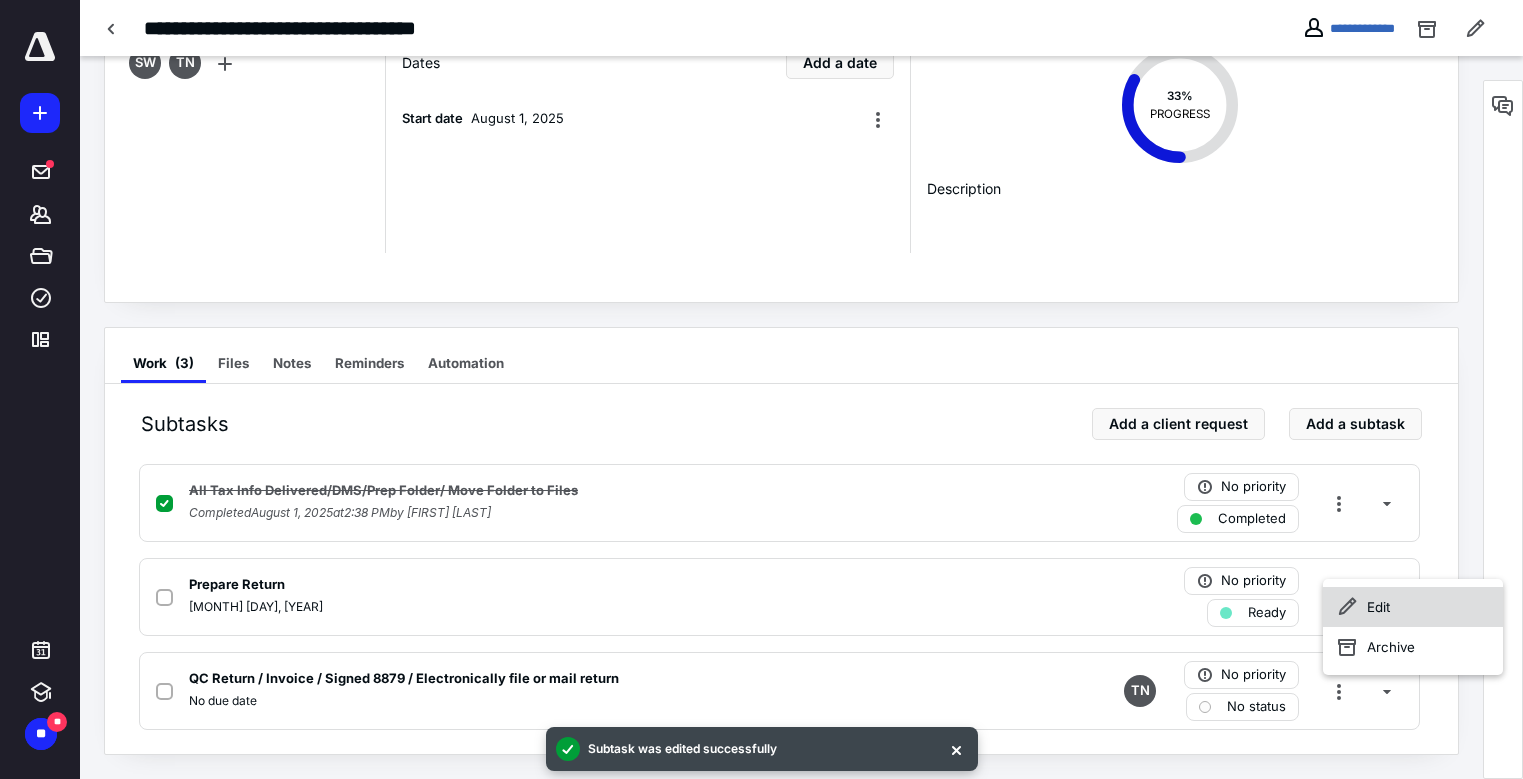 click on "Edit" at bounding box center [1413, 607] 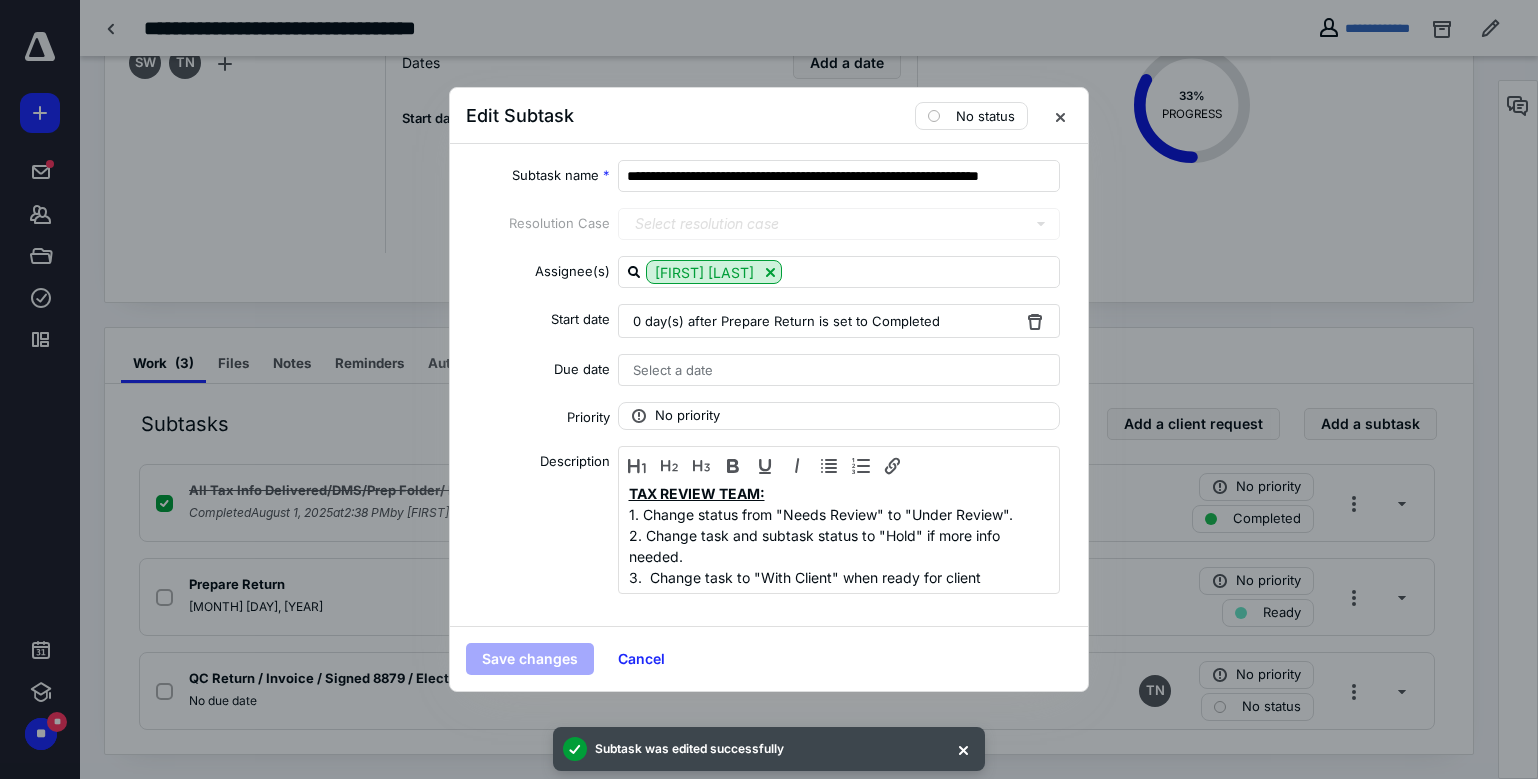 click on "Select a date" at bounding box center [839, 370] 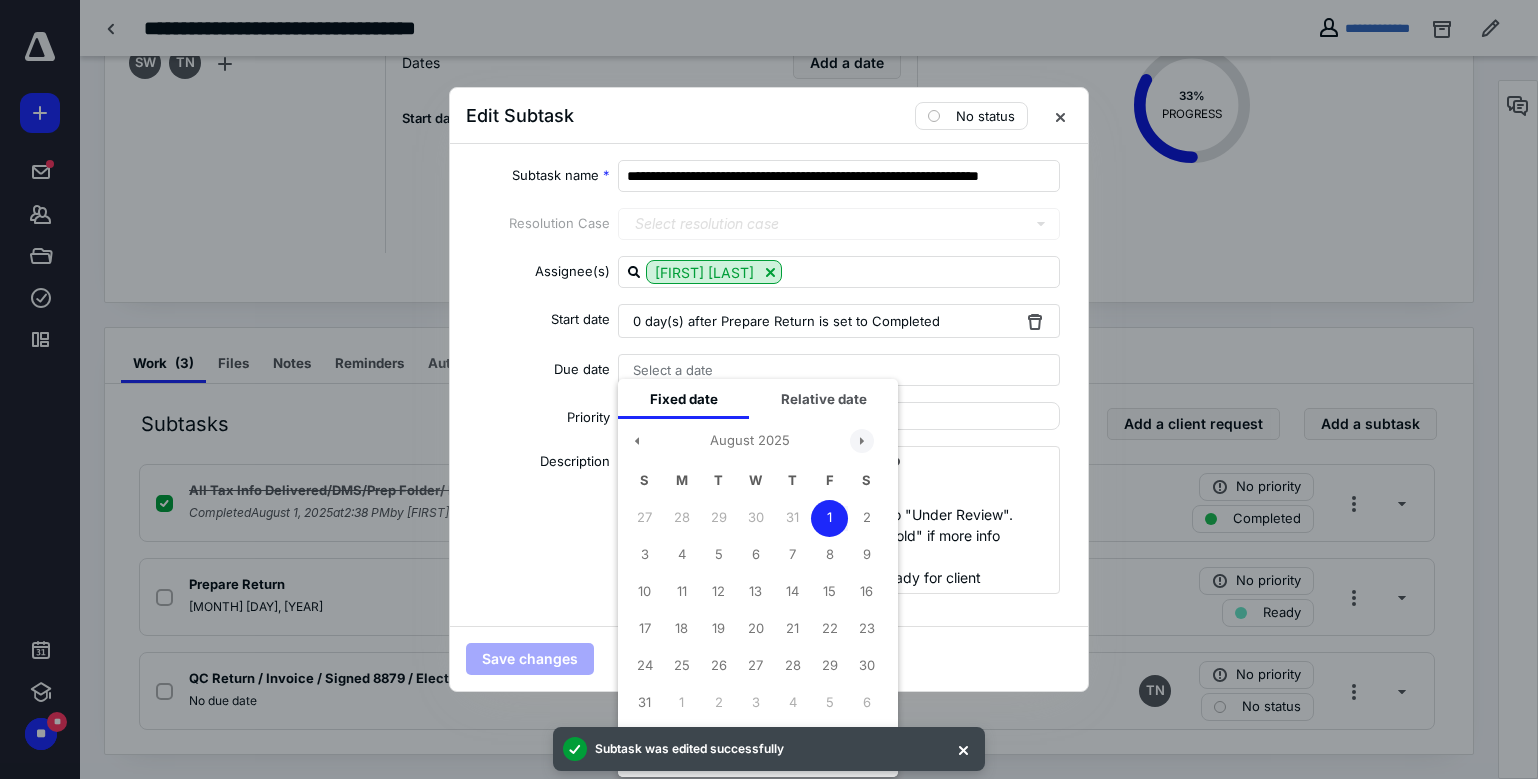 click at bounding box center [862, 441] 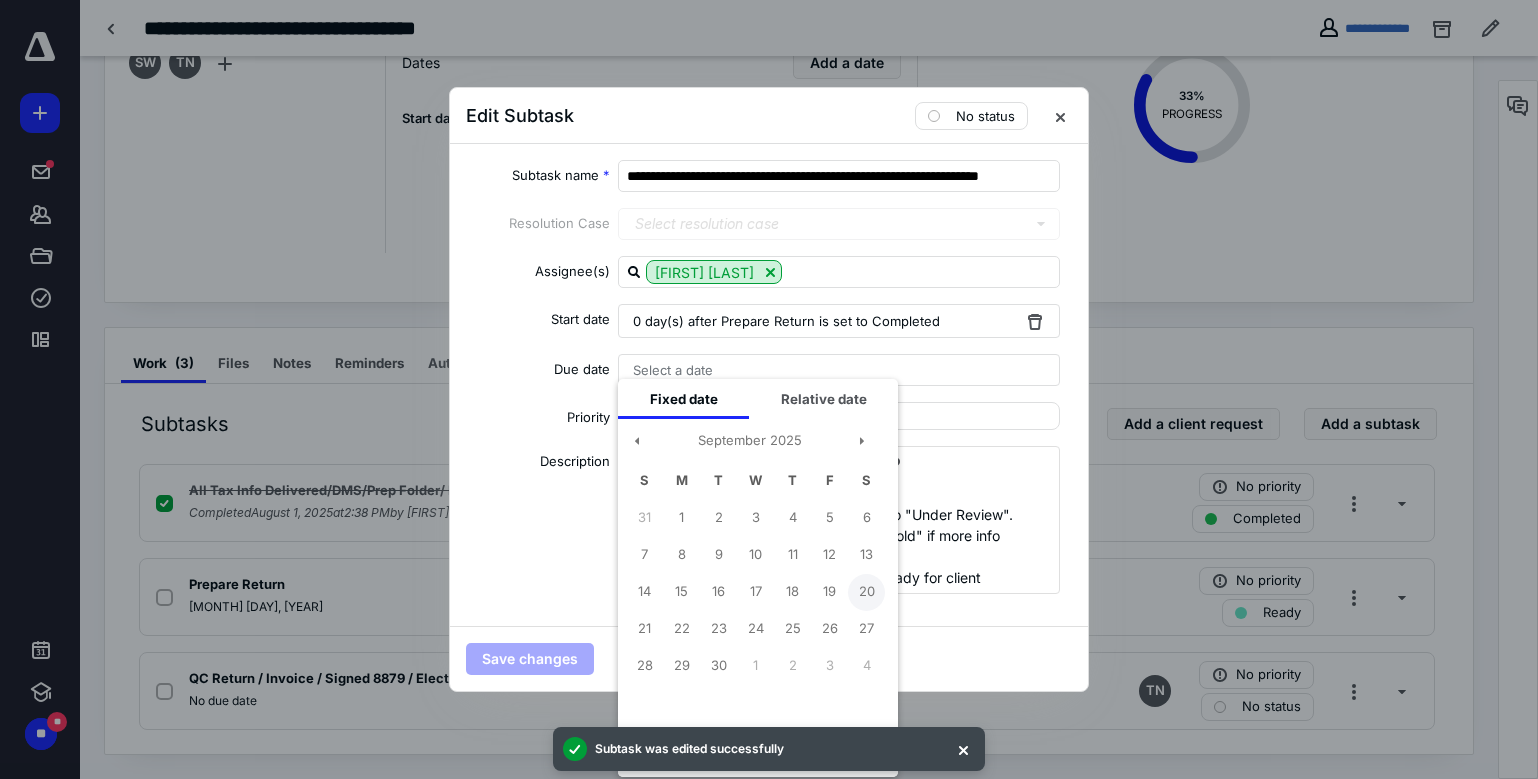 click on "20" at bounding box center [866, 592] 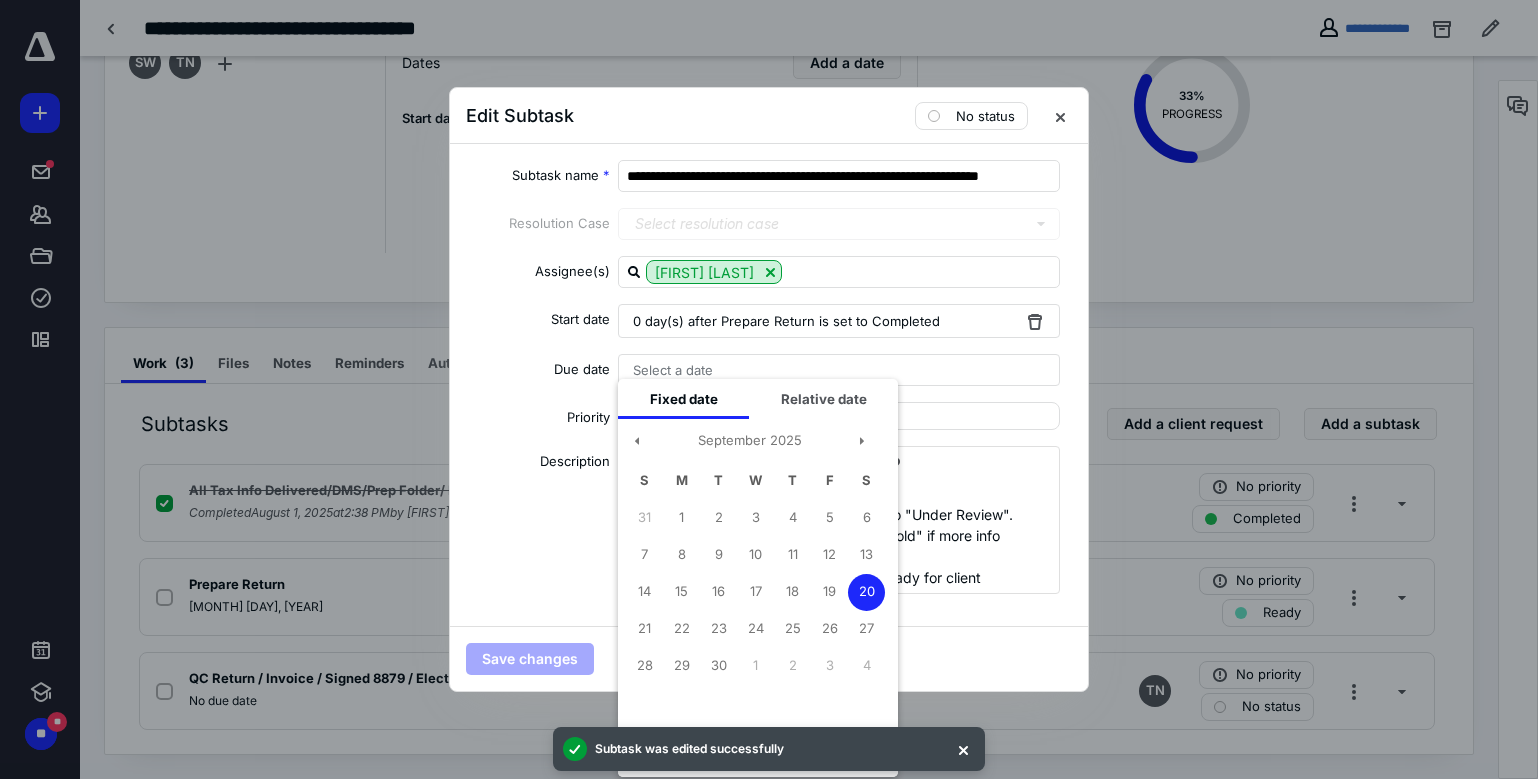 click at bounding box center (963, 749) 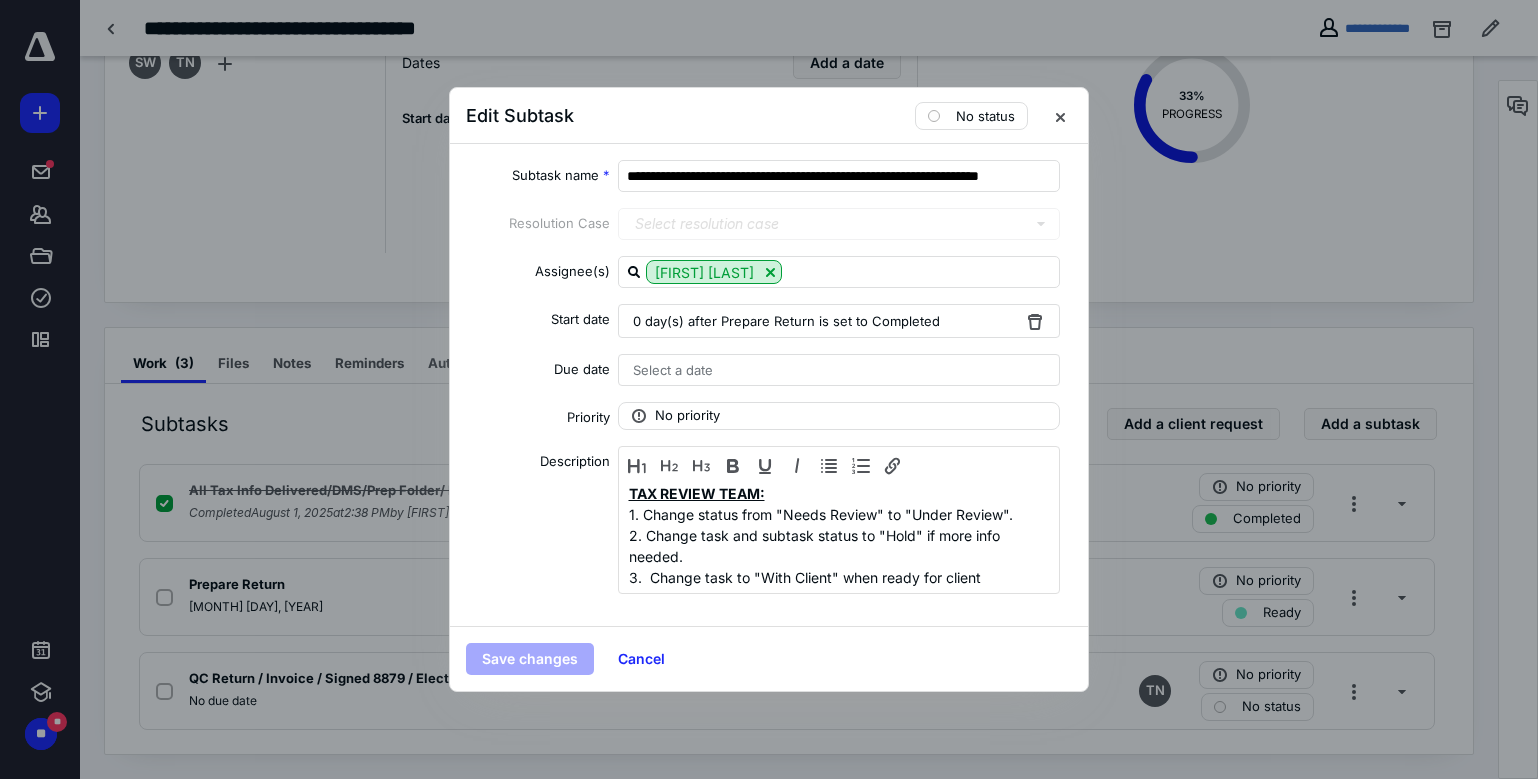 click on "Select a date" at bounding box center (839, 370) 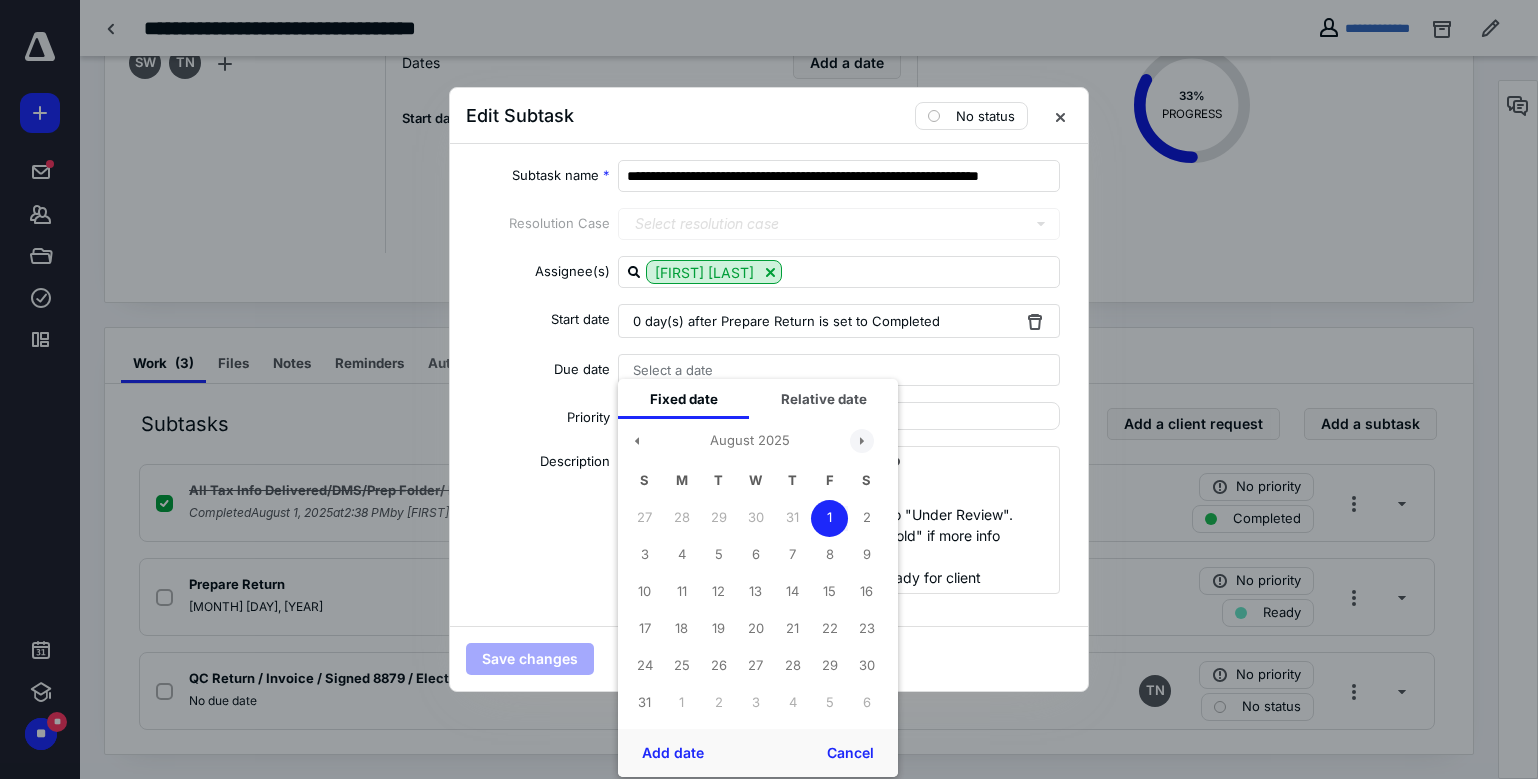 click at bounding box center [862, 441] 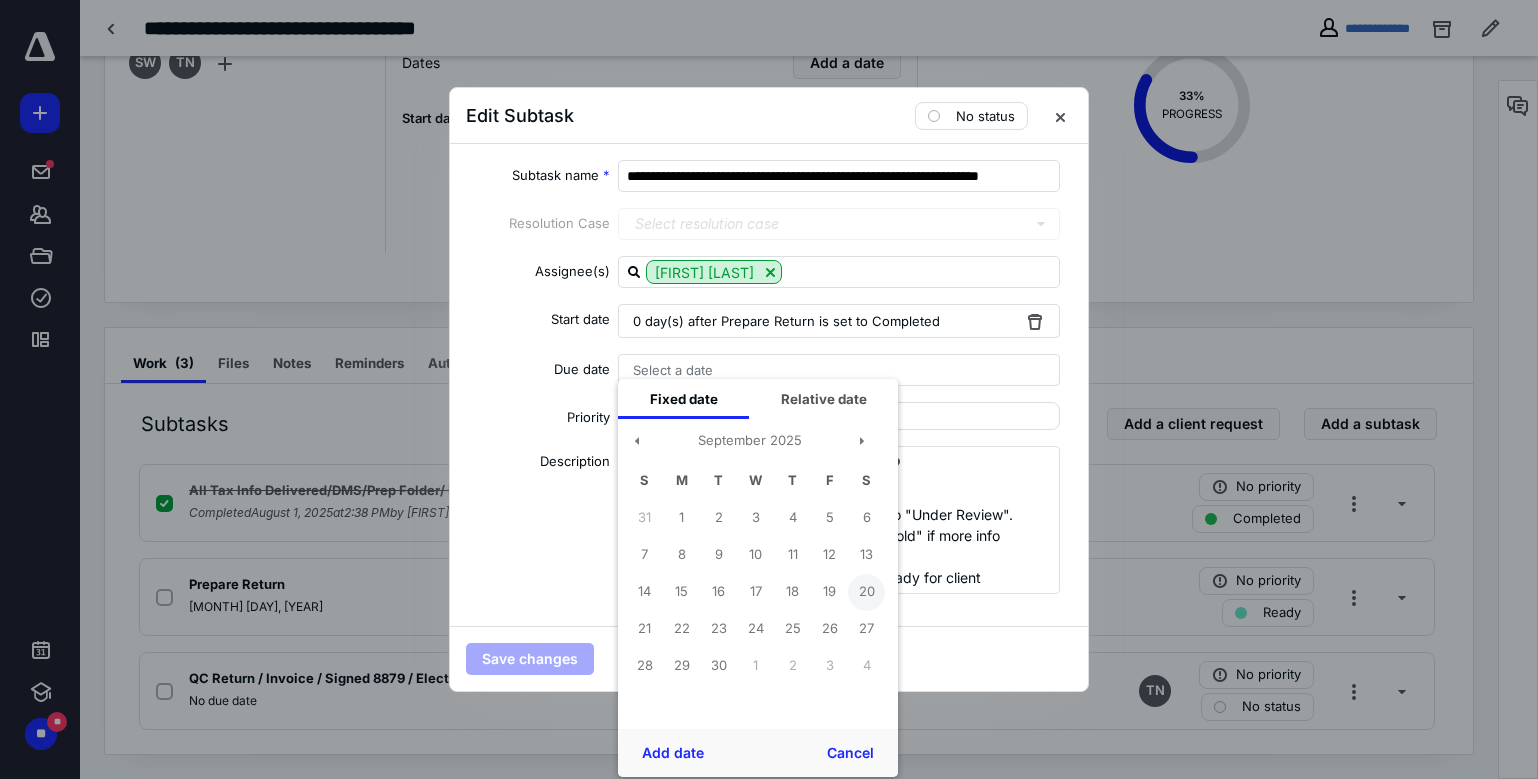 click on "20" at bounding box center (866, 592) 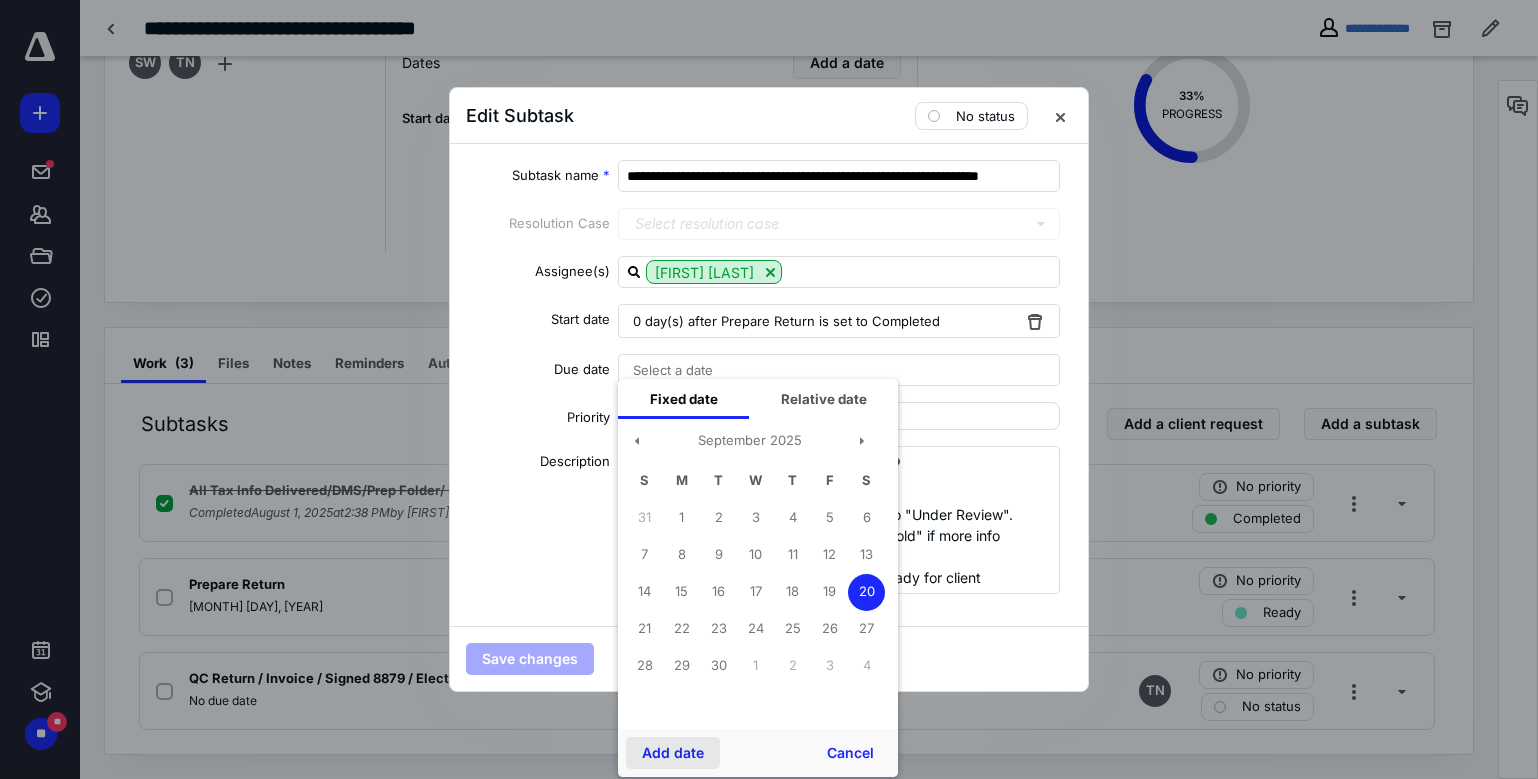 click on "Add date" at bounding box center (673, 753) 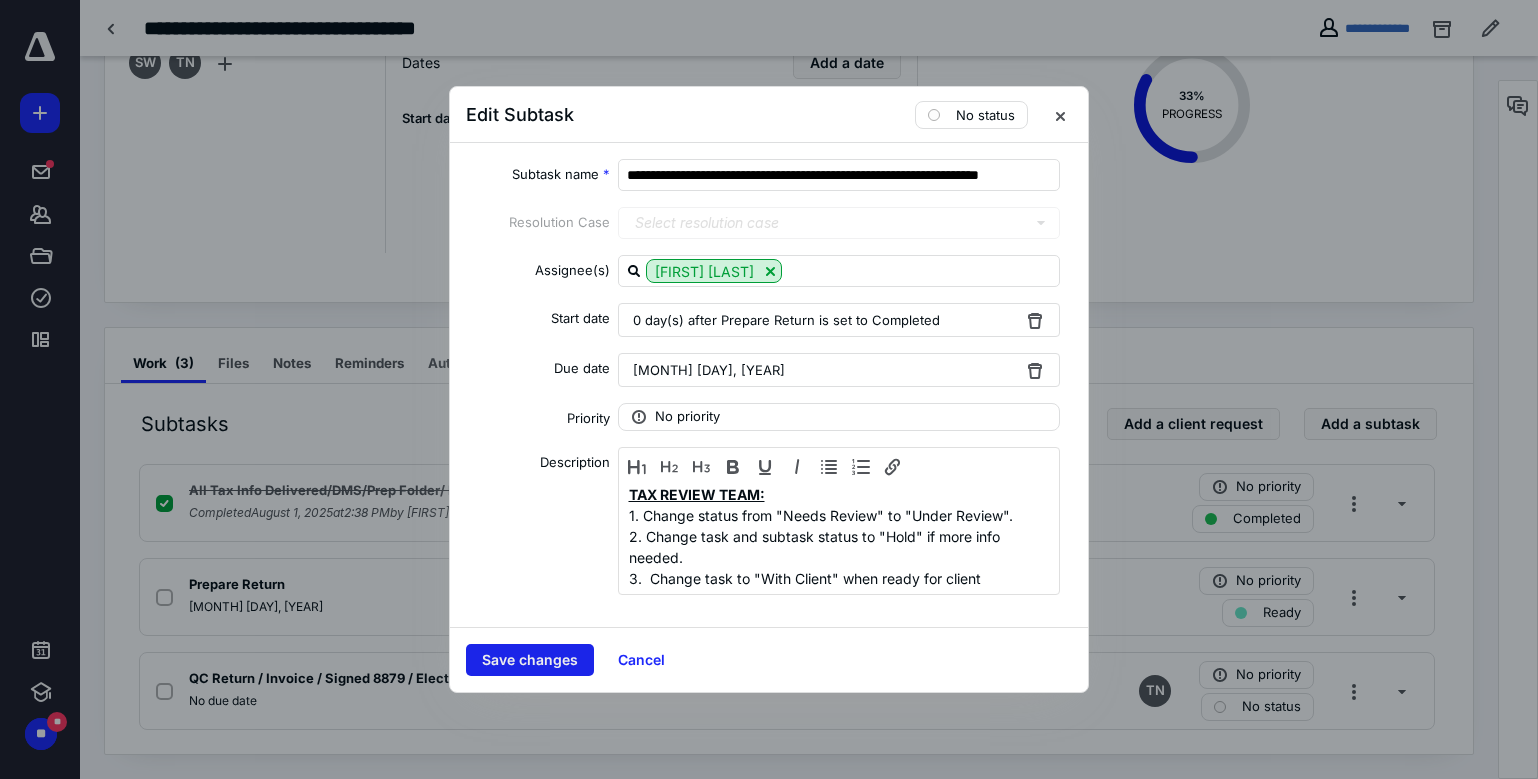 click on "Save changes" at bounding box center [530, 660] 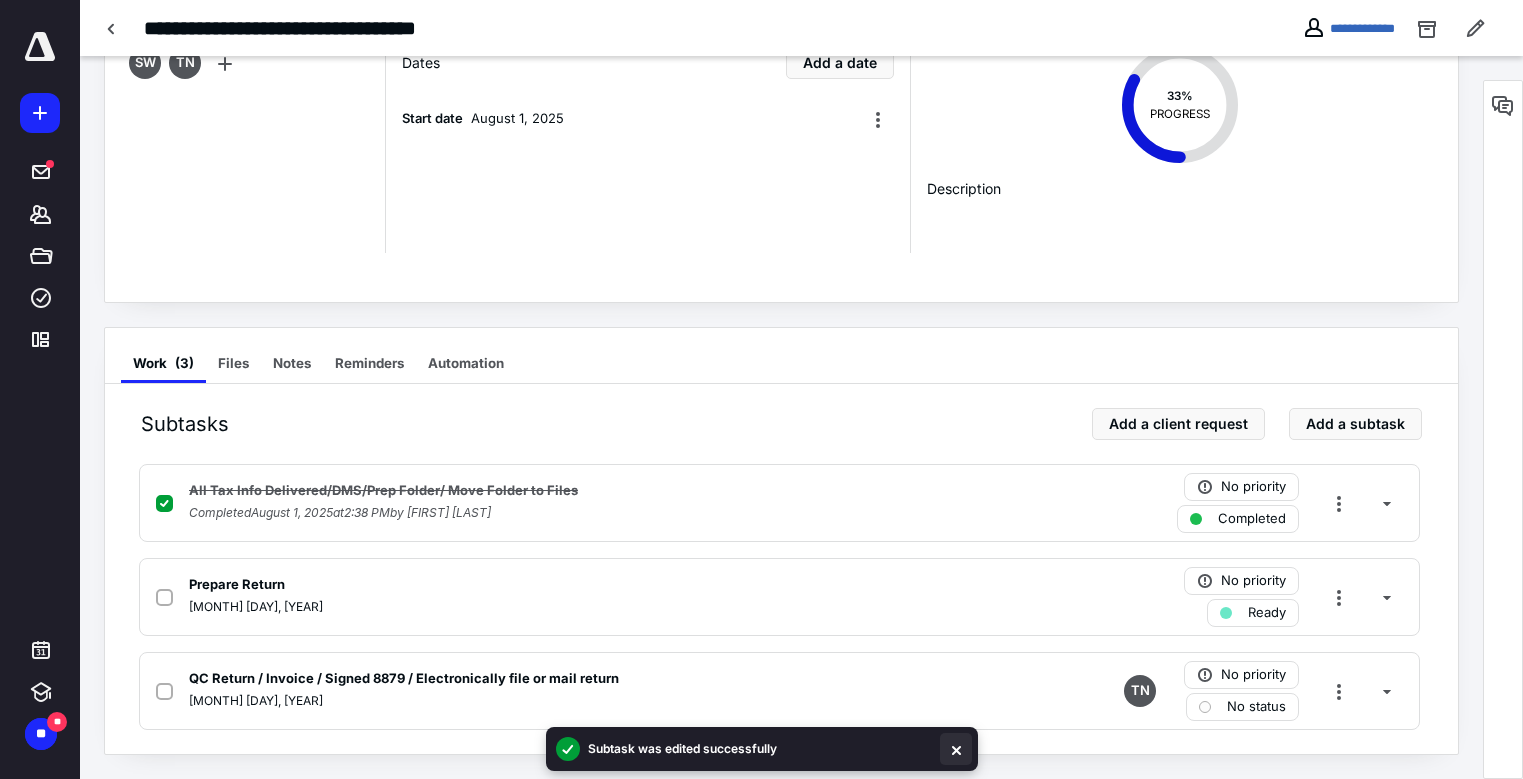 click at bounding box center (956, 749) 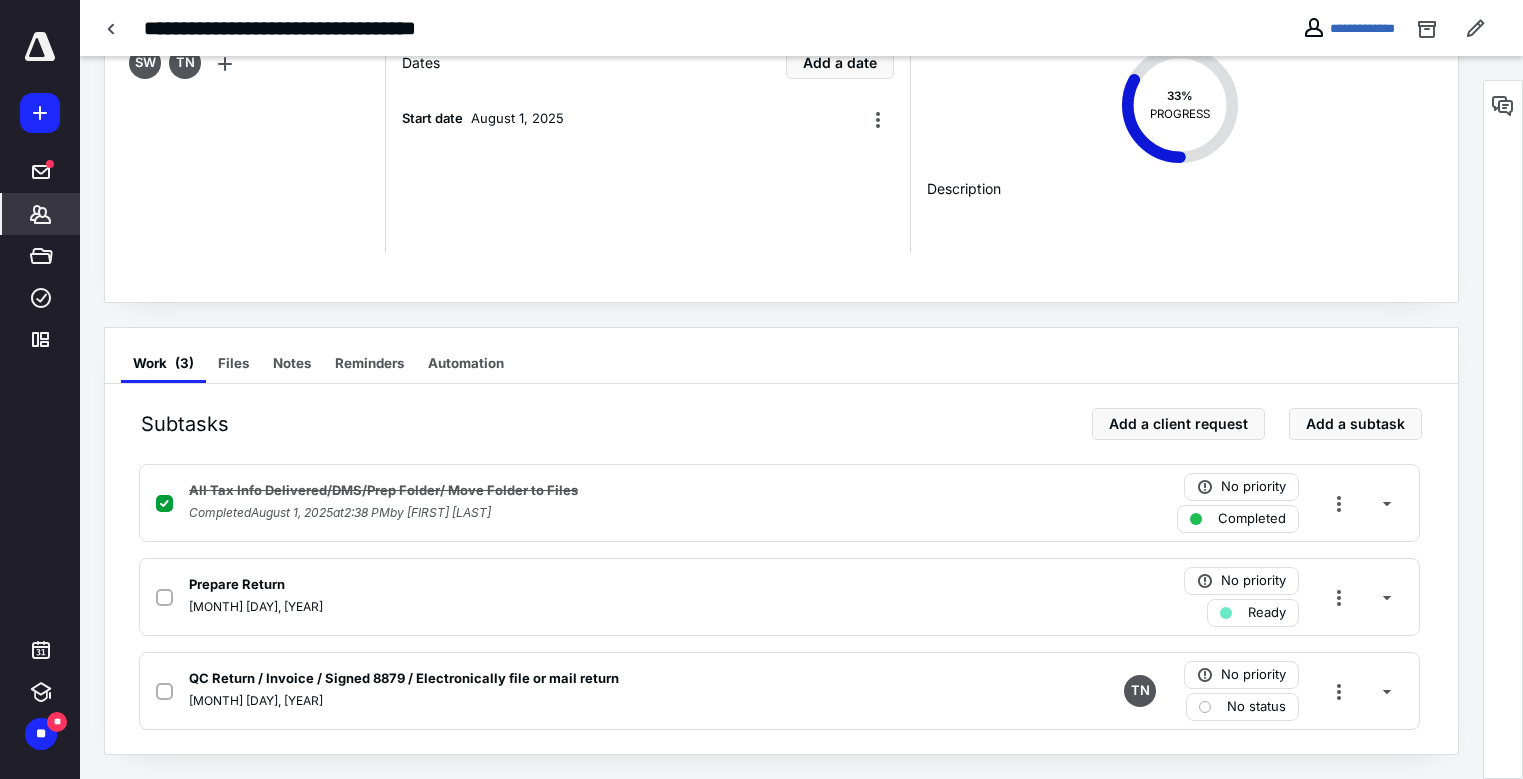 click 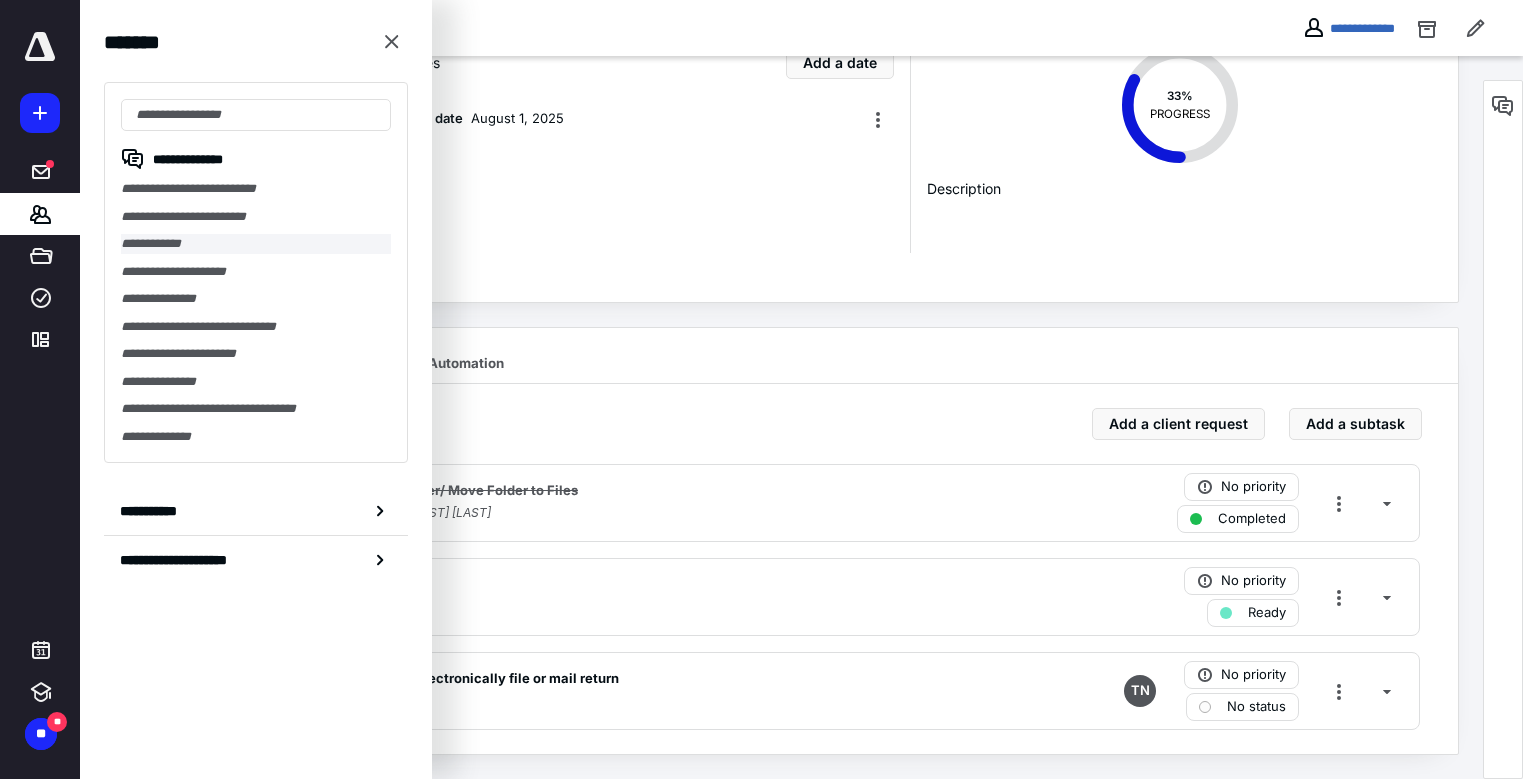 click on "**********" at bounding box center [256, 244] 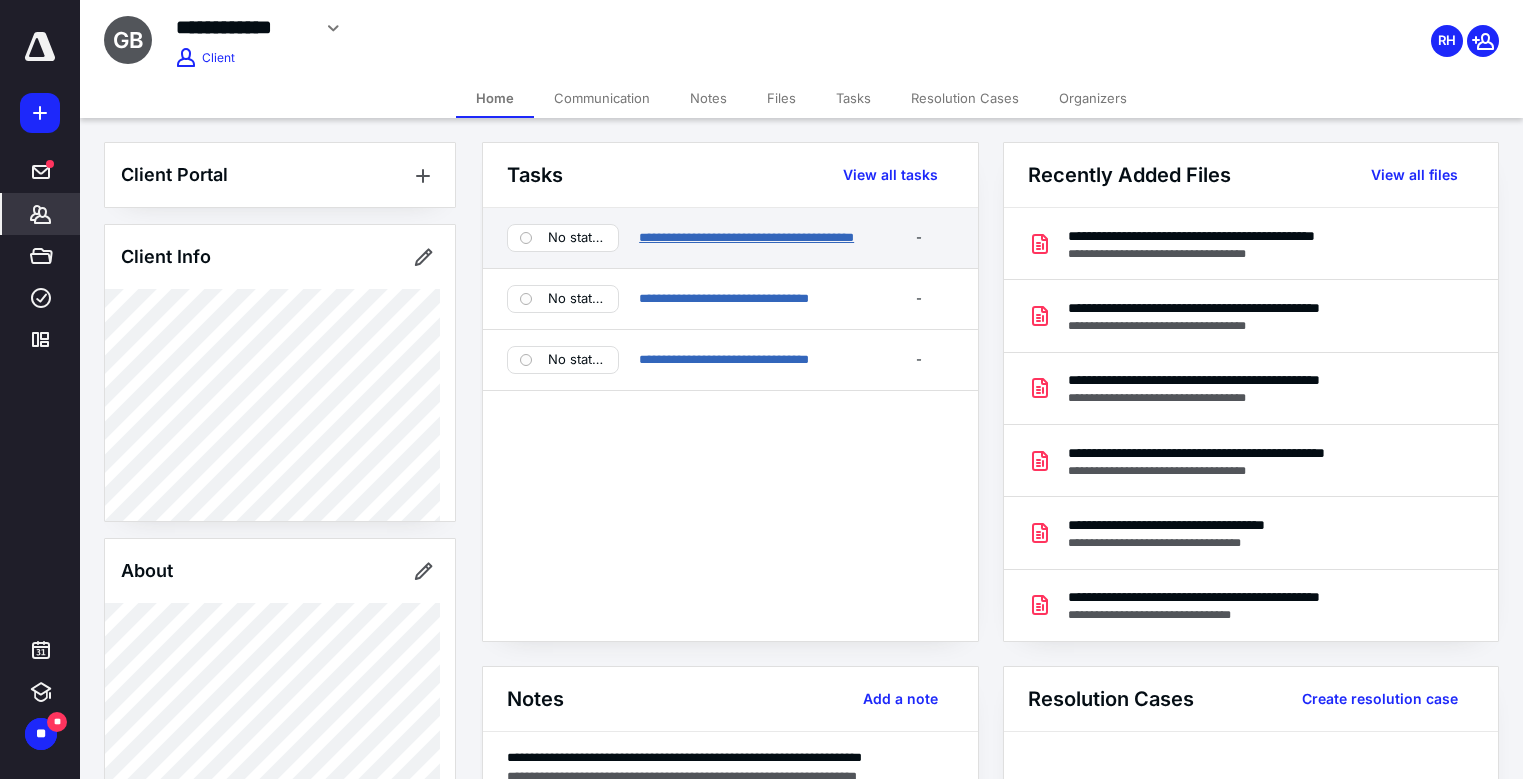 click on "**********" at bounding box center [746, 237] 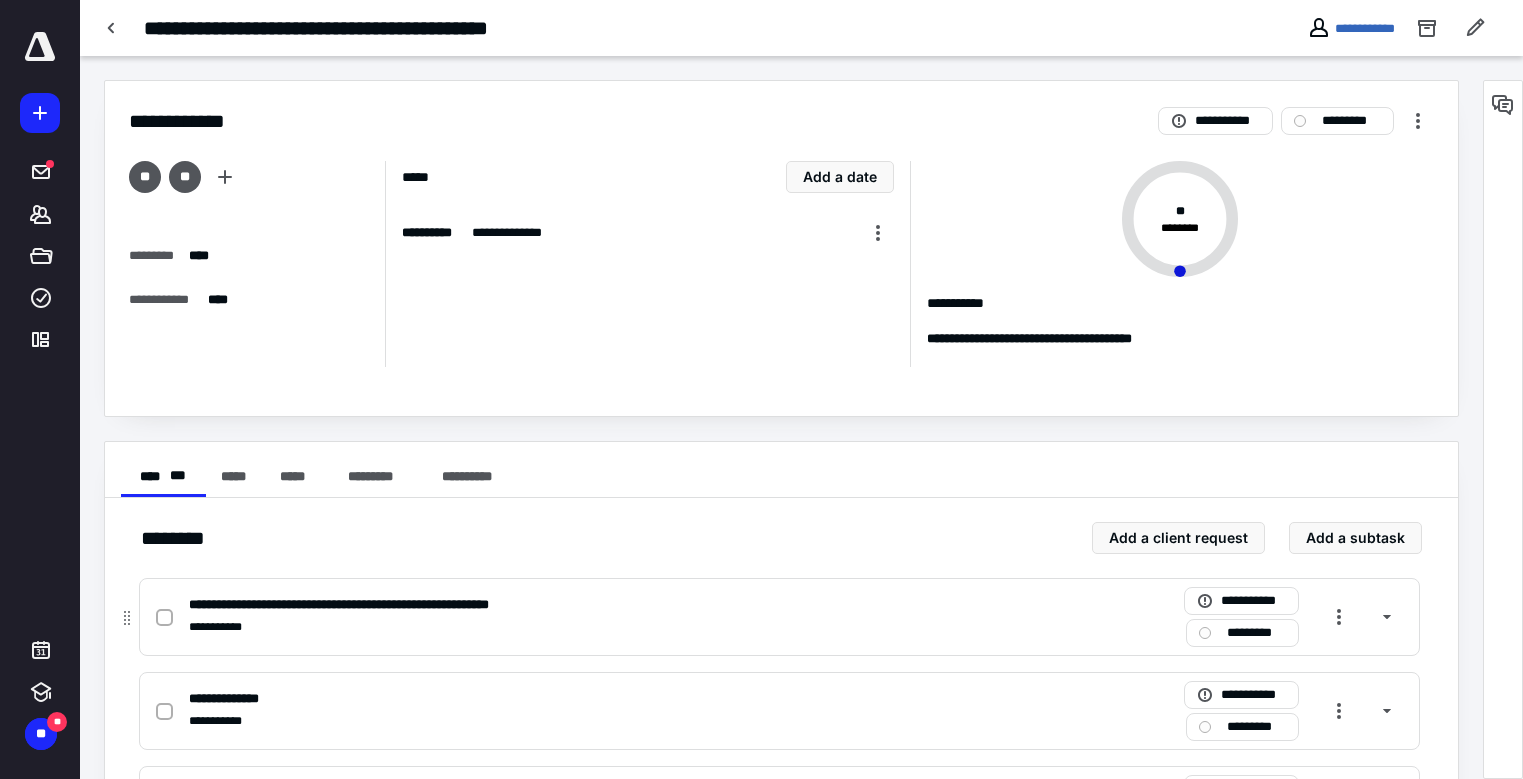 click 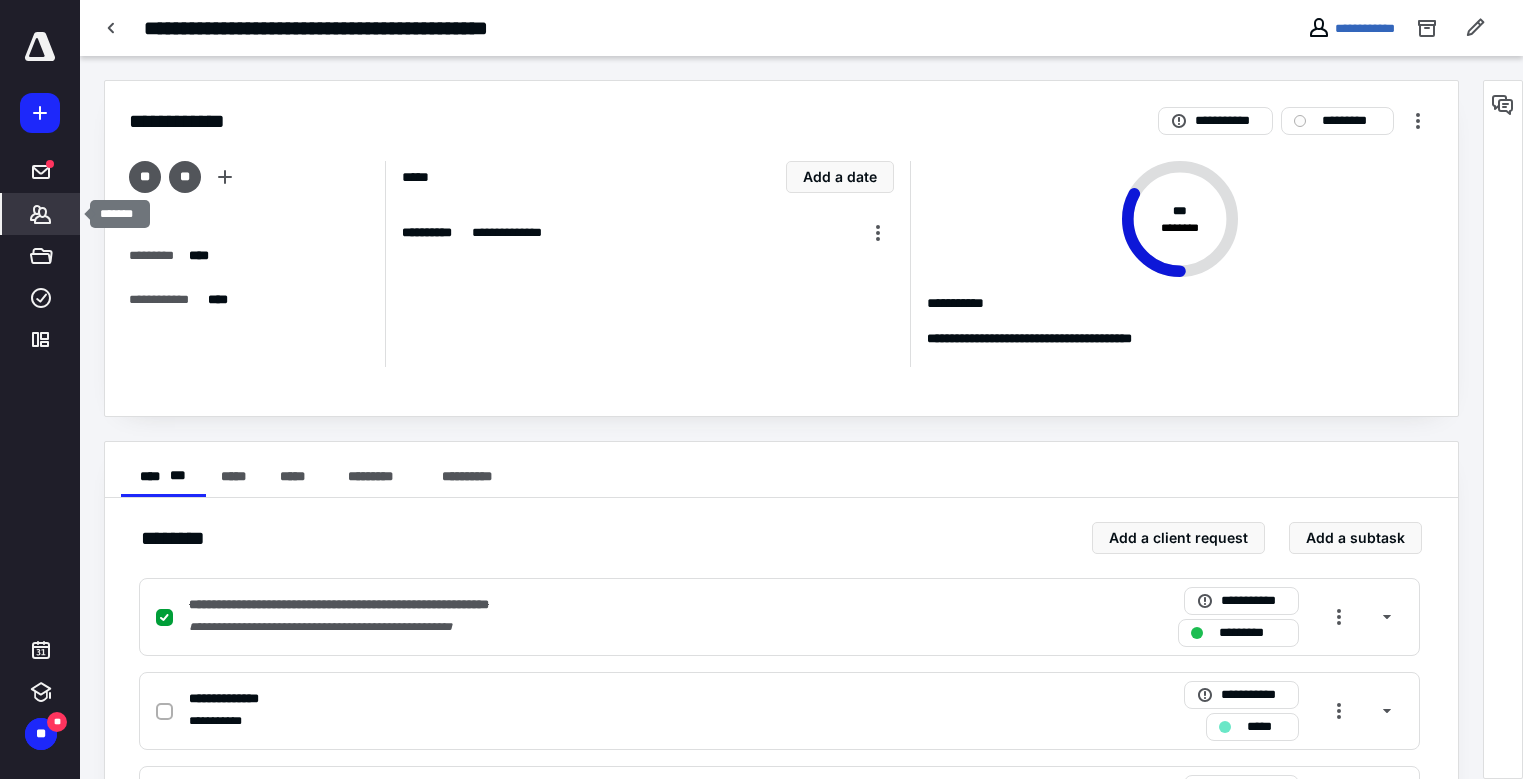 click 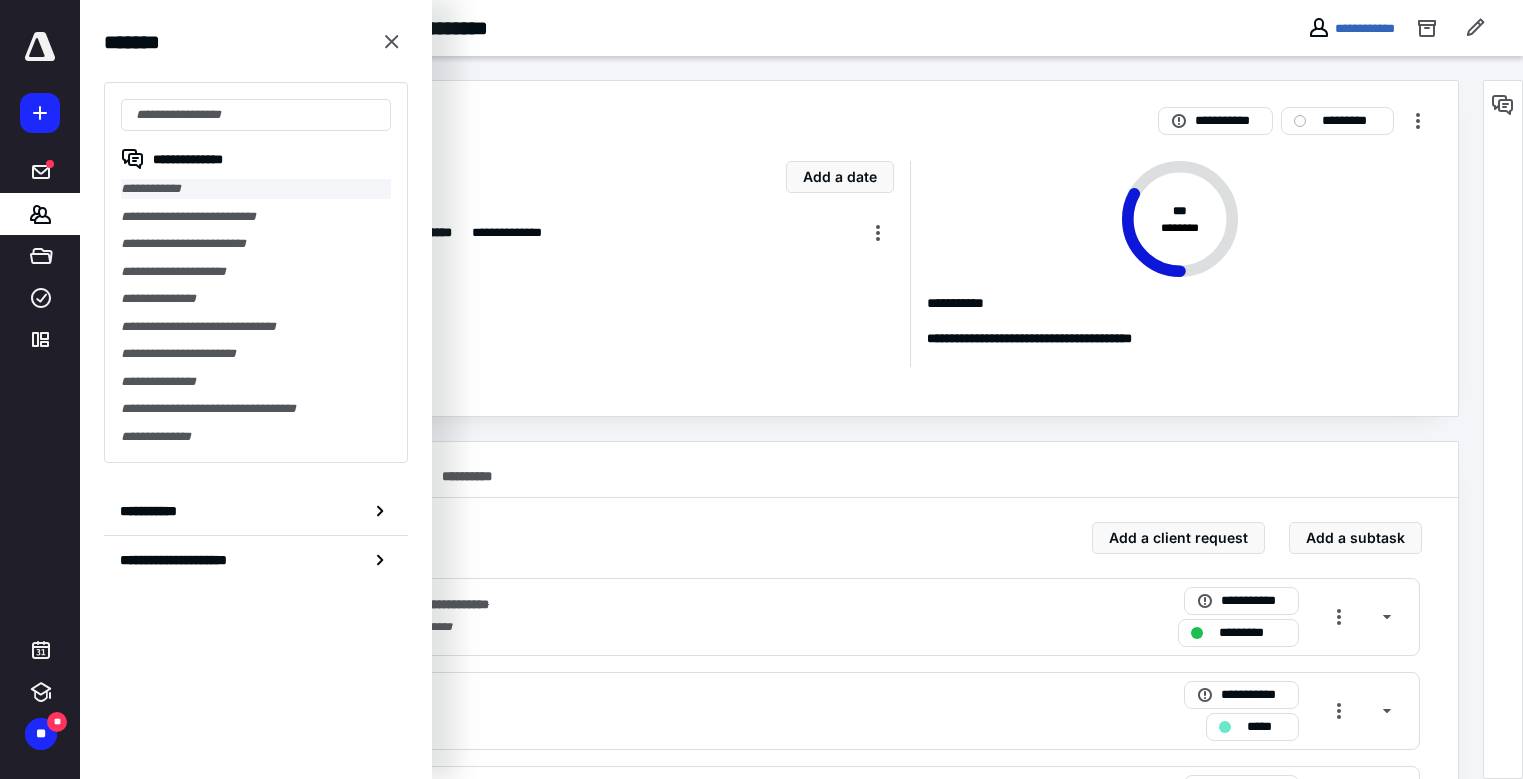 click on "**********" at bounding box center [256, 189] 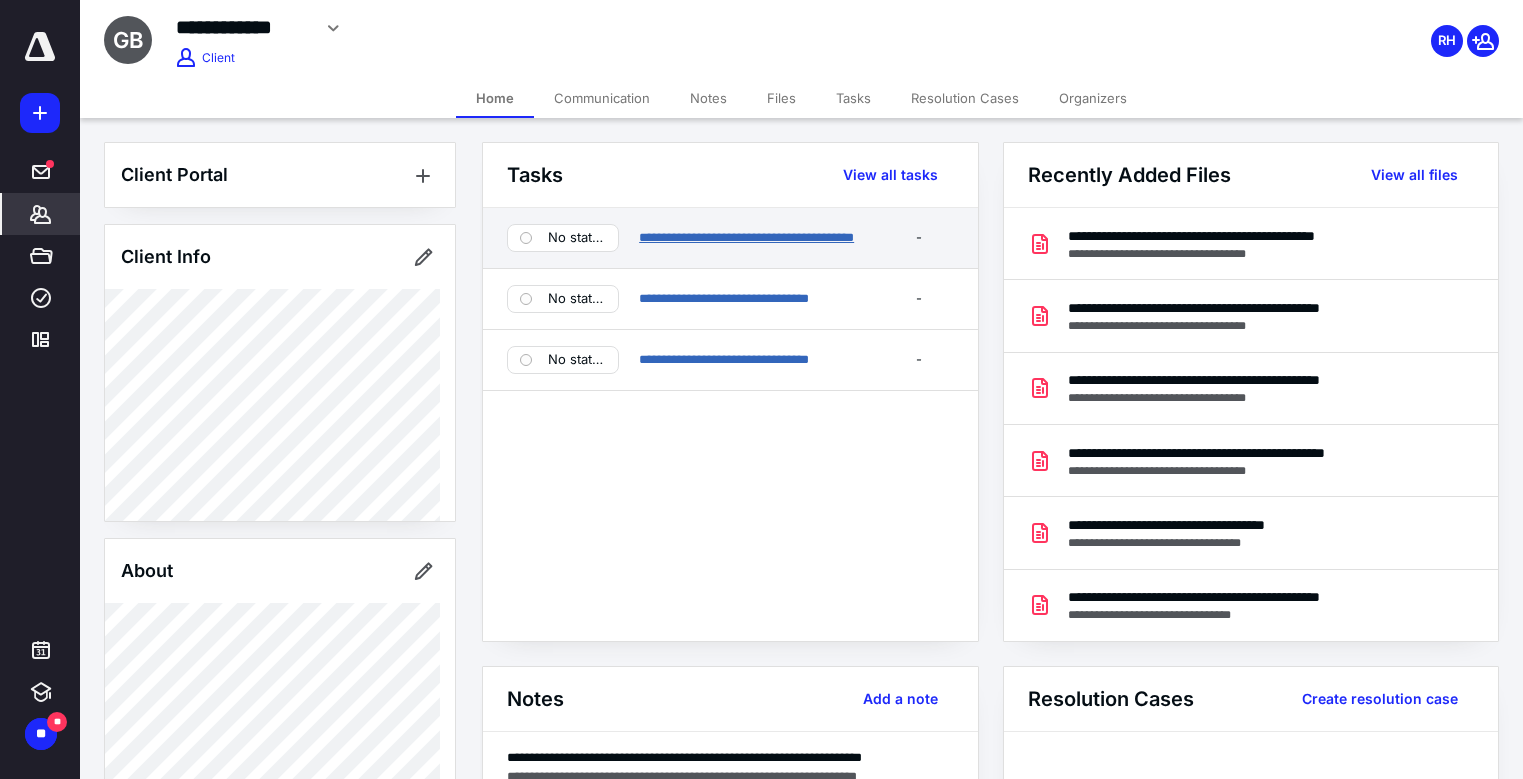 click on "**********" at bounding box center [746, 237] 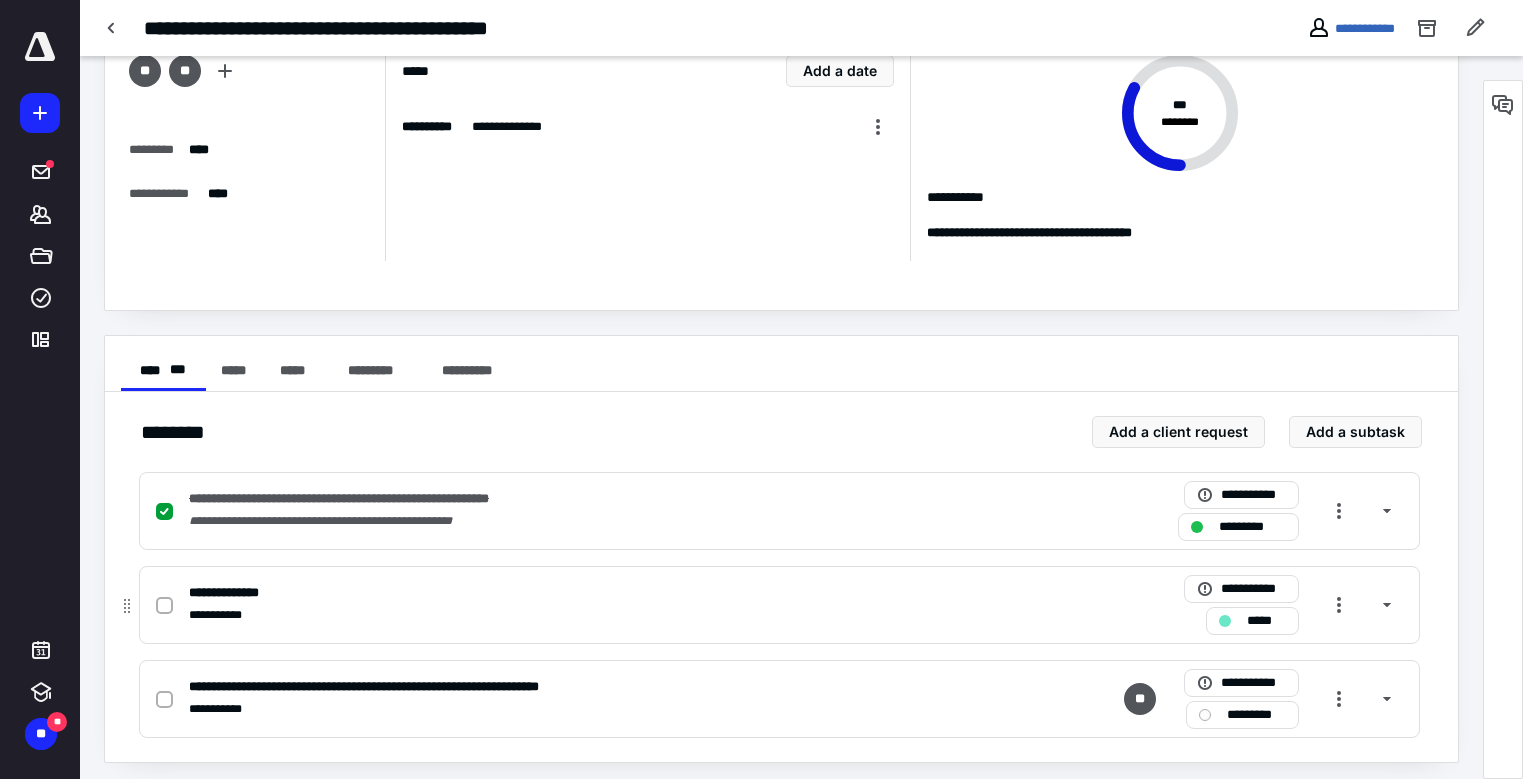 scroll, scrollTop: 114, scrollLeft: 0, axis: vertical 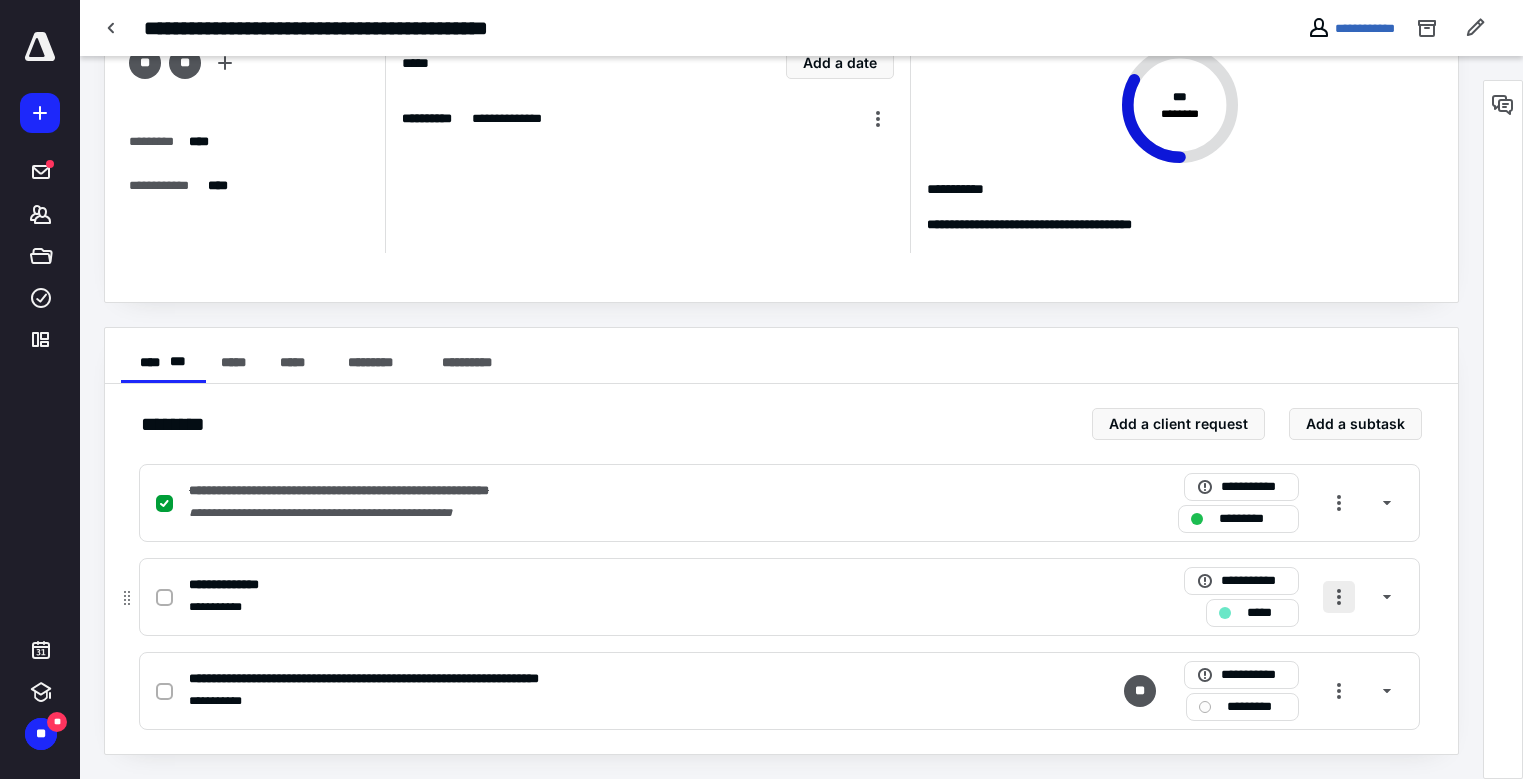 click at bounding box center [1339, 597] 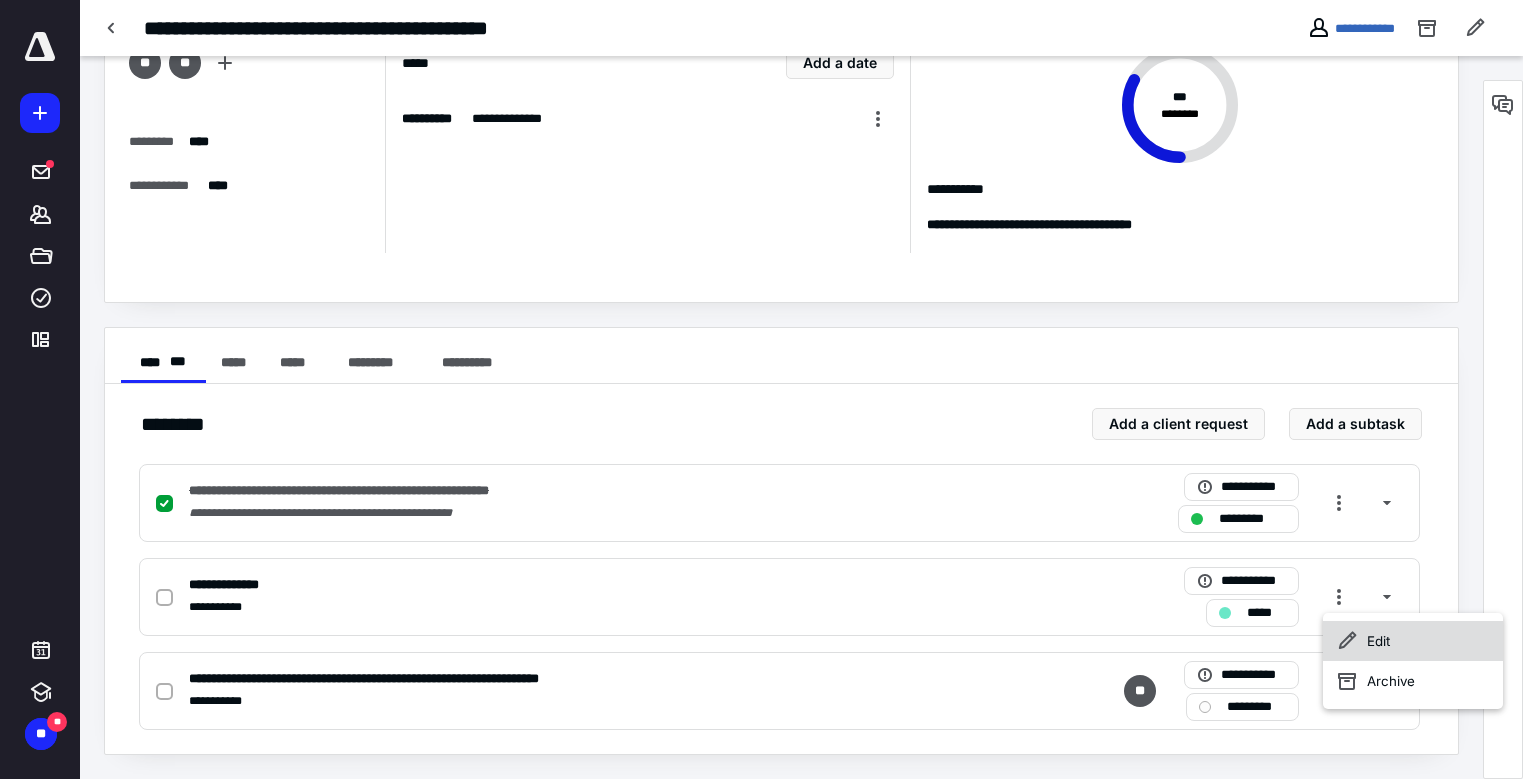 click on "Edit" at bounding box center [1413, 641] 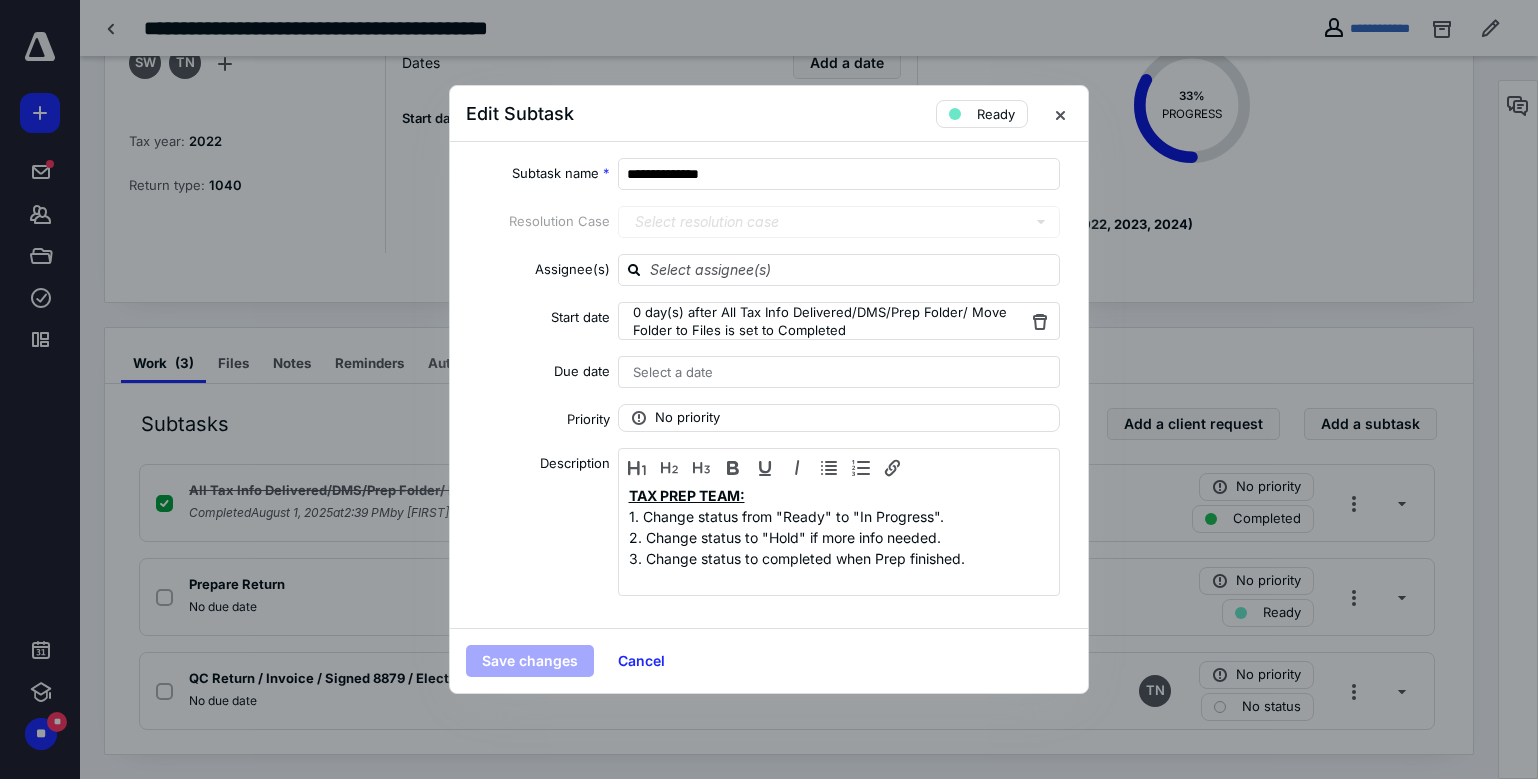 click on "Select a date" at bounding box center [839, 372] 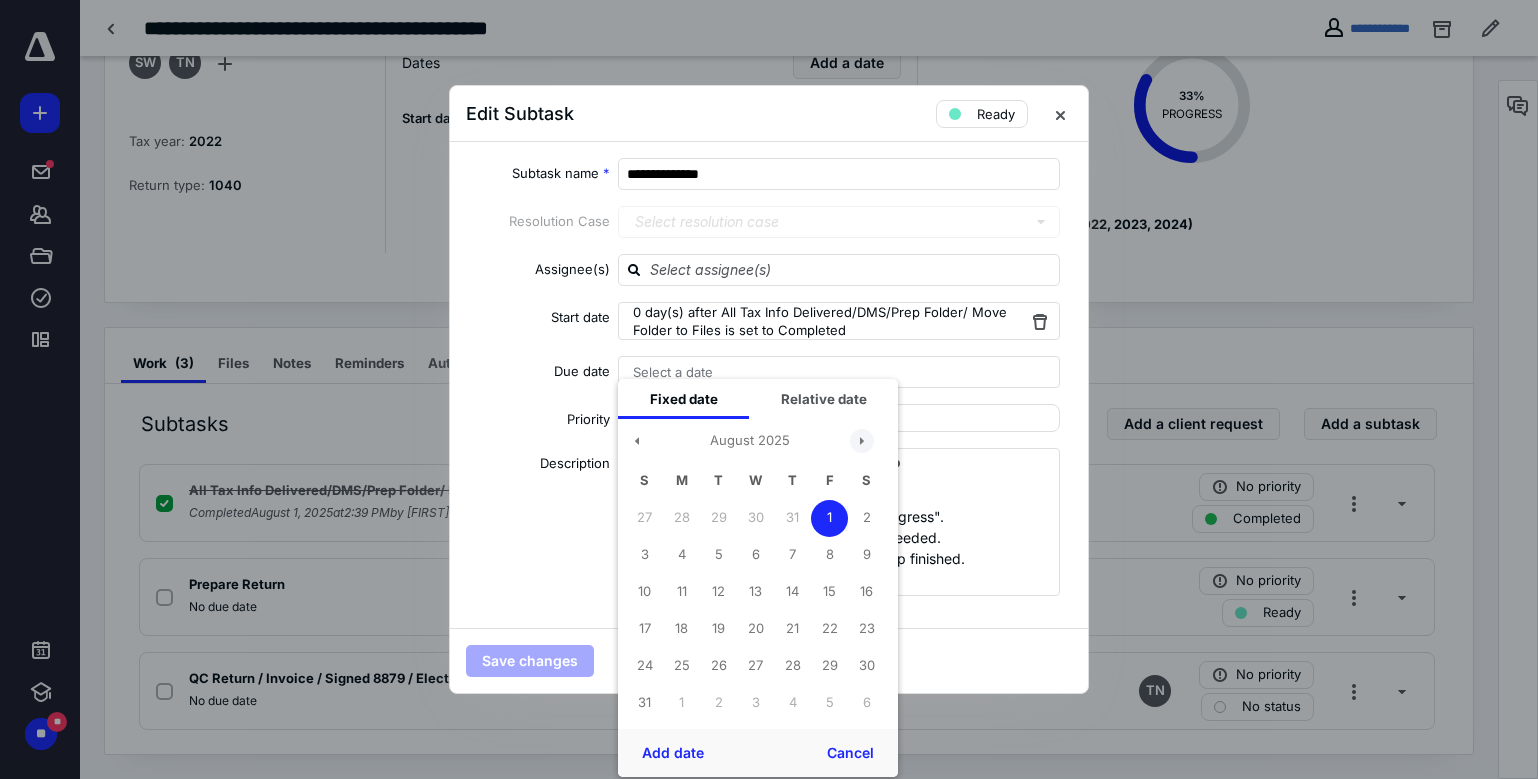 click at bounding box center (862, 441) 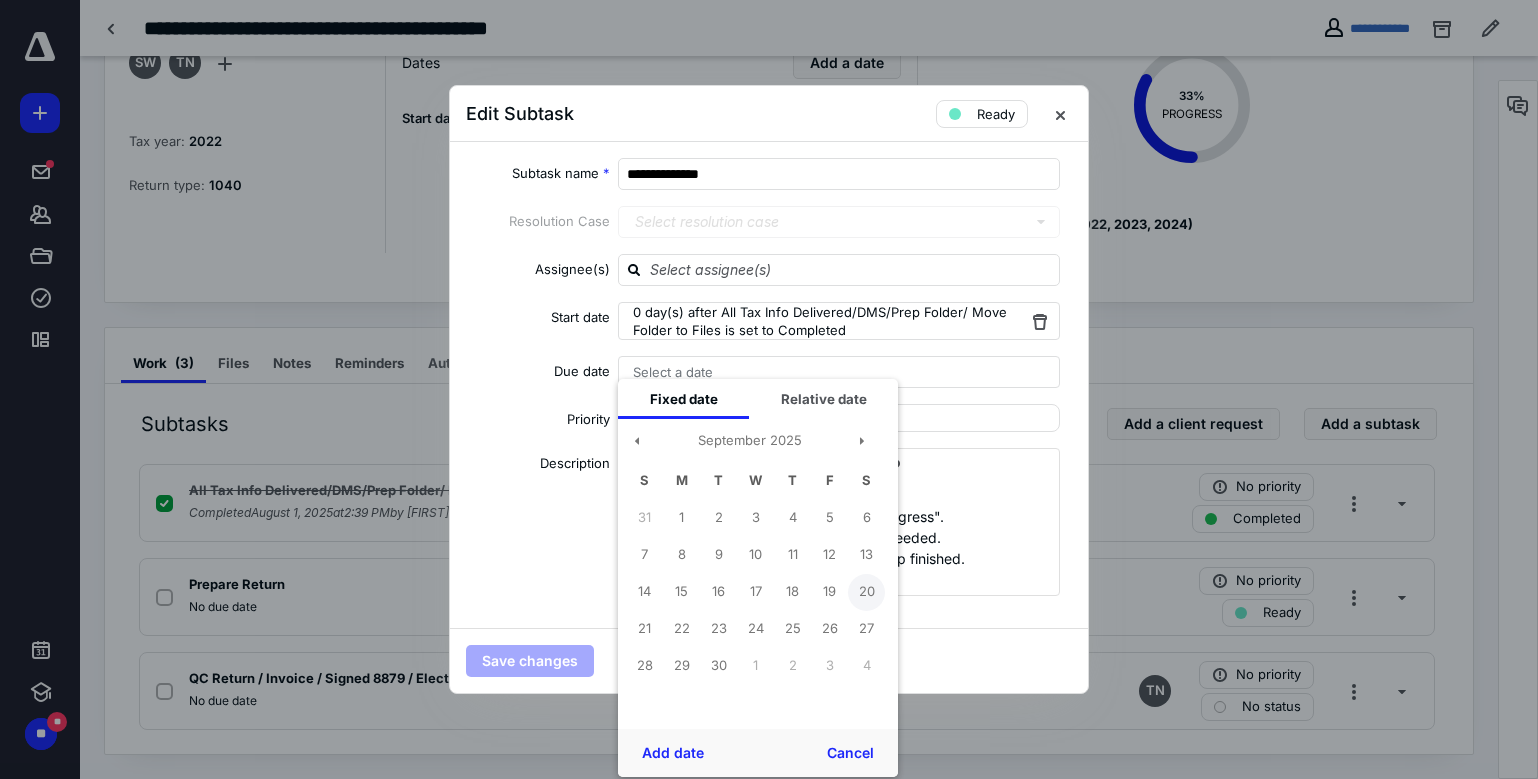 click on "20" at bounding box center [866, 592] 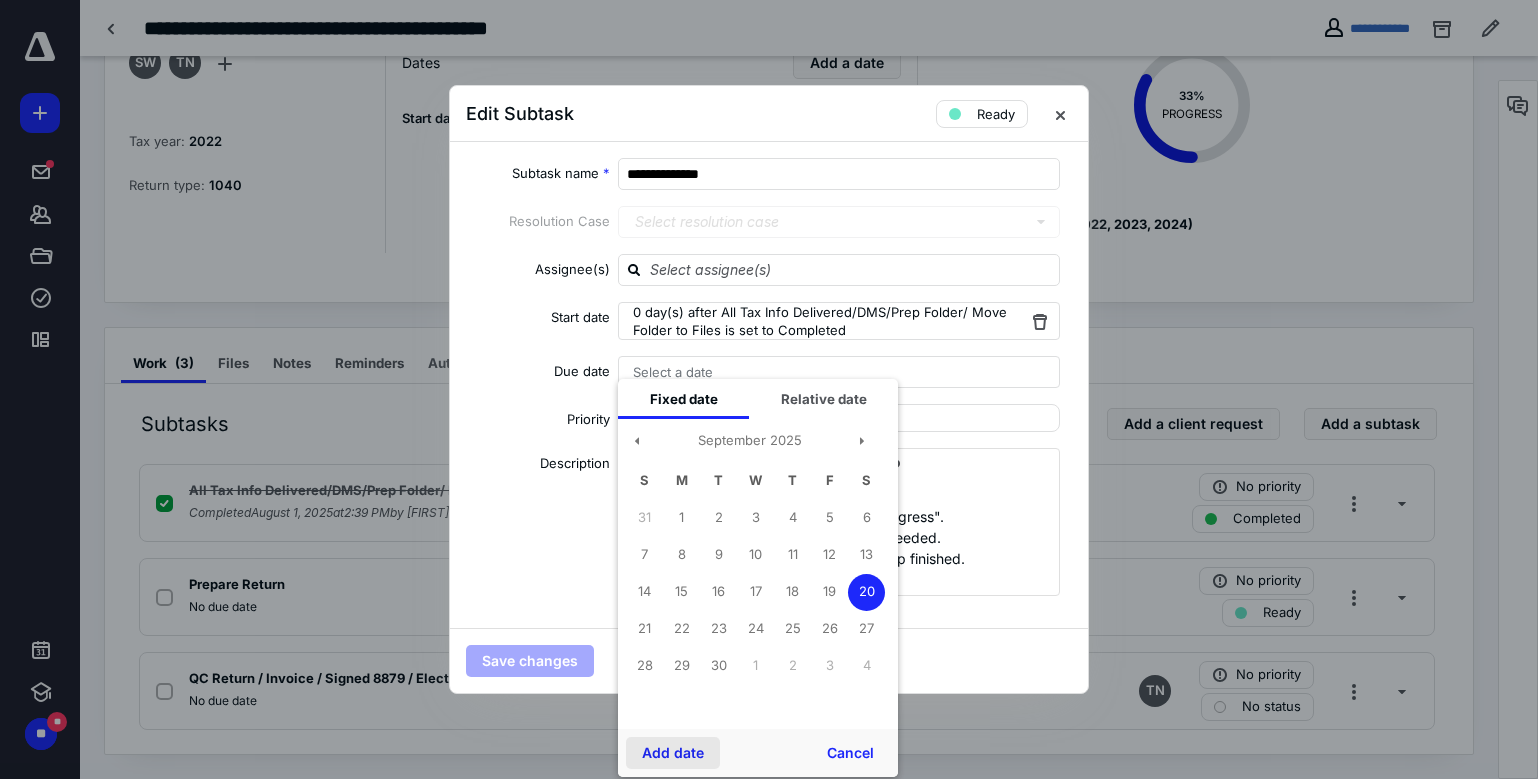 click on "Add date" at bounding box center [673, 753] 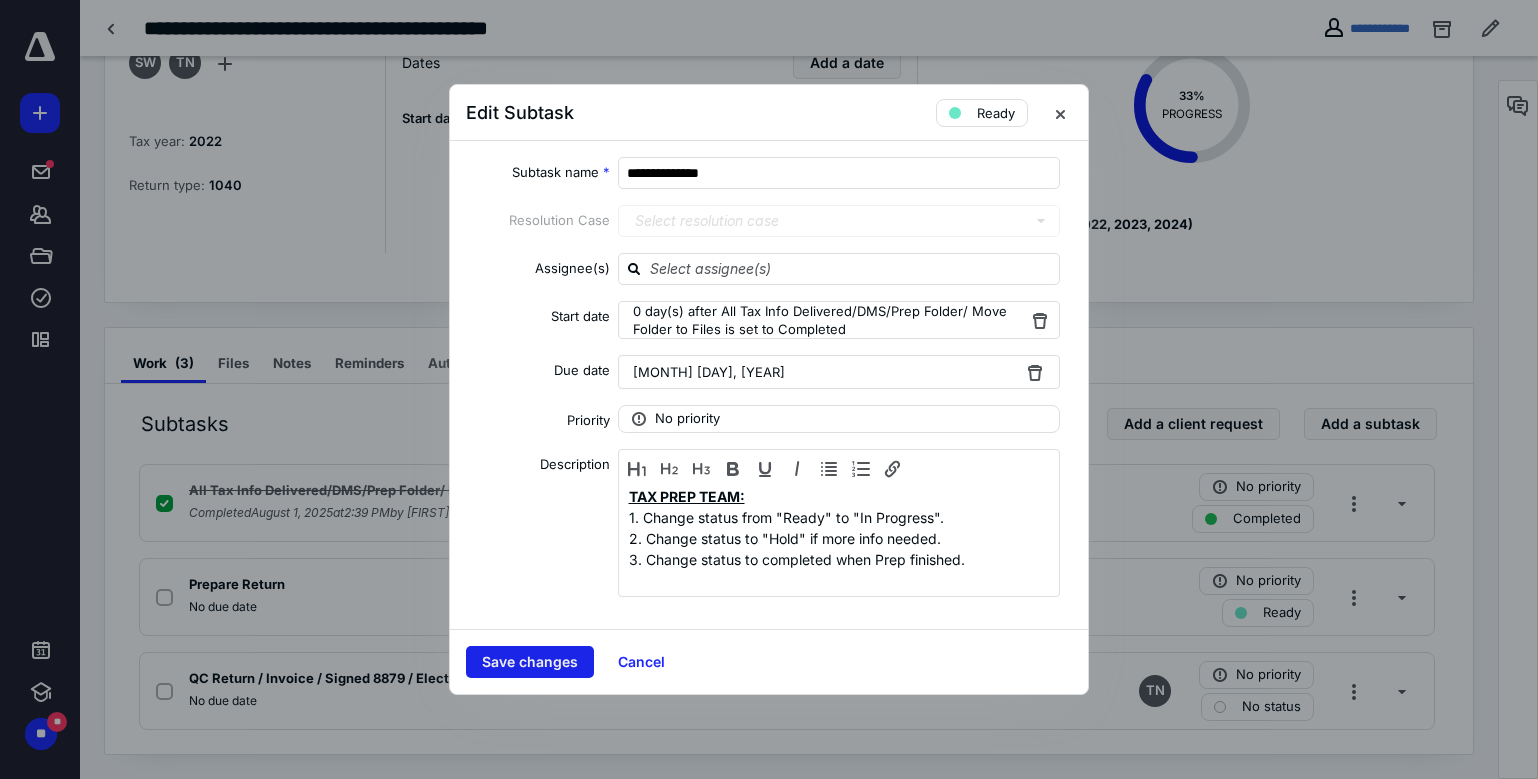 click on "Save changes" at bounding box center (530, 662) 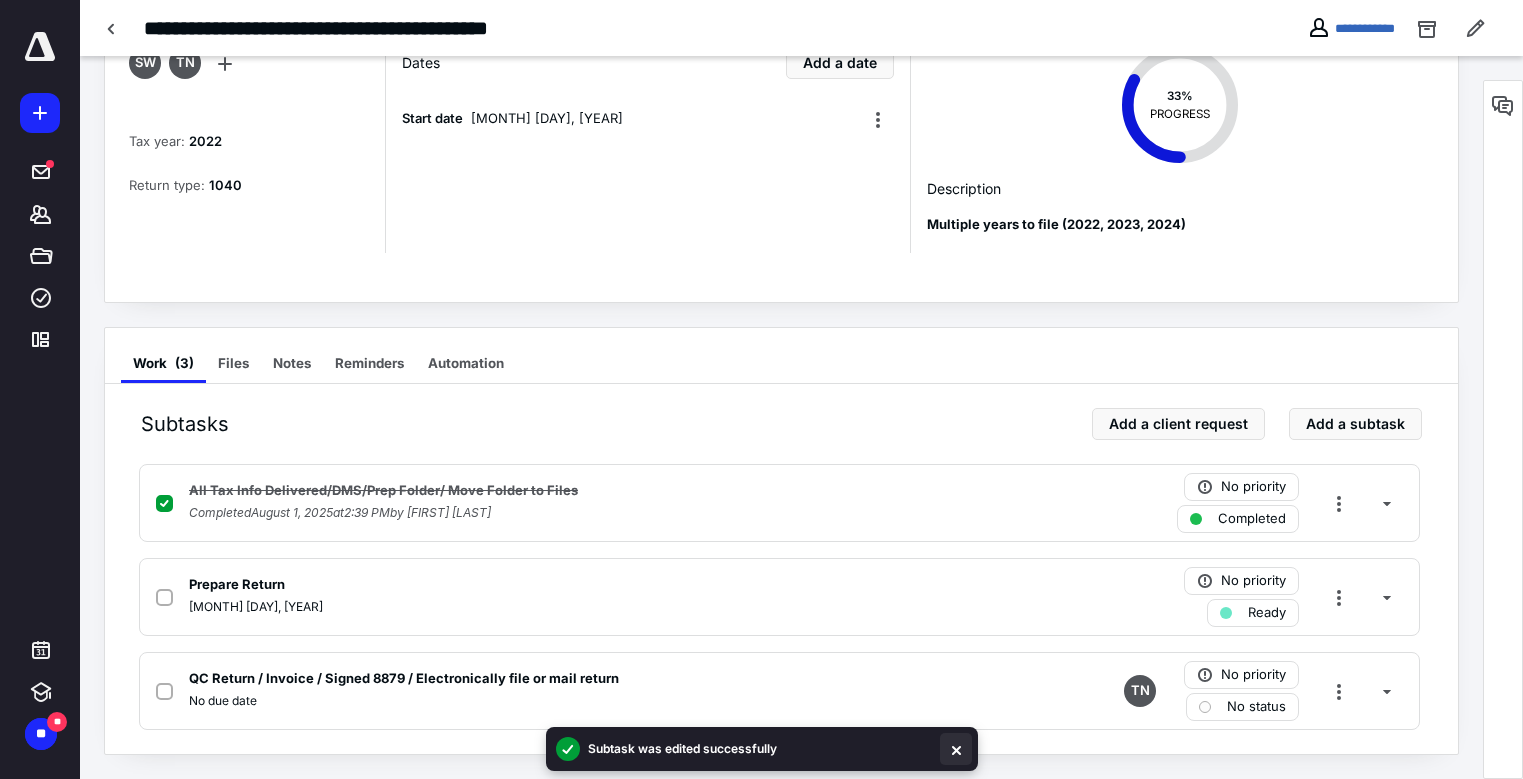 click at bounding box center (956, 749) 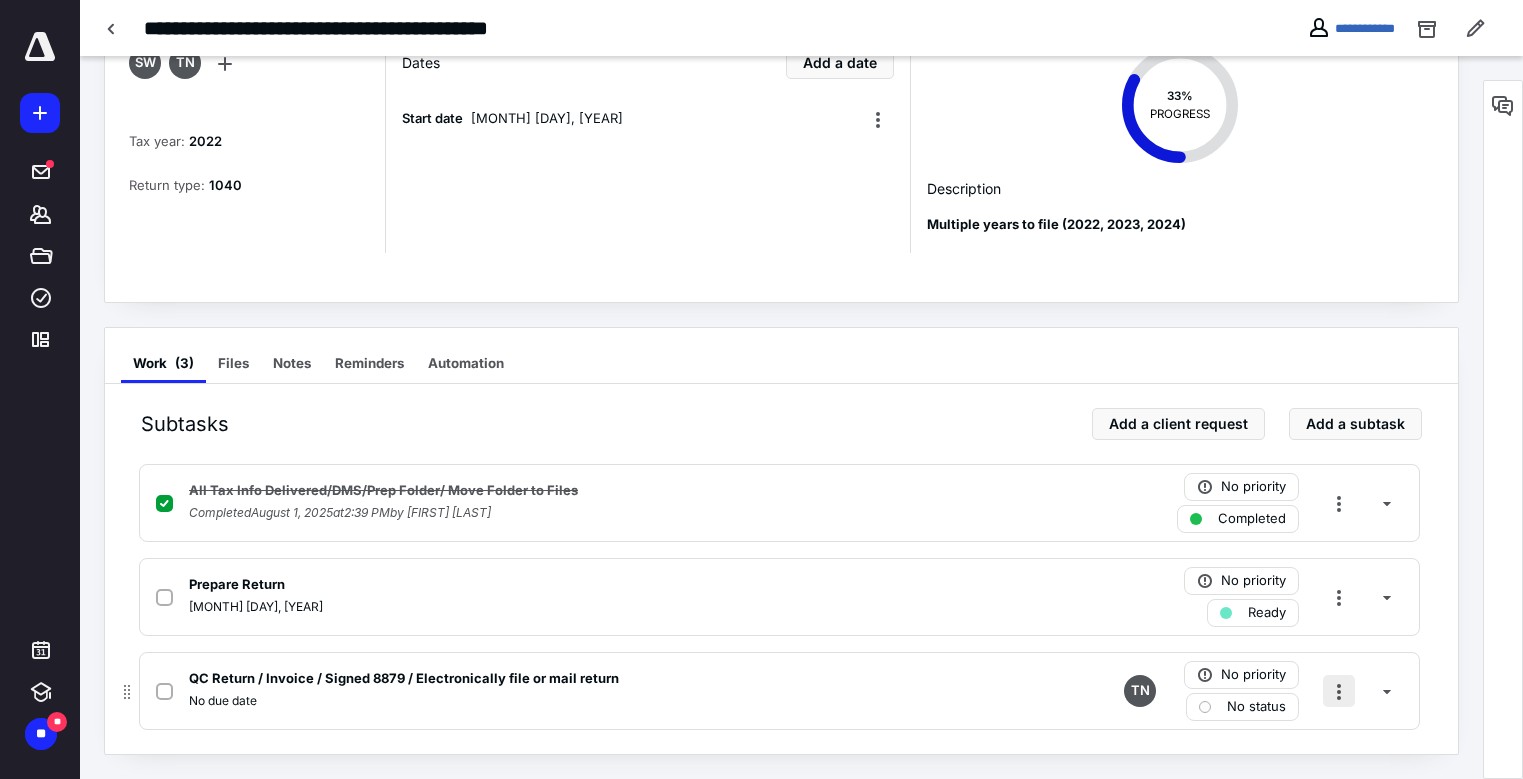 click at bounding box center [1339, 691] 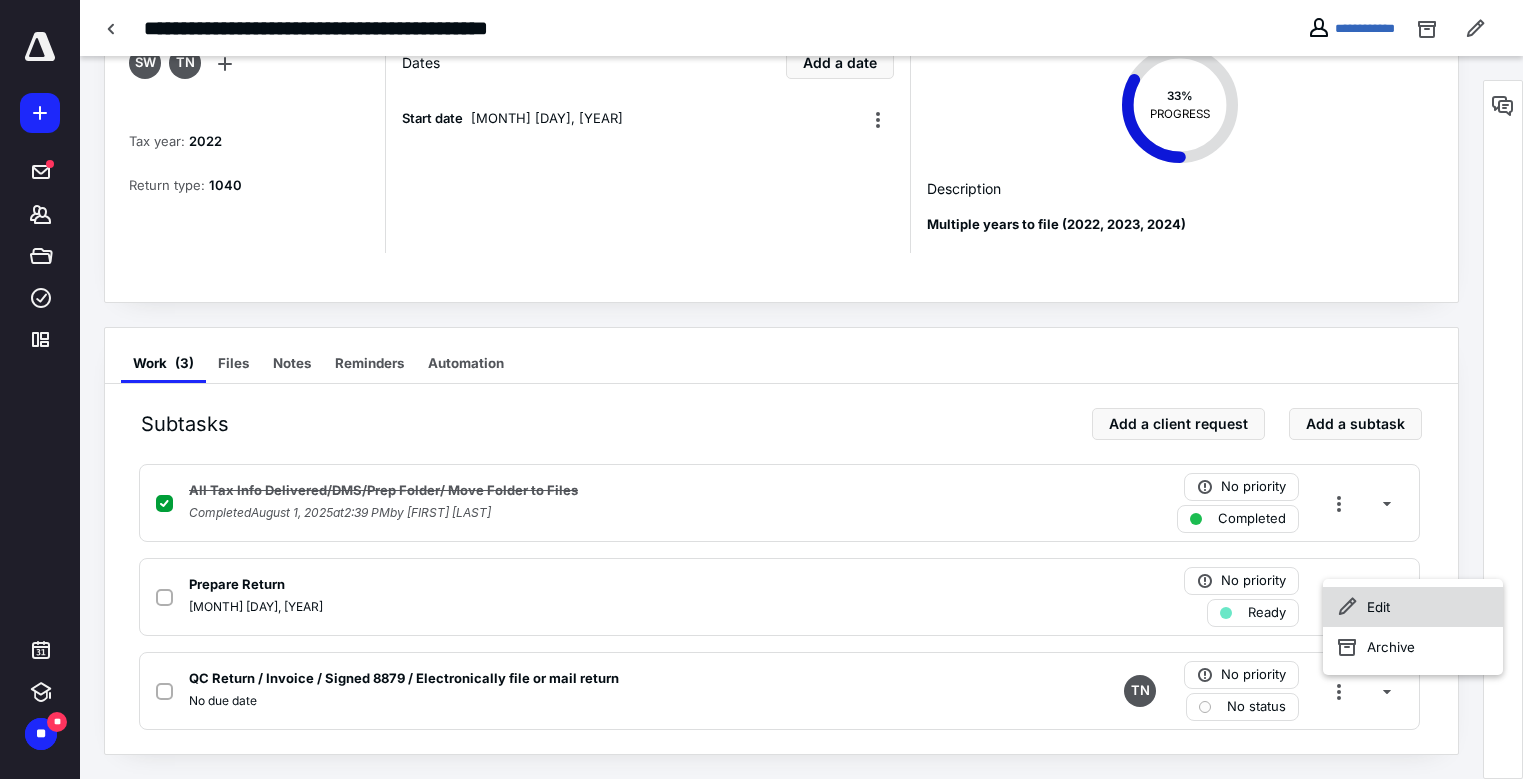 click on "Edit" at bounding box center [1413, 607] 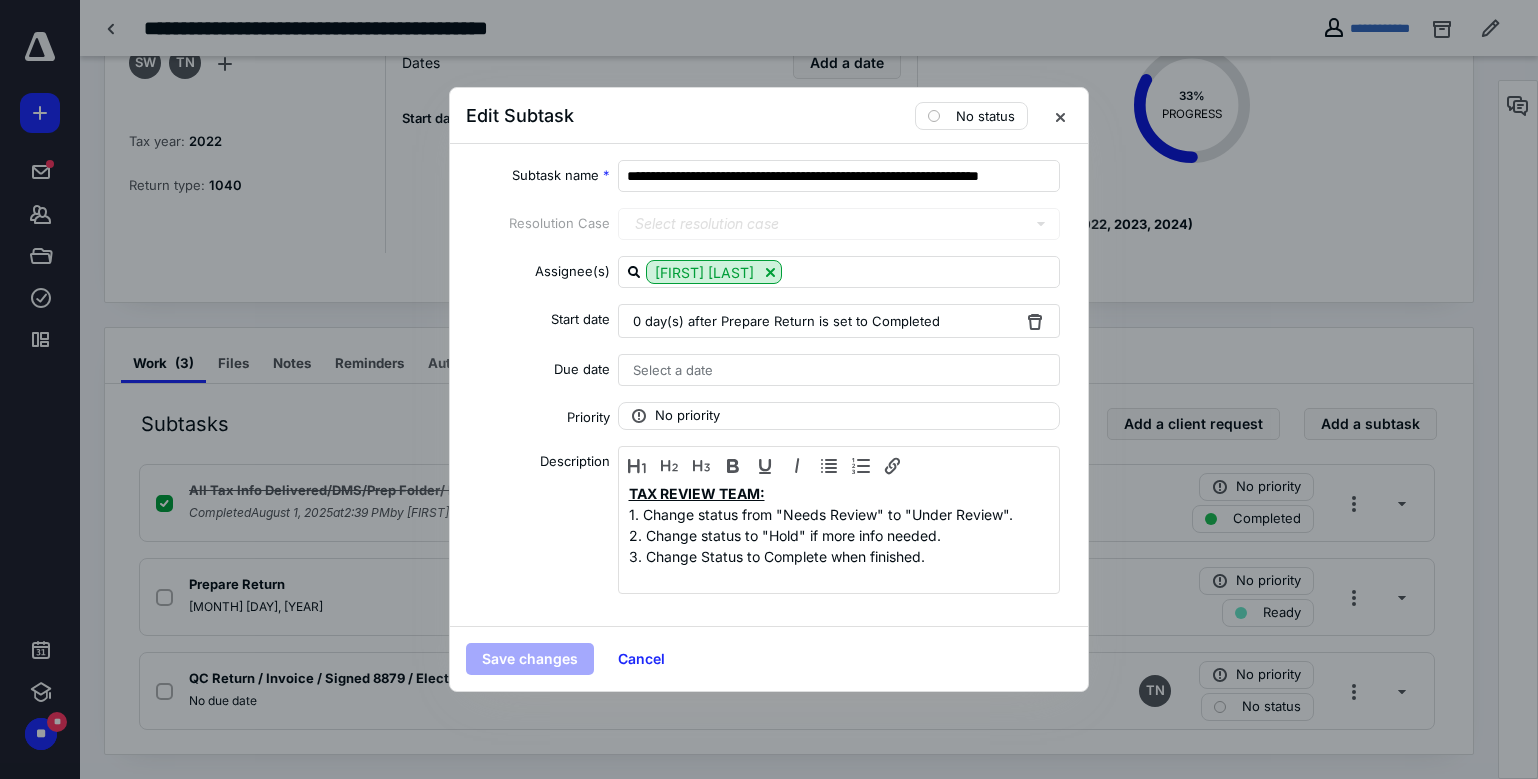 click on "Select a date" at bounding box center (839, 370) 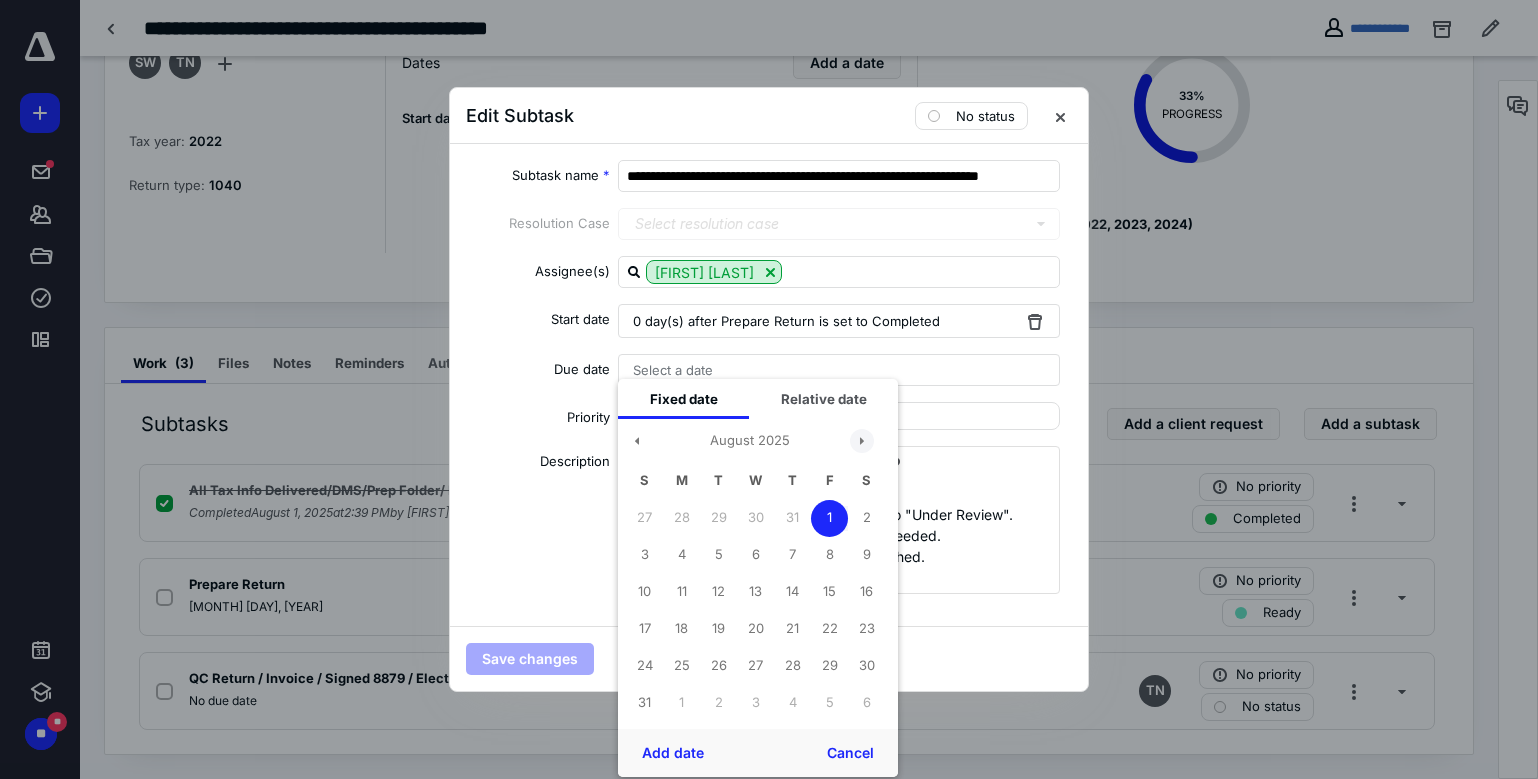 click at bounding box center [862, 441] 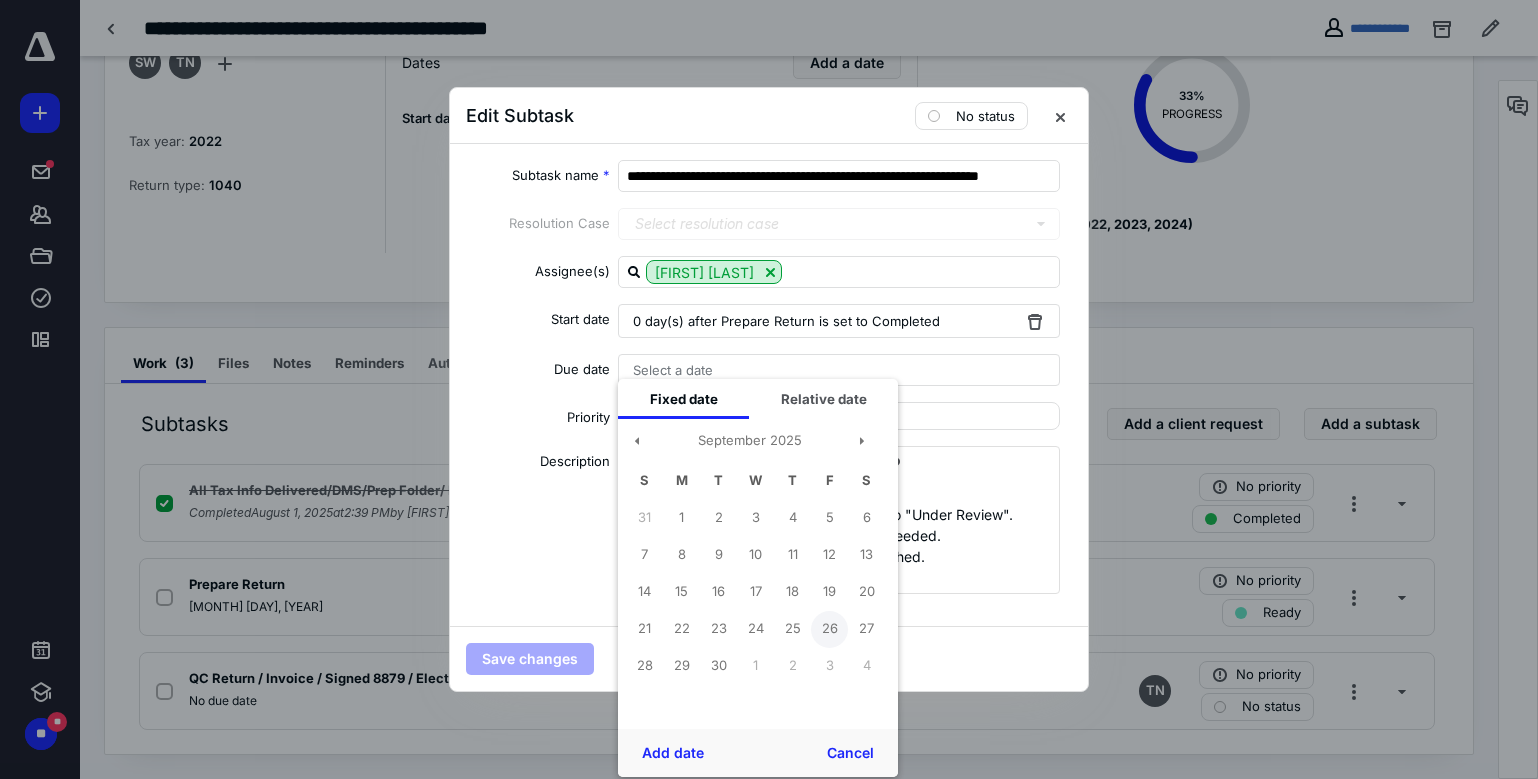 drag, startPoint x: 863, startPoint y: 589, endPoint x: 827, endPoint y: 631, distance: 55.31727 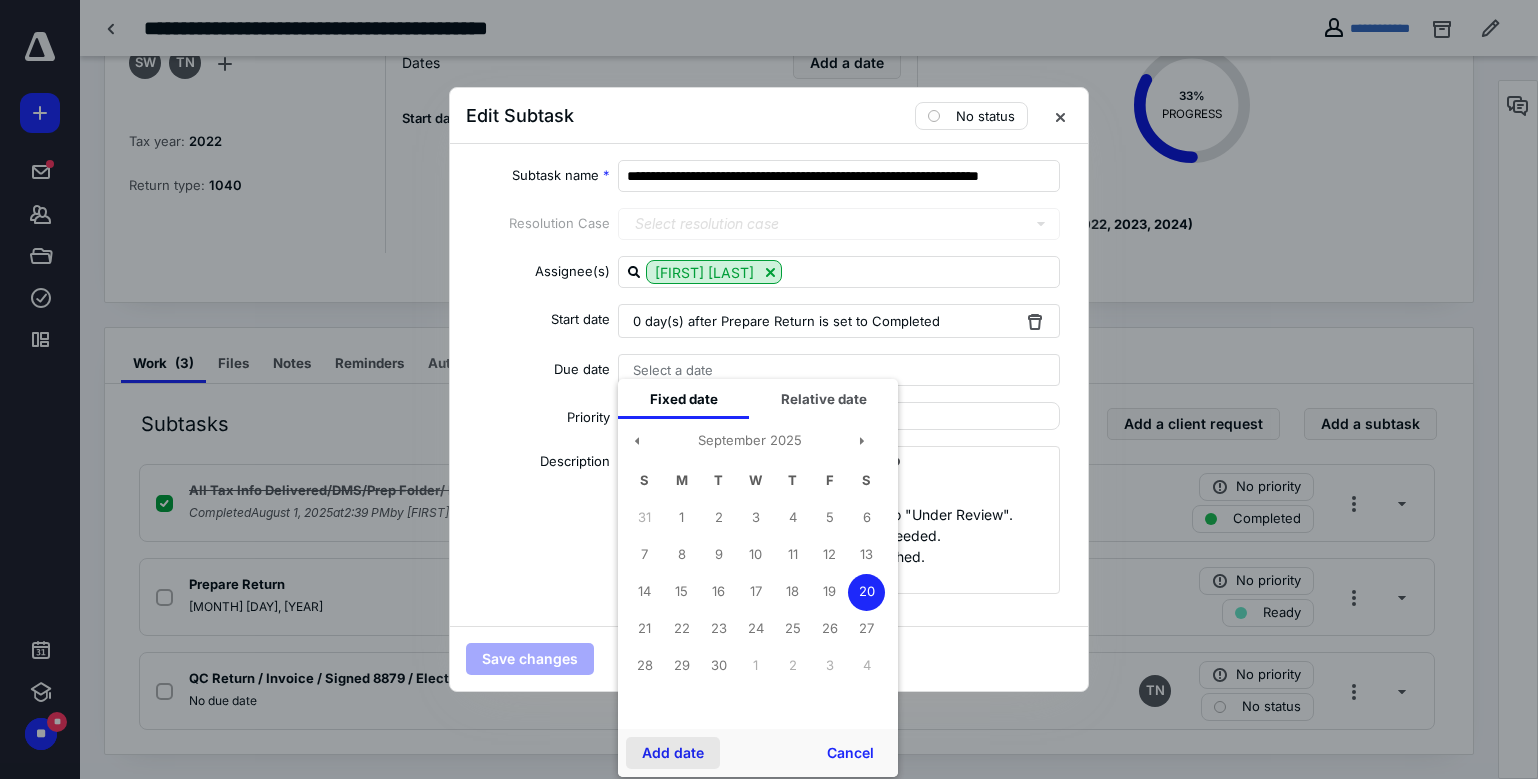 click on "Add date" at bounding box center [673, 753] 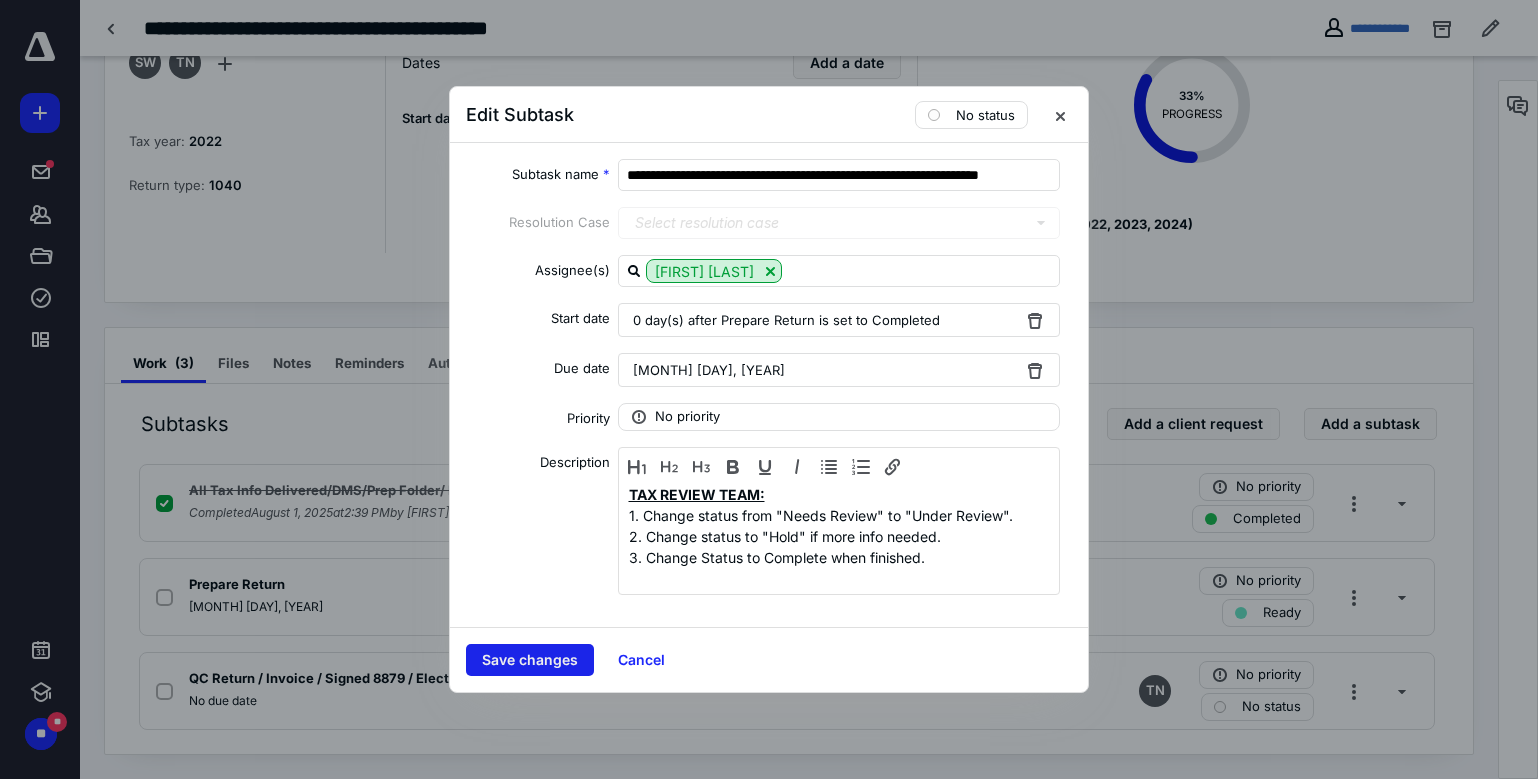 click on "Save changes" at bounding box center (530, 660) 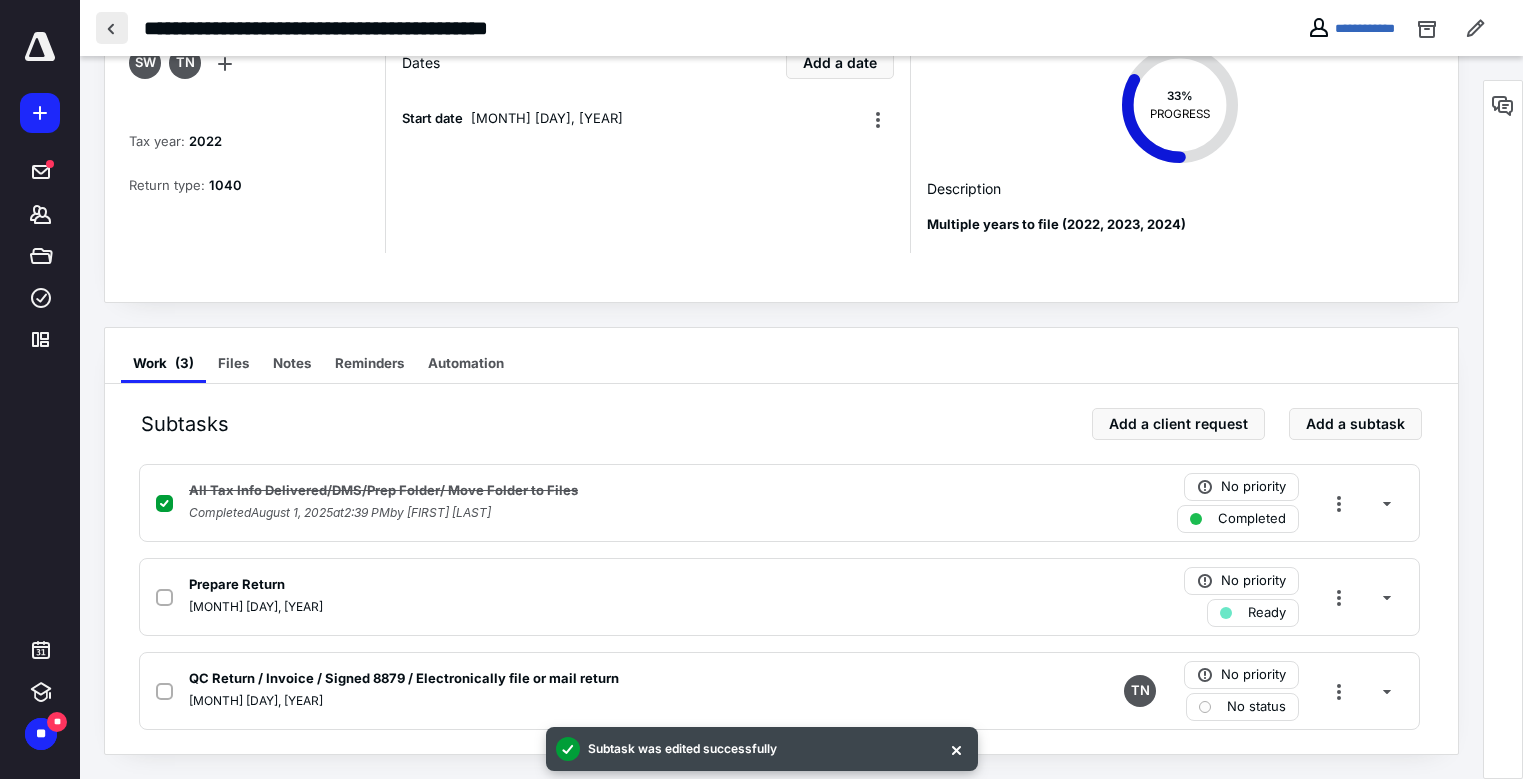 click at bounding box center [112, 28] 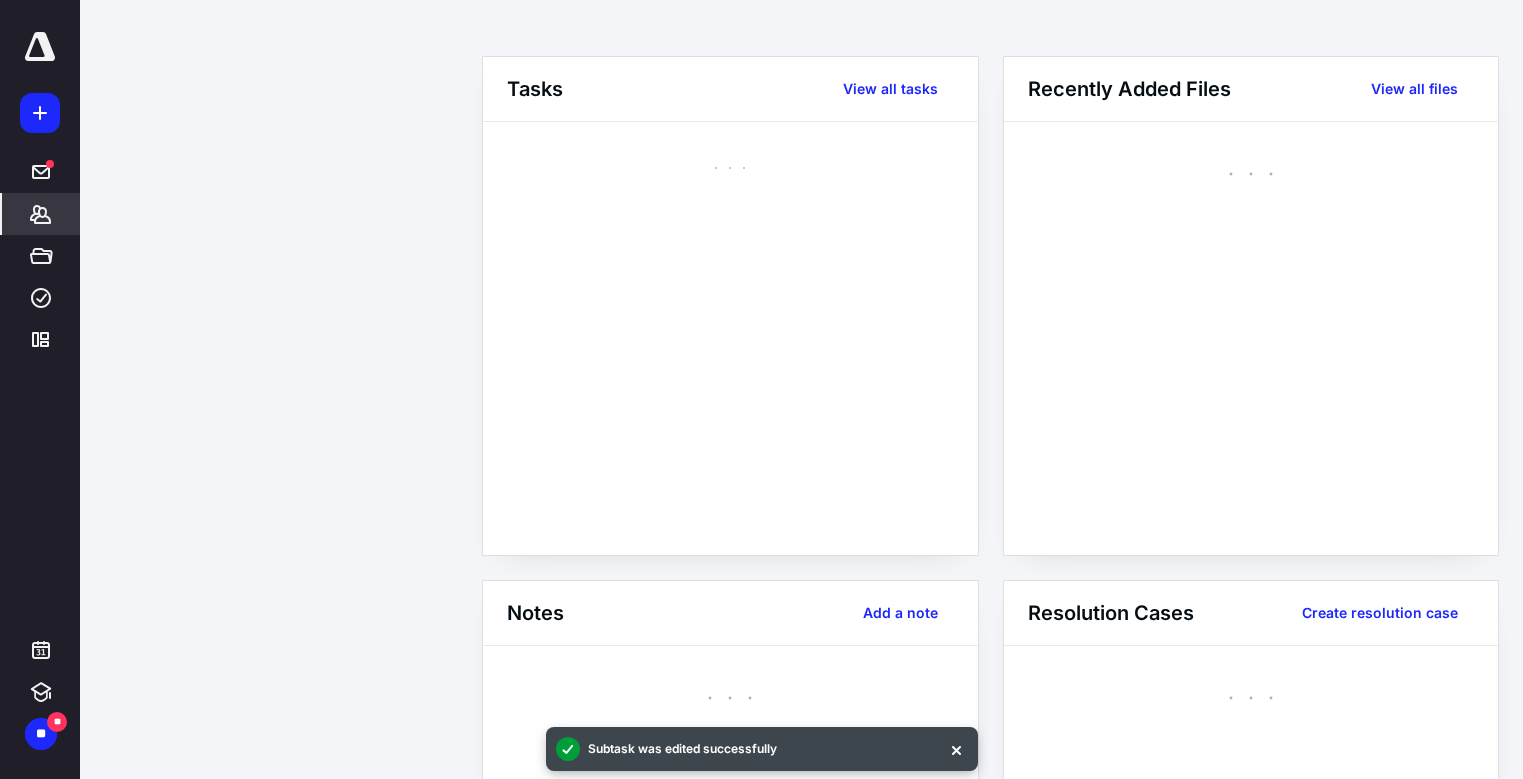 scroll, scrollTop: 0, scrollLeft: 0, axis: both 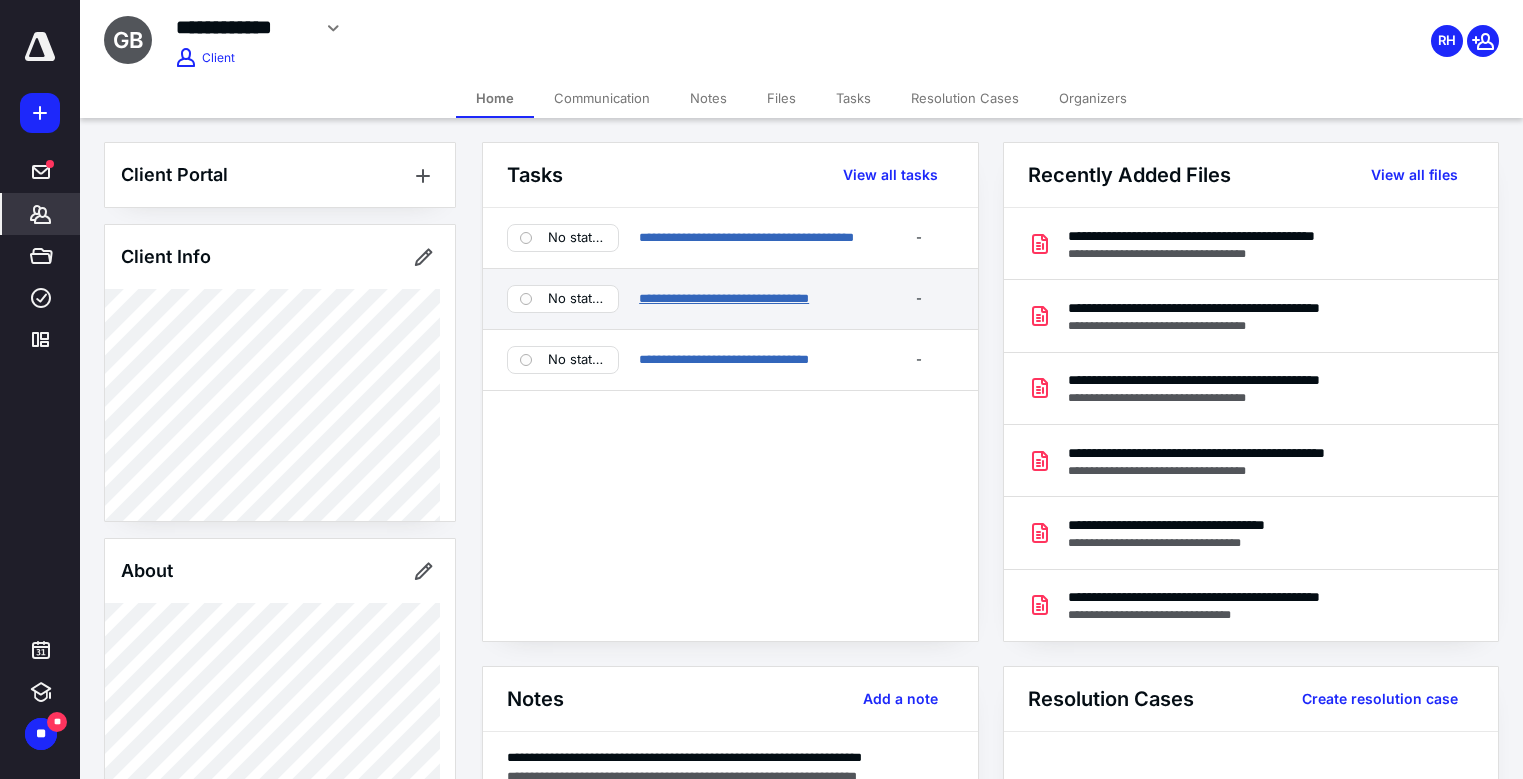 click on "**********" at bounding box center [724, 298] 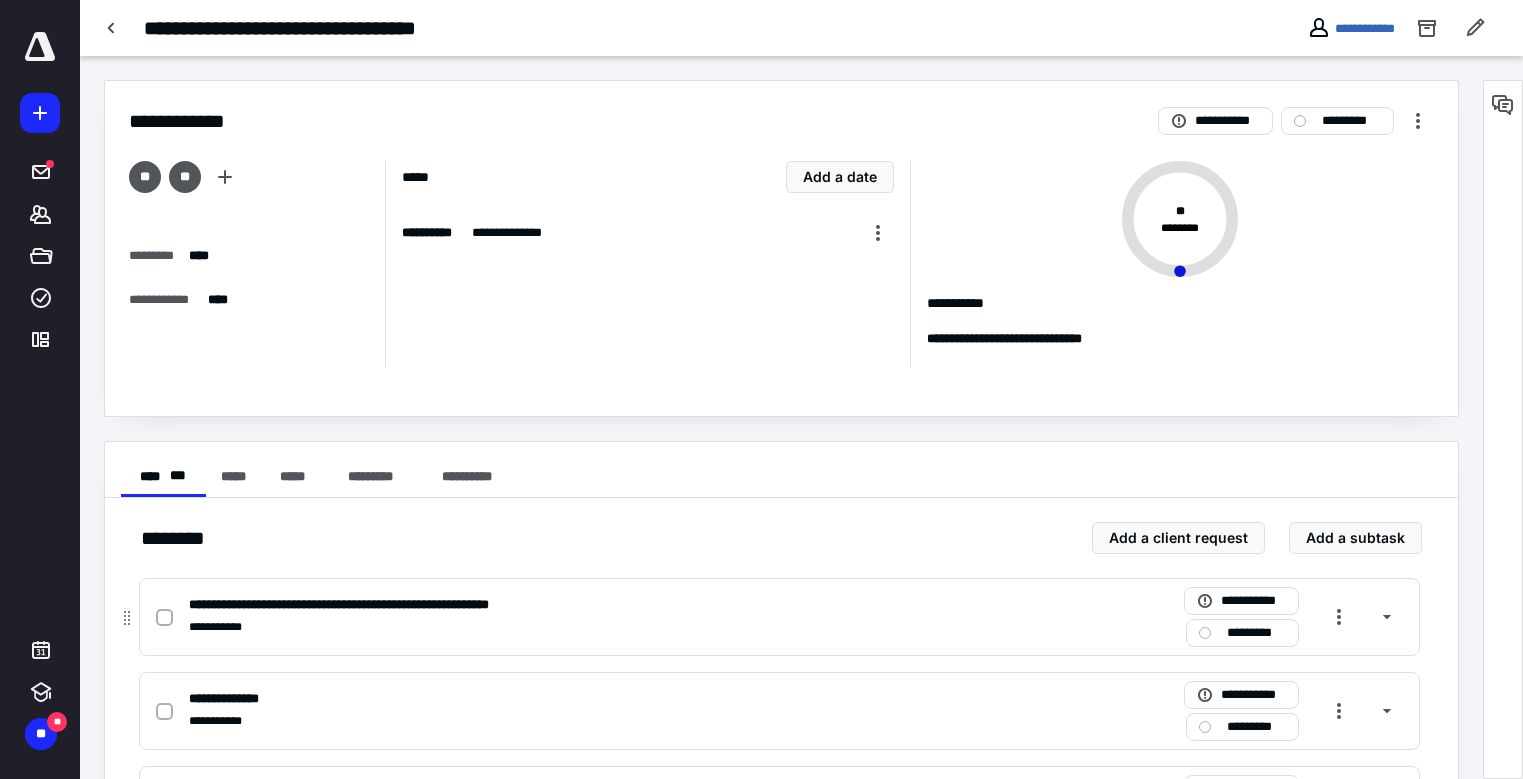 click 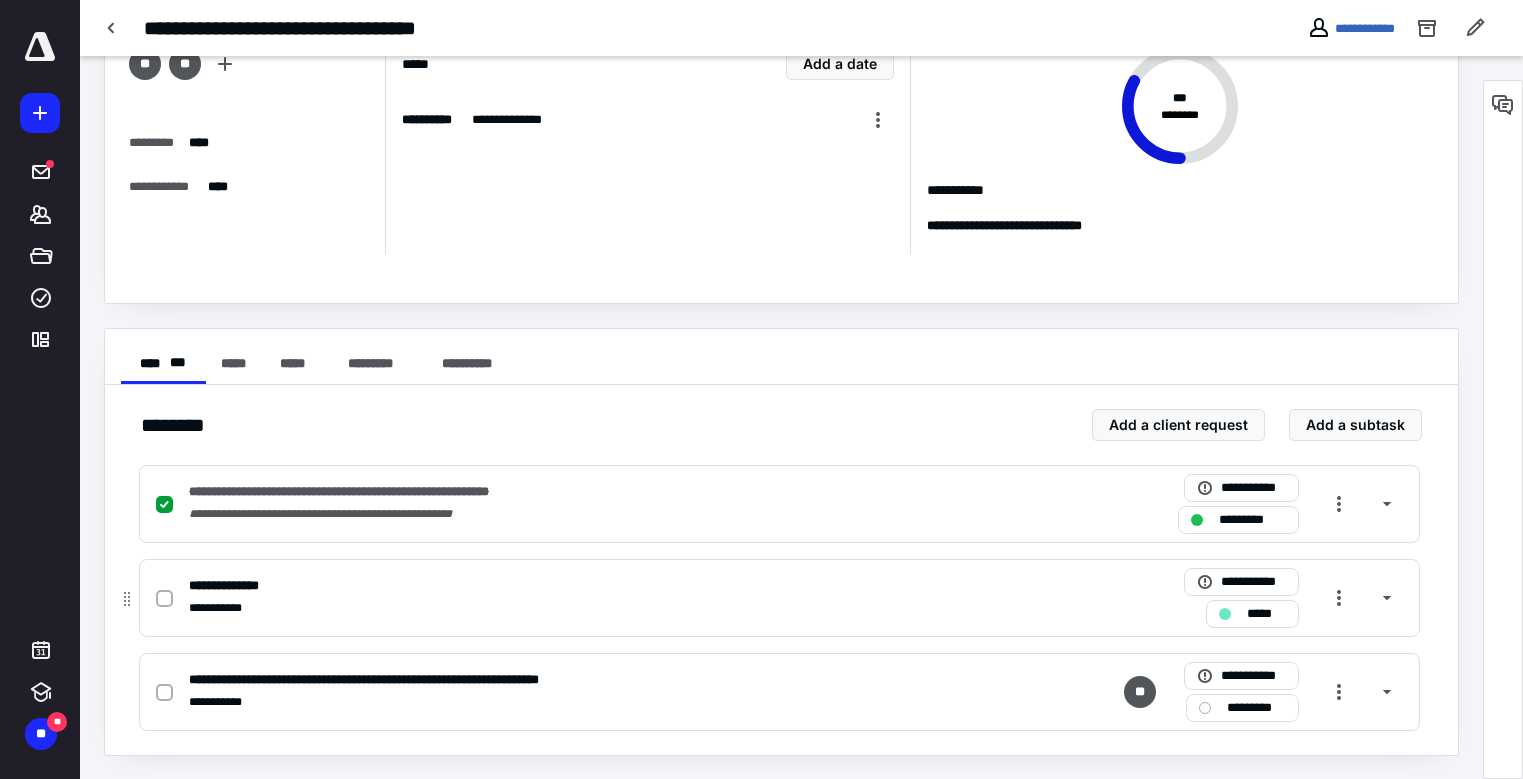 scroll, scrollTop: 114, scrollLeft: 0, axis: vertical 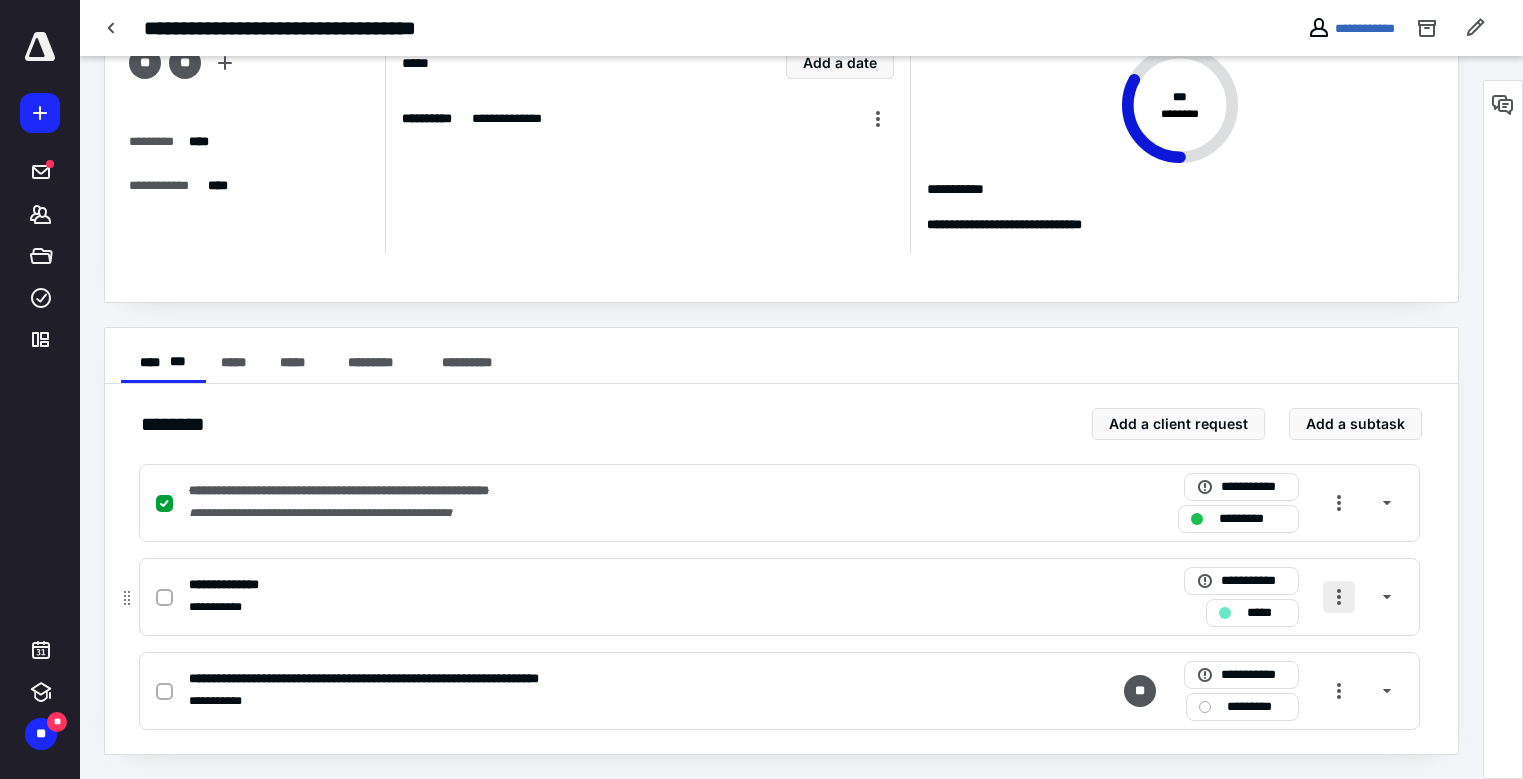 click at bounding box center (1339, 597) 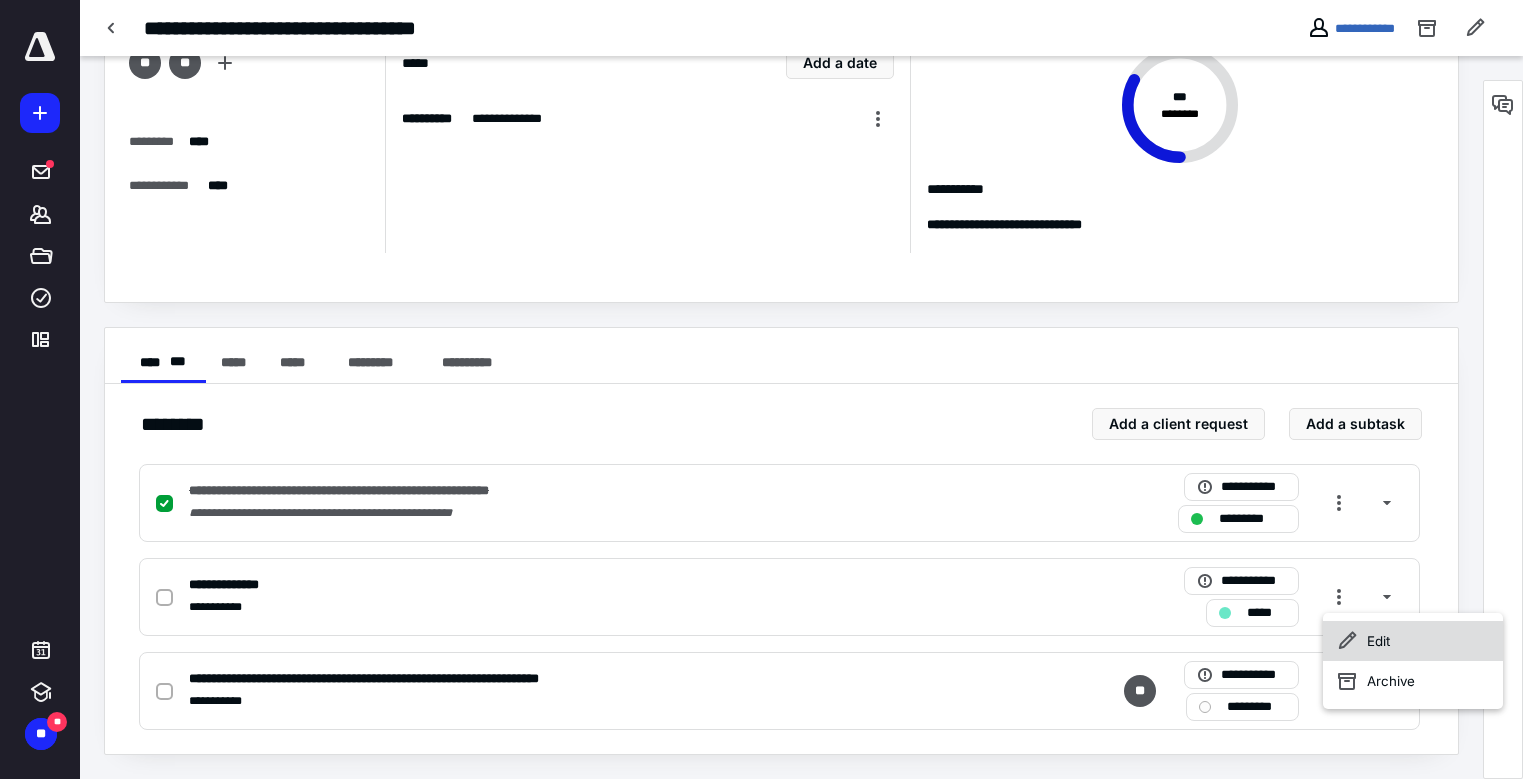 click 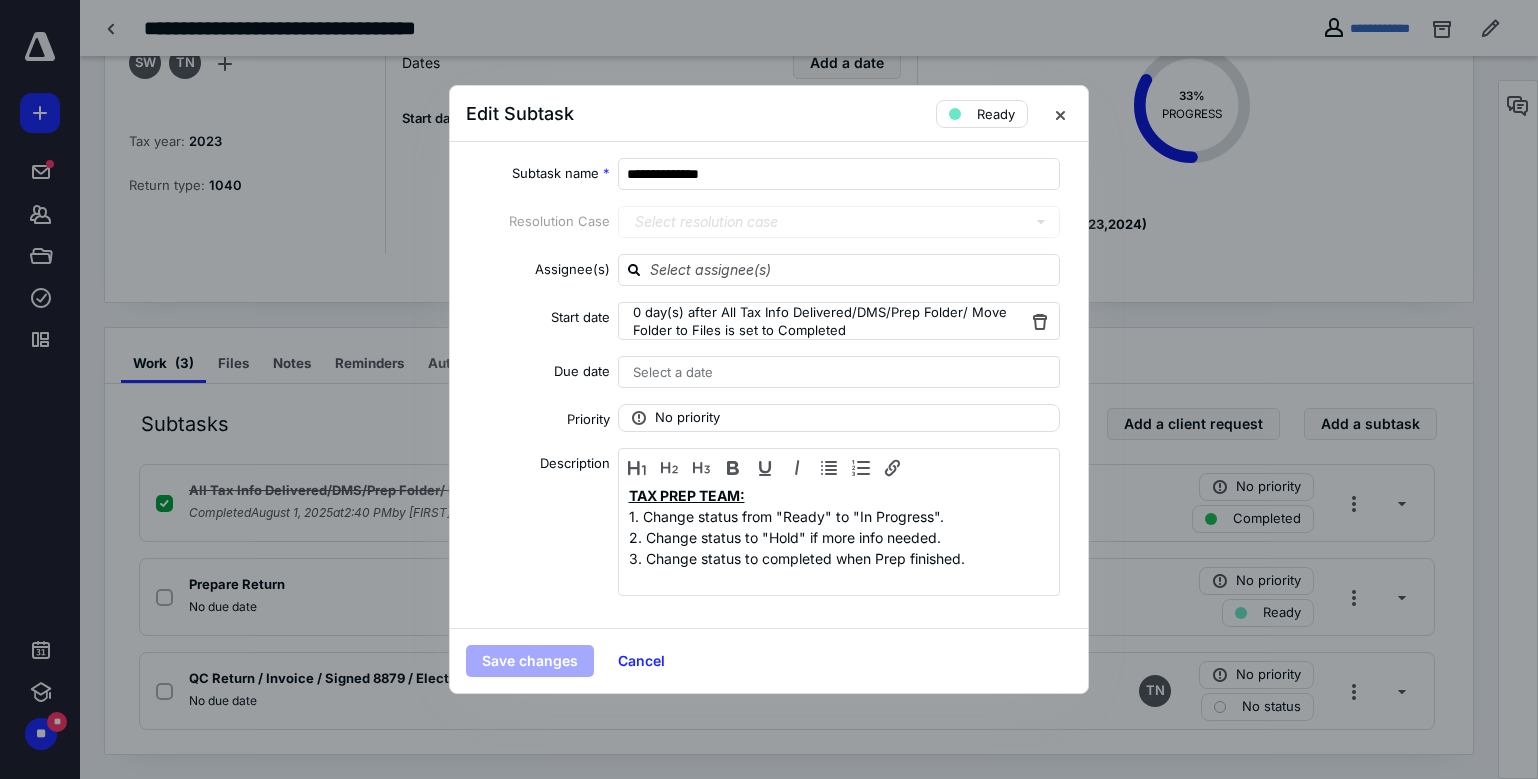 click on "Select a date" at bounding box center (839, 372) 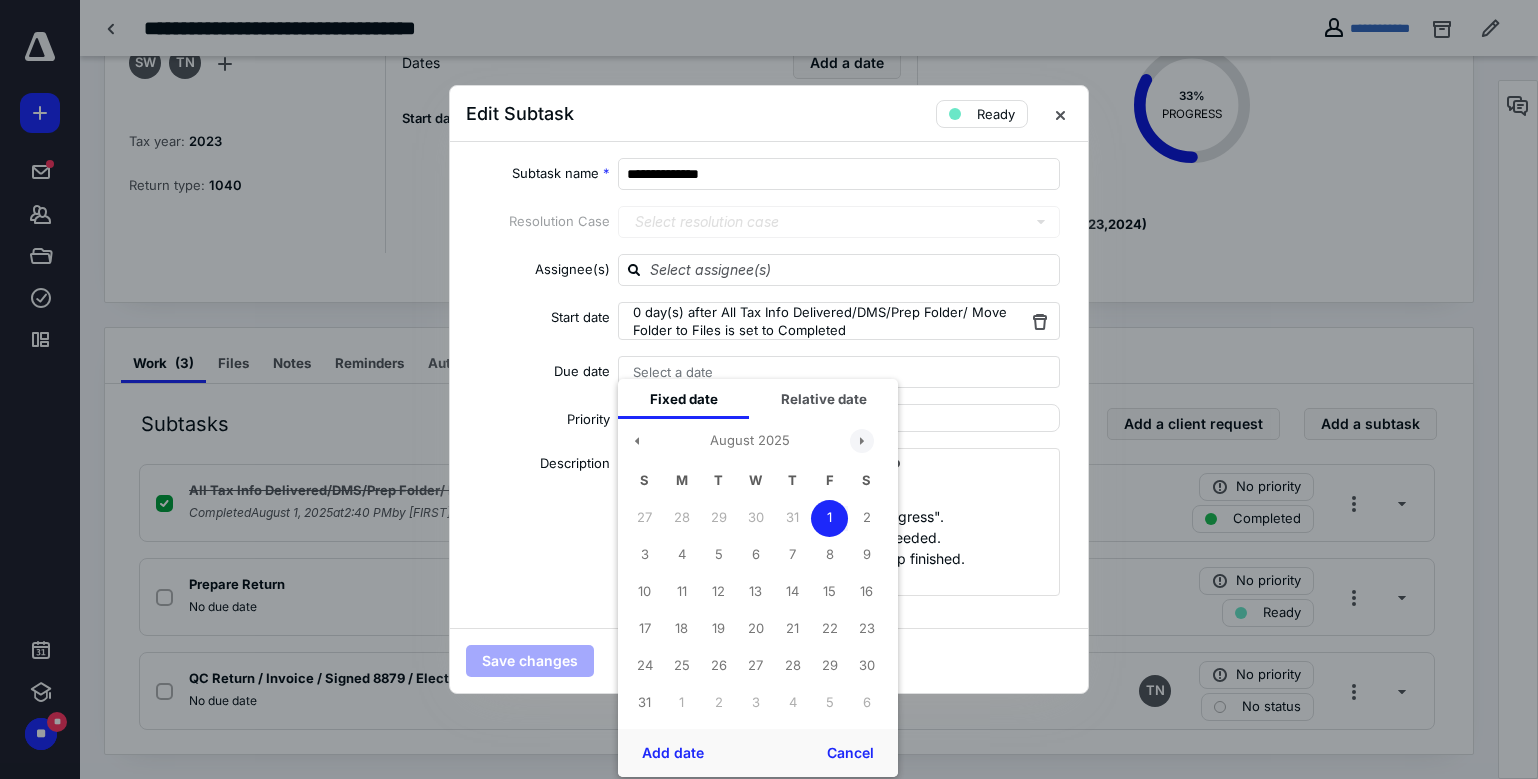 click at bounding box center [862, 441] 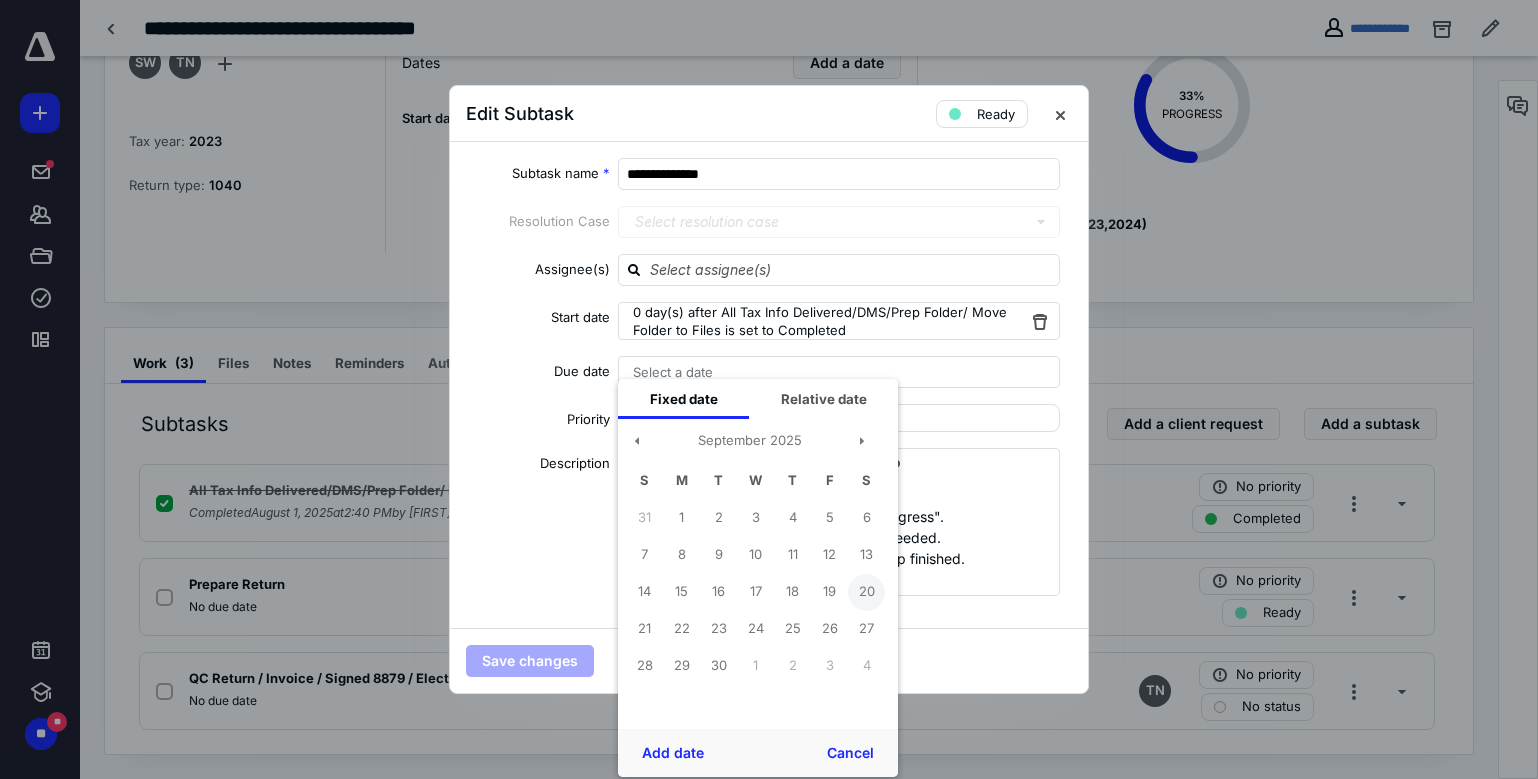 click on "20" at bounding box center (866, 592) 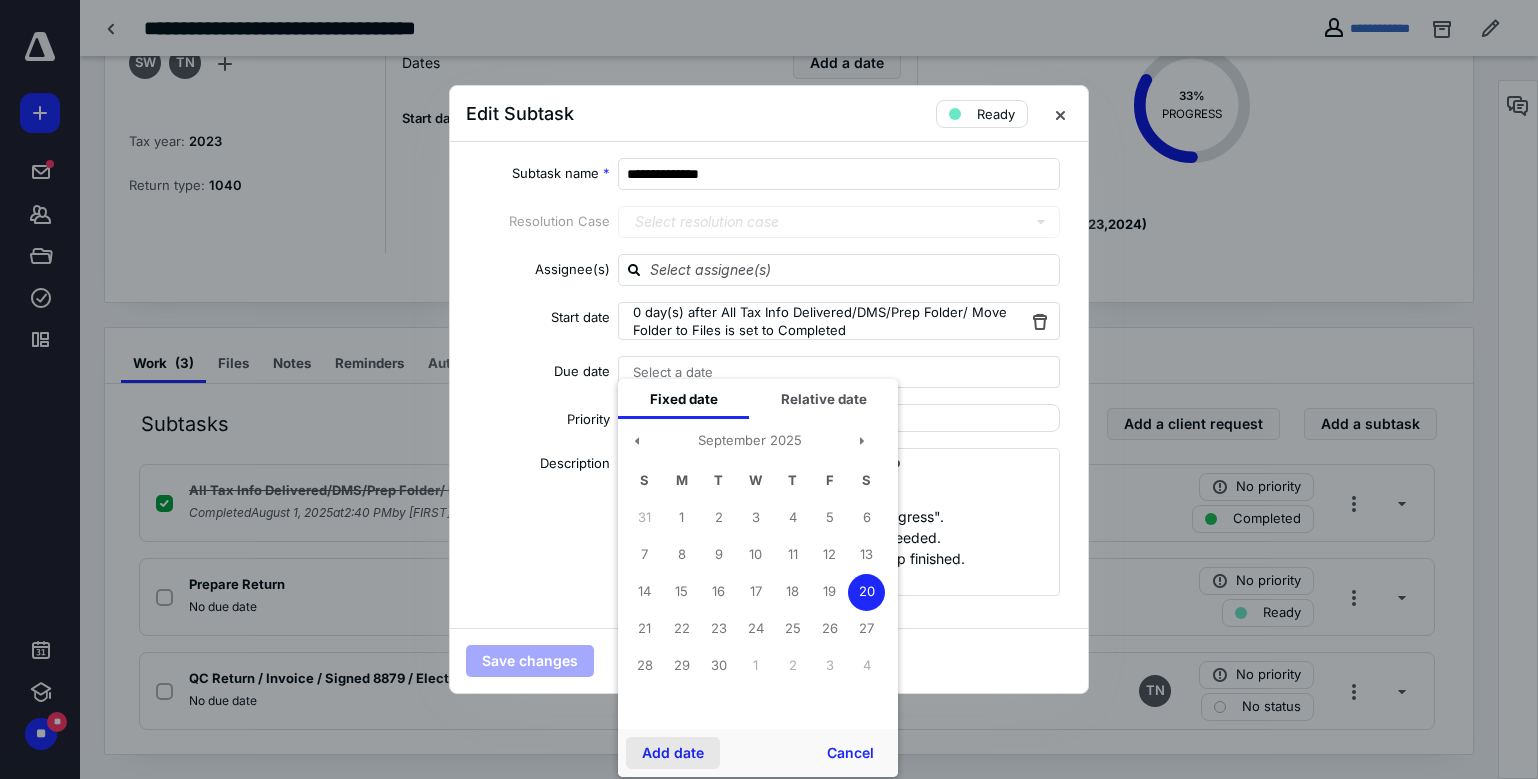 click on "Add date" at bounding box center [673, 753] 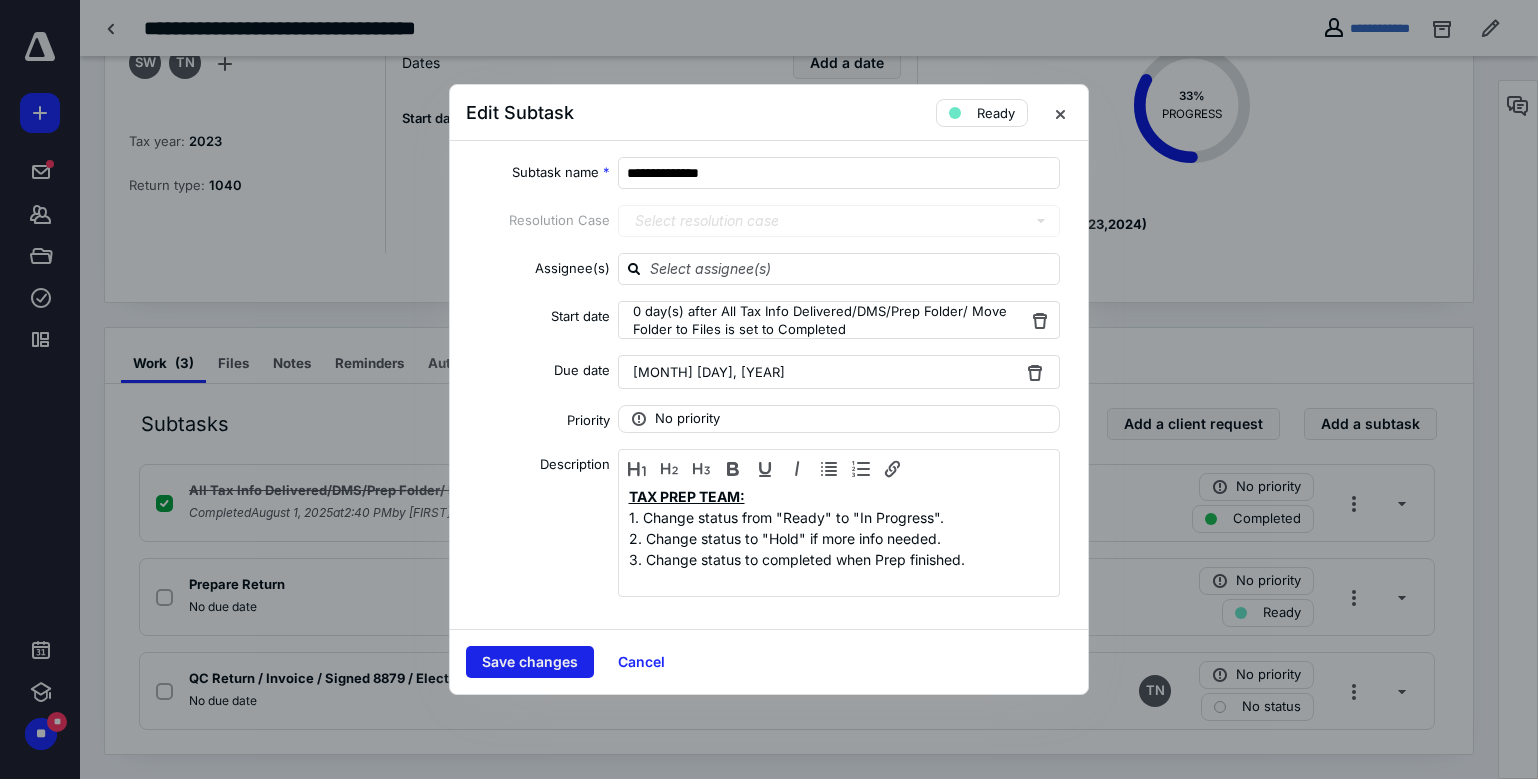 click on "Save changes" at bounding box center (530, 662) 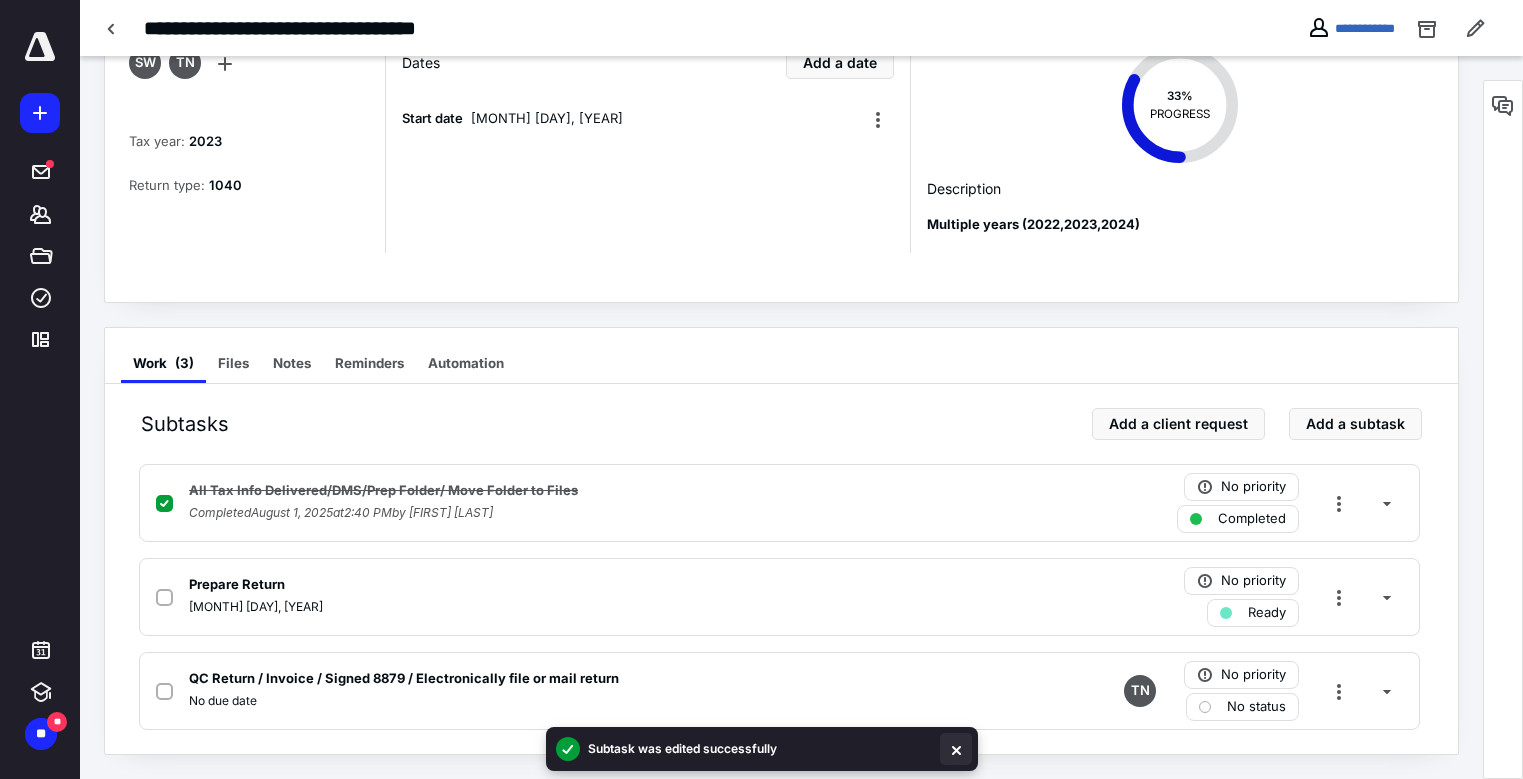 click at bounding box center (956, 749) 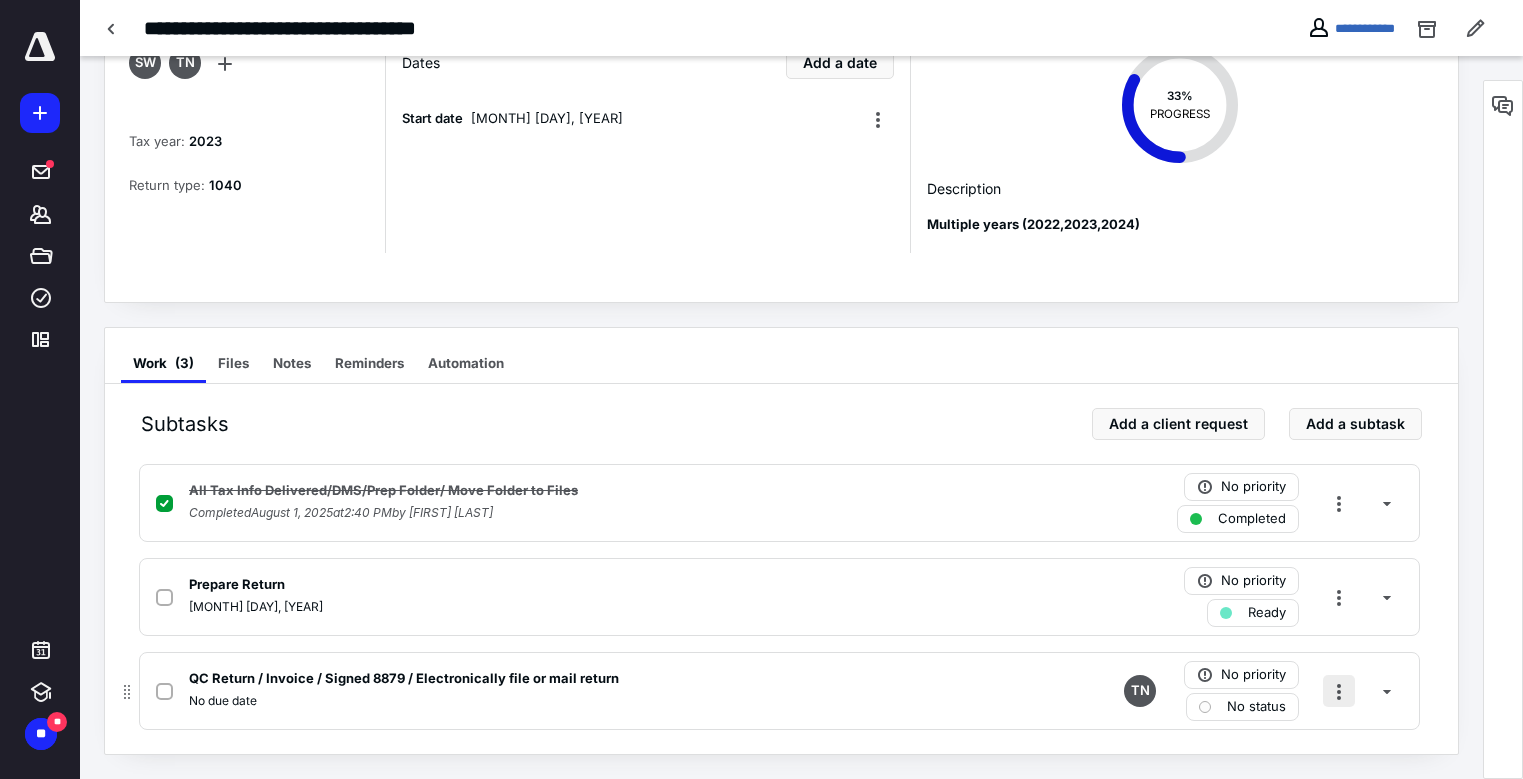 click at bounding box center [1339, 691] 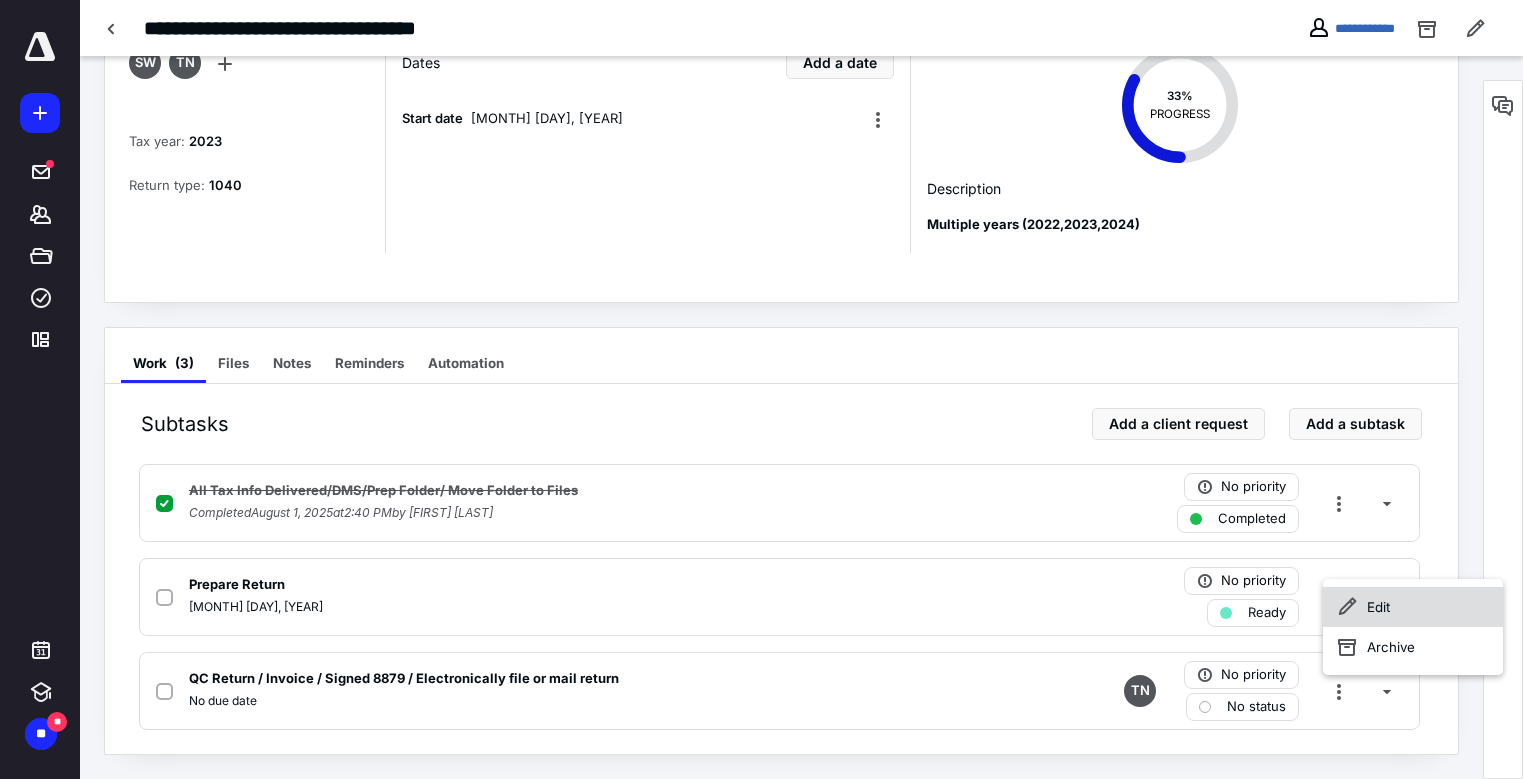click on "Edit" at bounding box center (1413, 607) 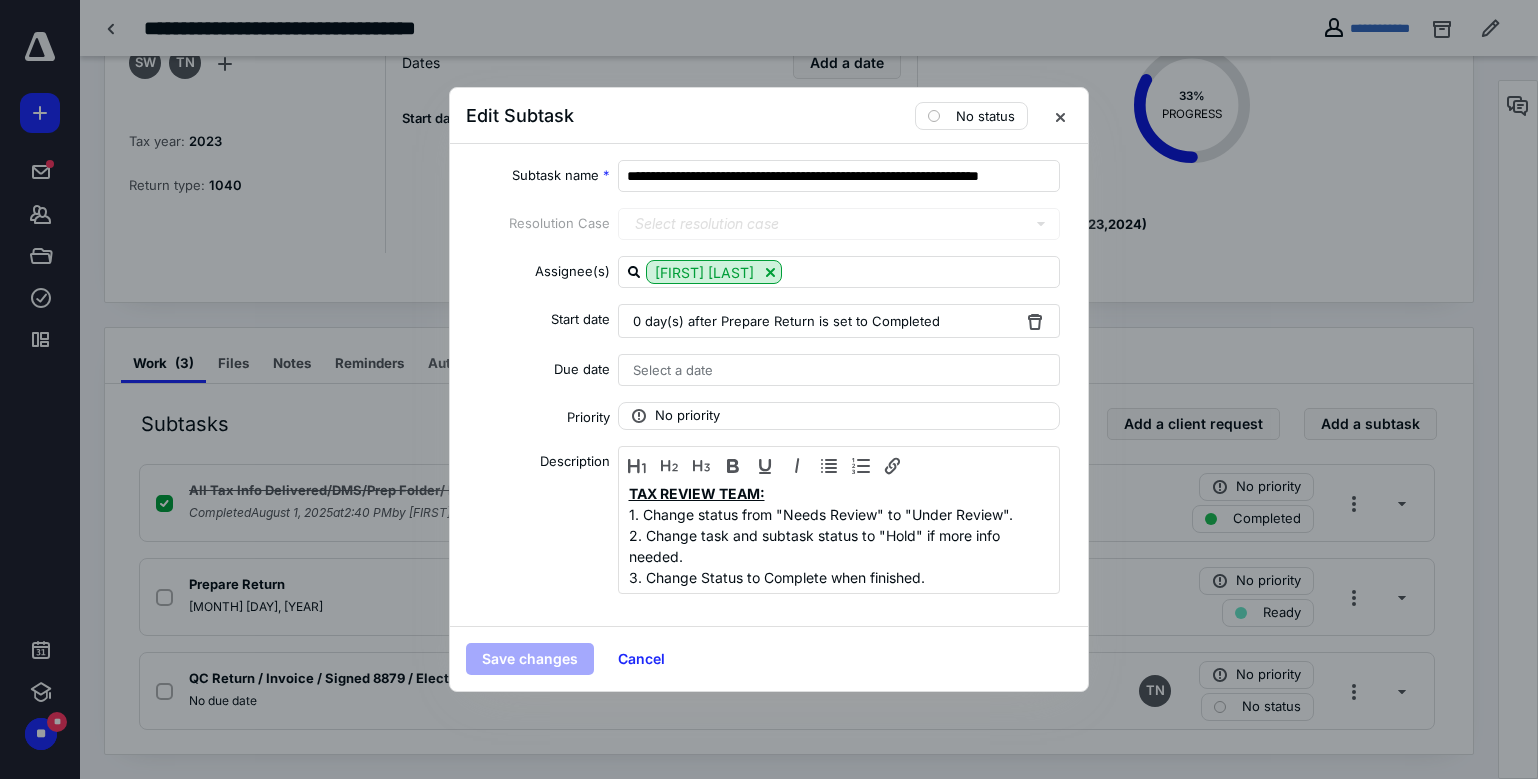 click on "Select a date" at bounding box center (673, 370) 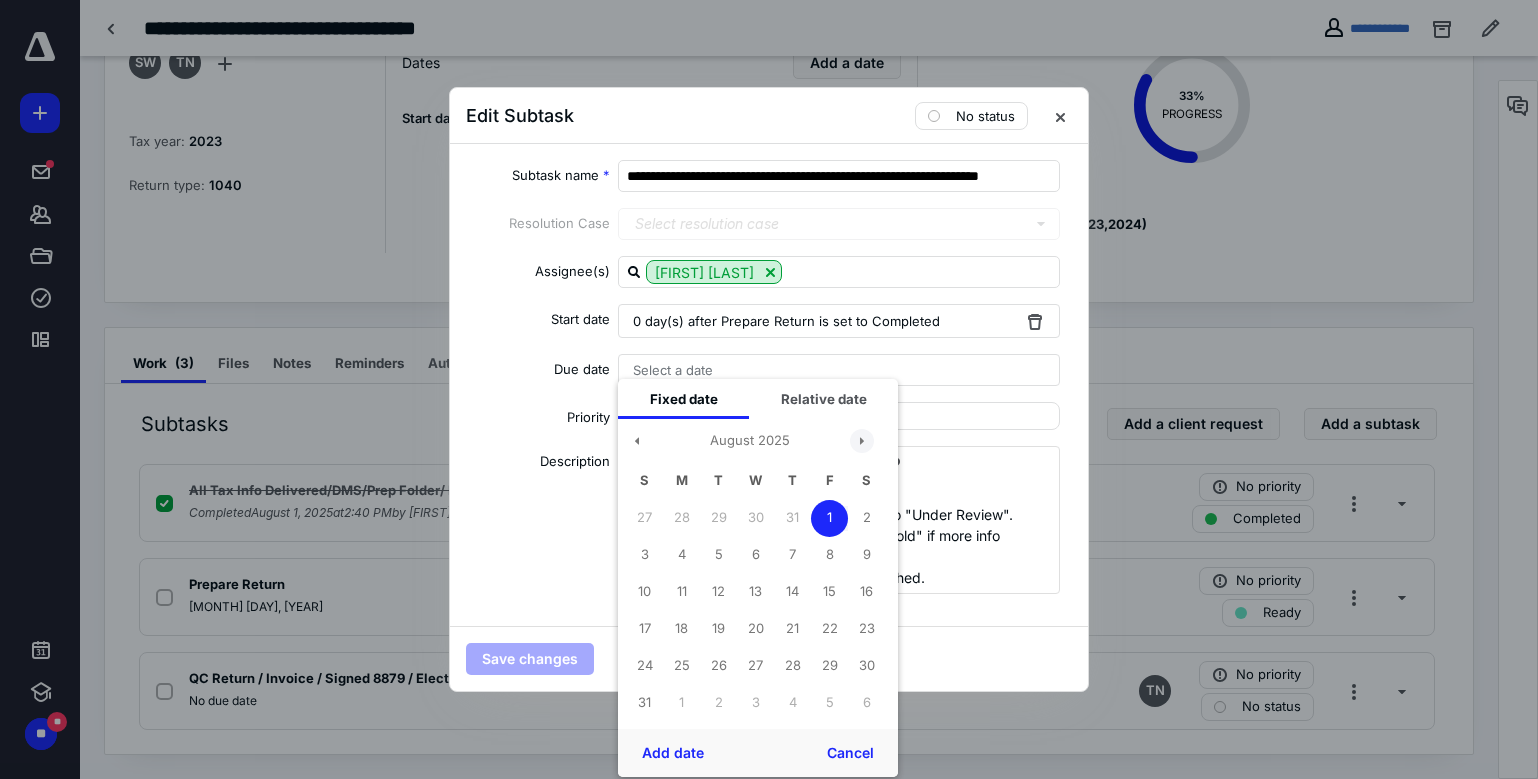 click at bounding box center (862, 441) 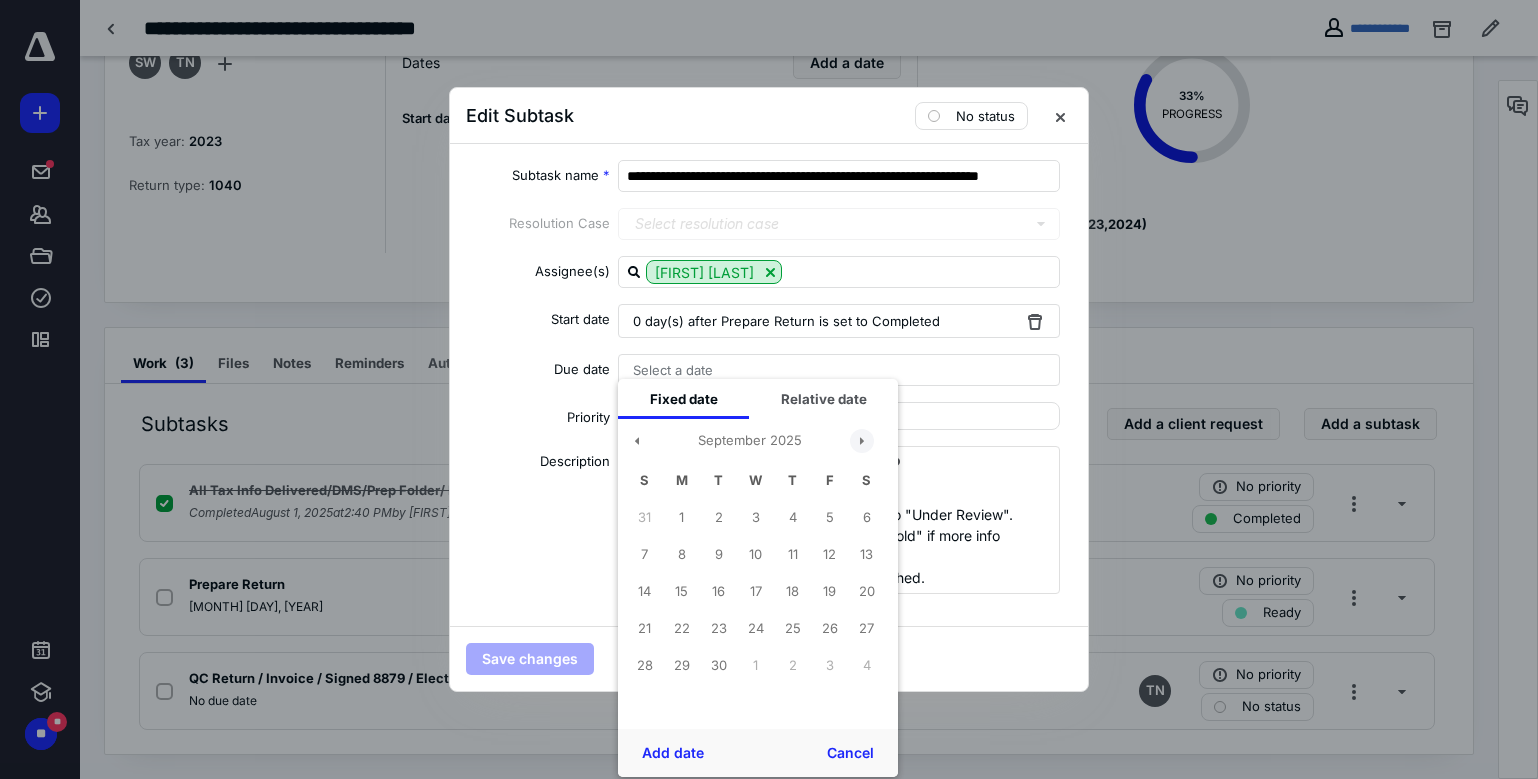 click at bounding box center (862, 441) 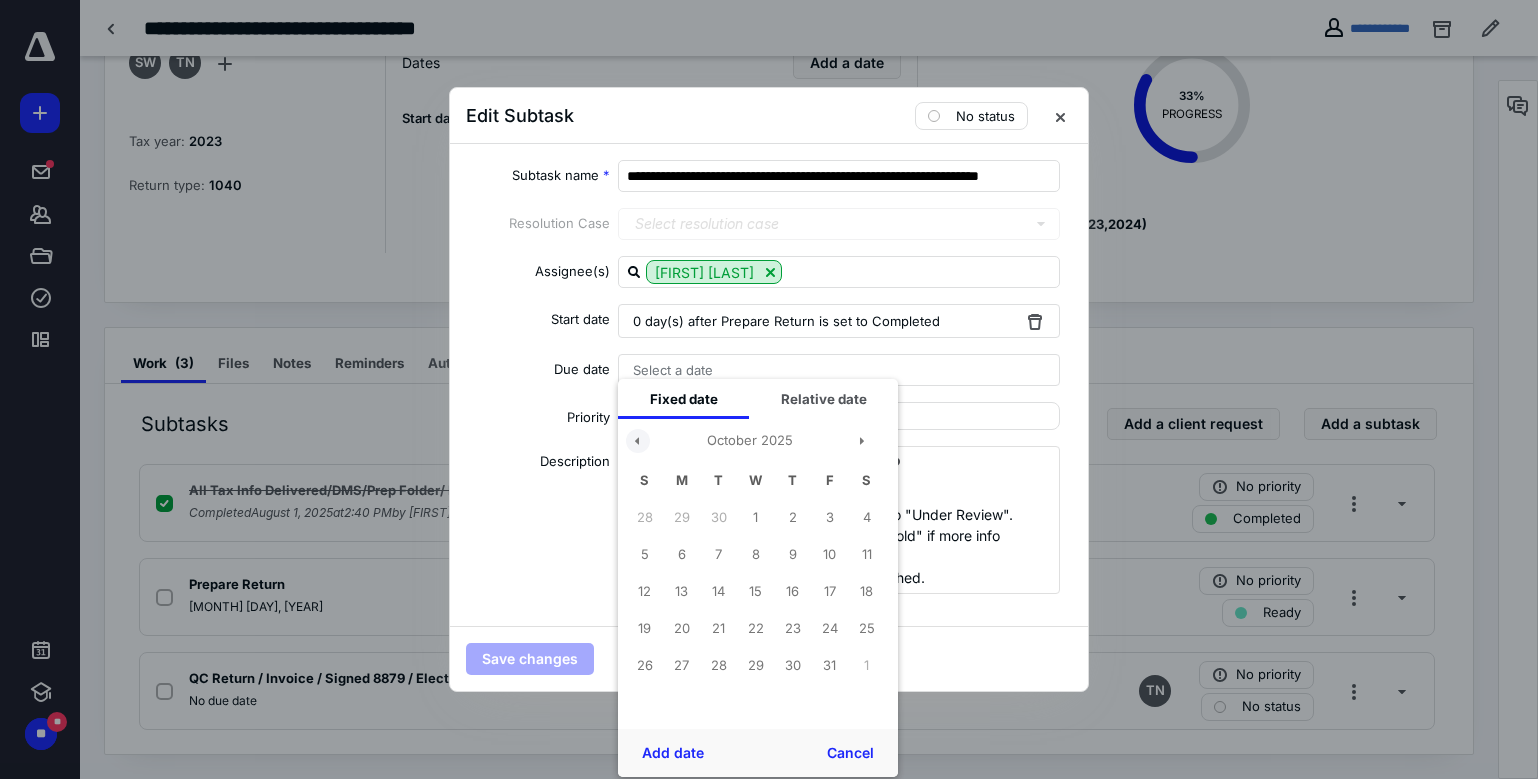 click at bounding box center [638, 441] 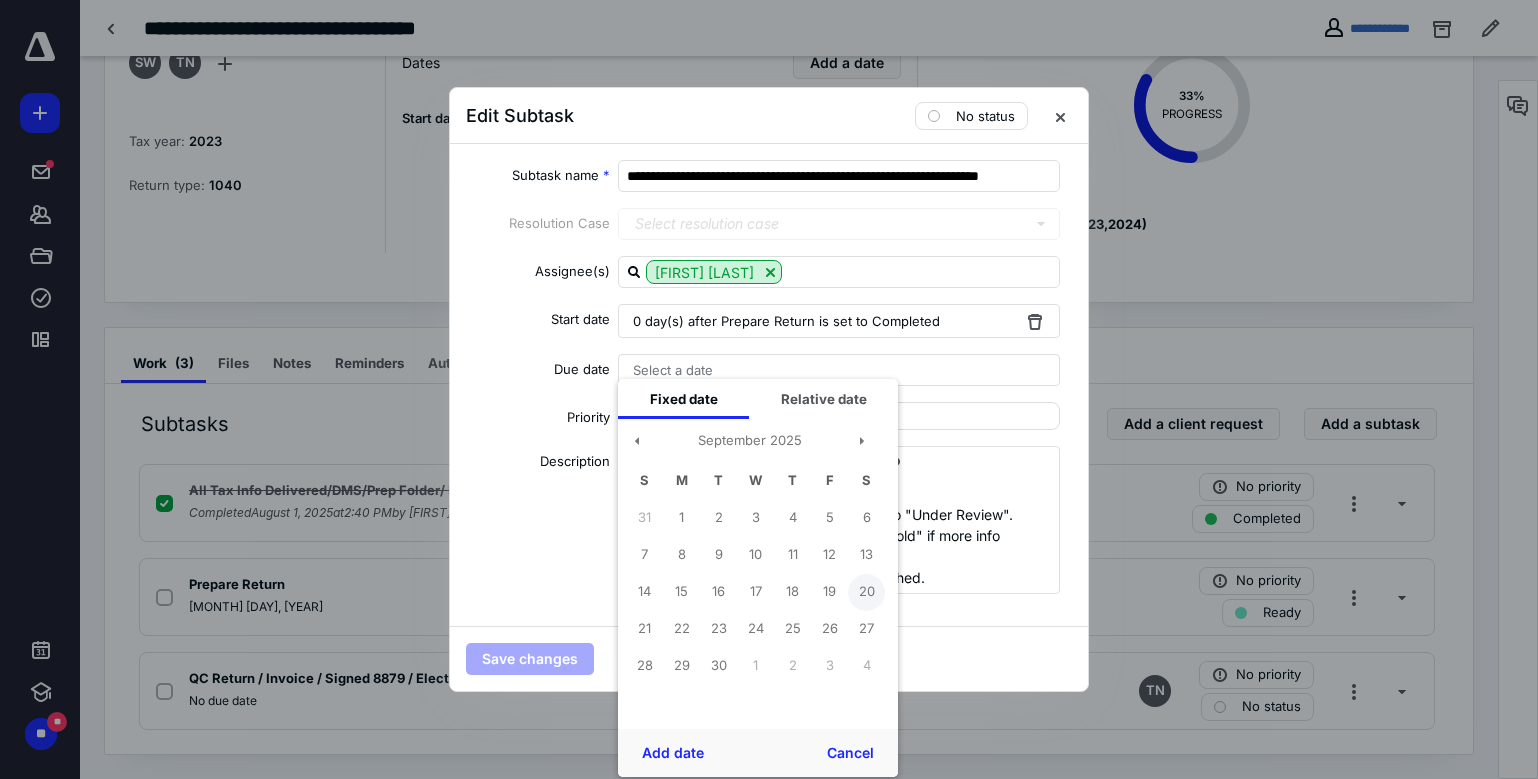 click on "20" at bounding box center [866, 592] 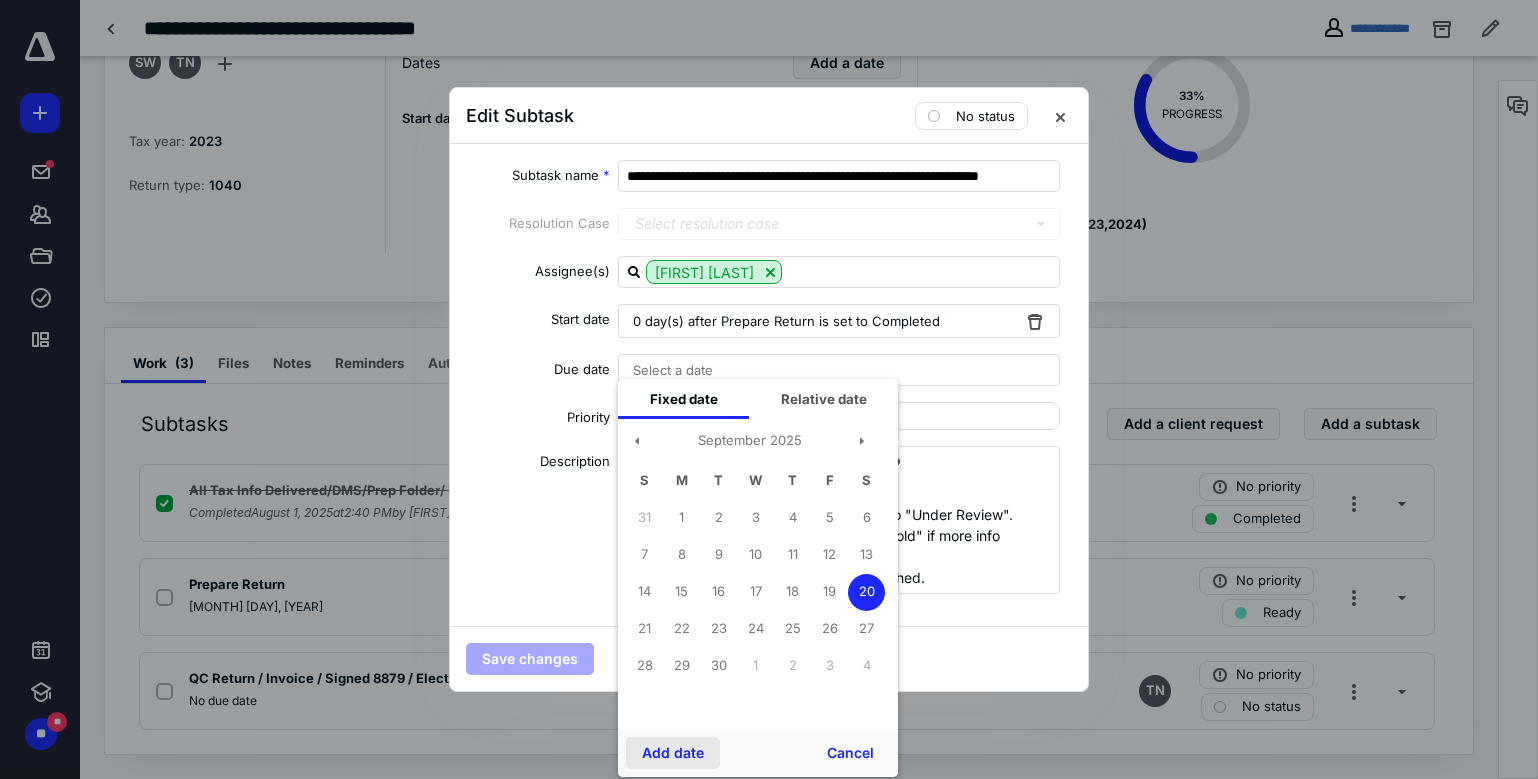 click on "Add date" at bounding box center (673, 753) 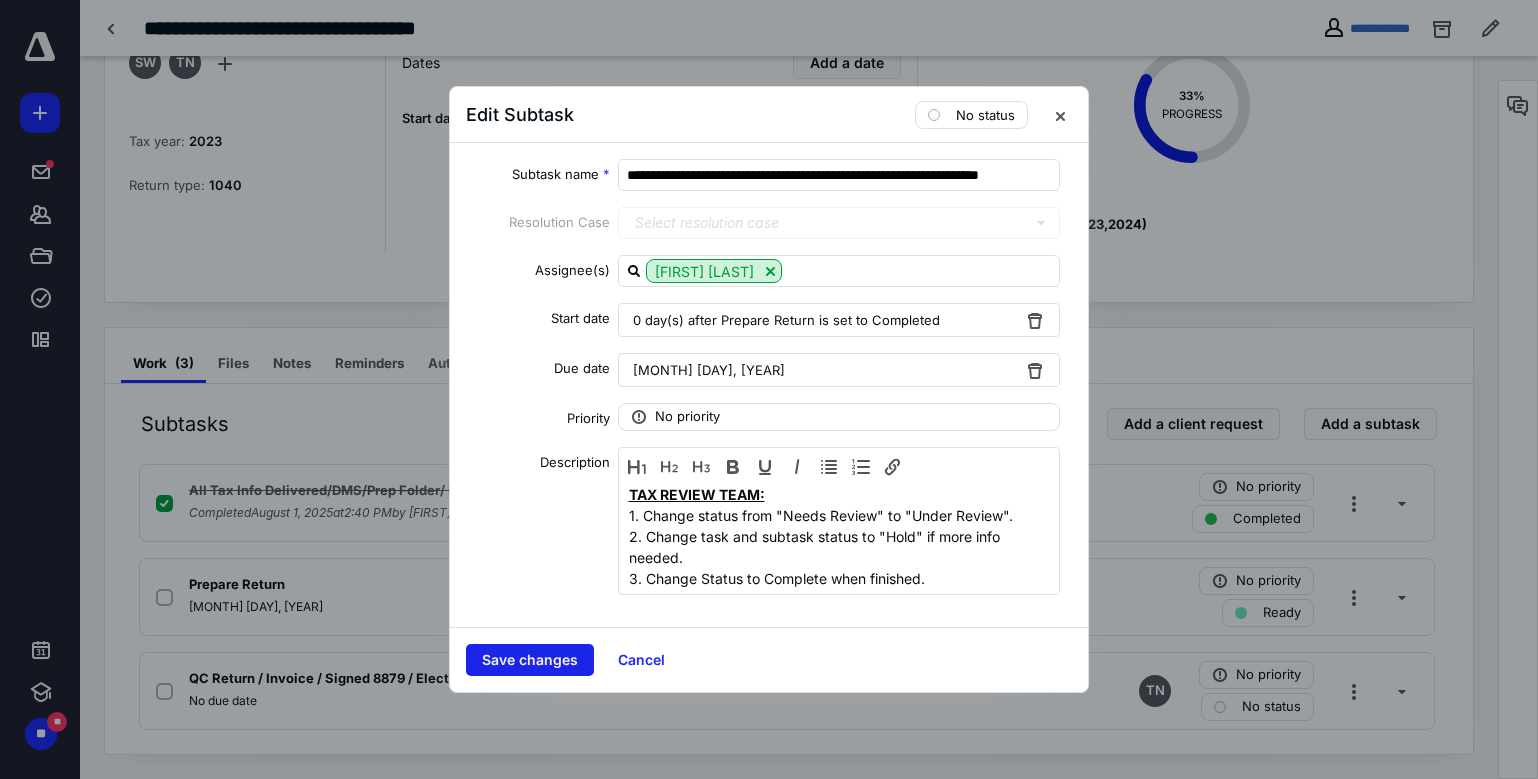 click on "Save changes" at bounding box center (530, 660) 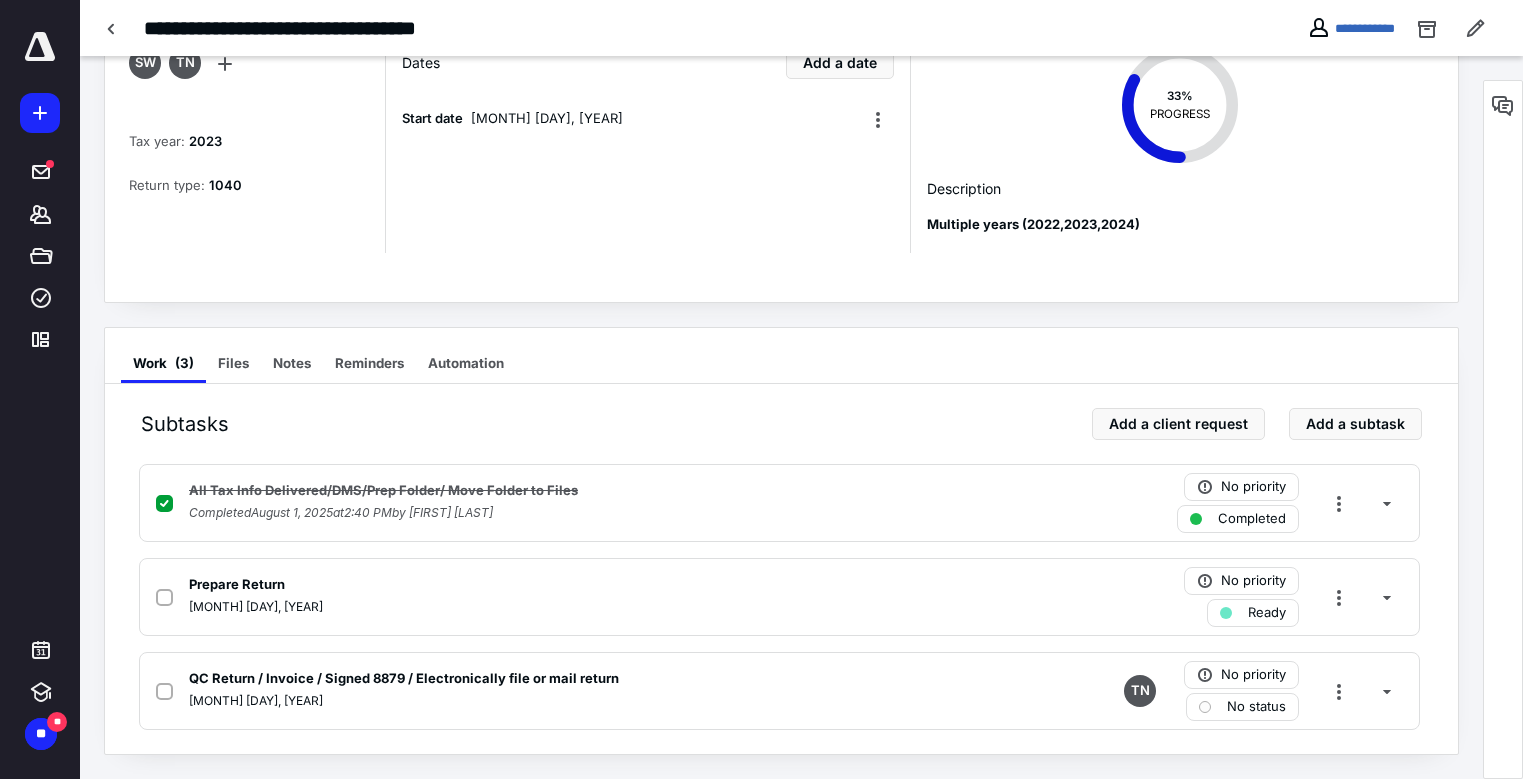 click at bounding box center [112, 28] 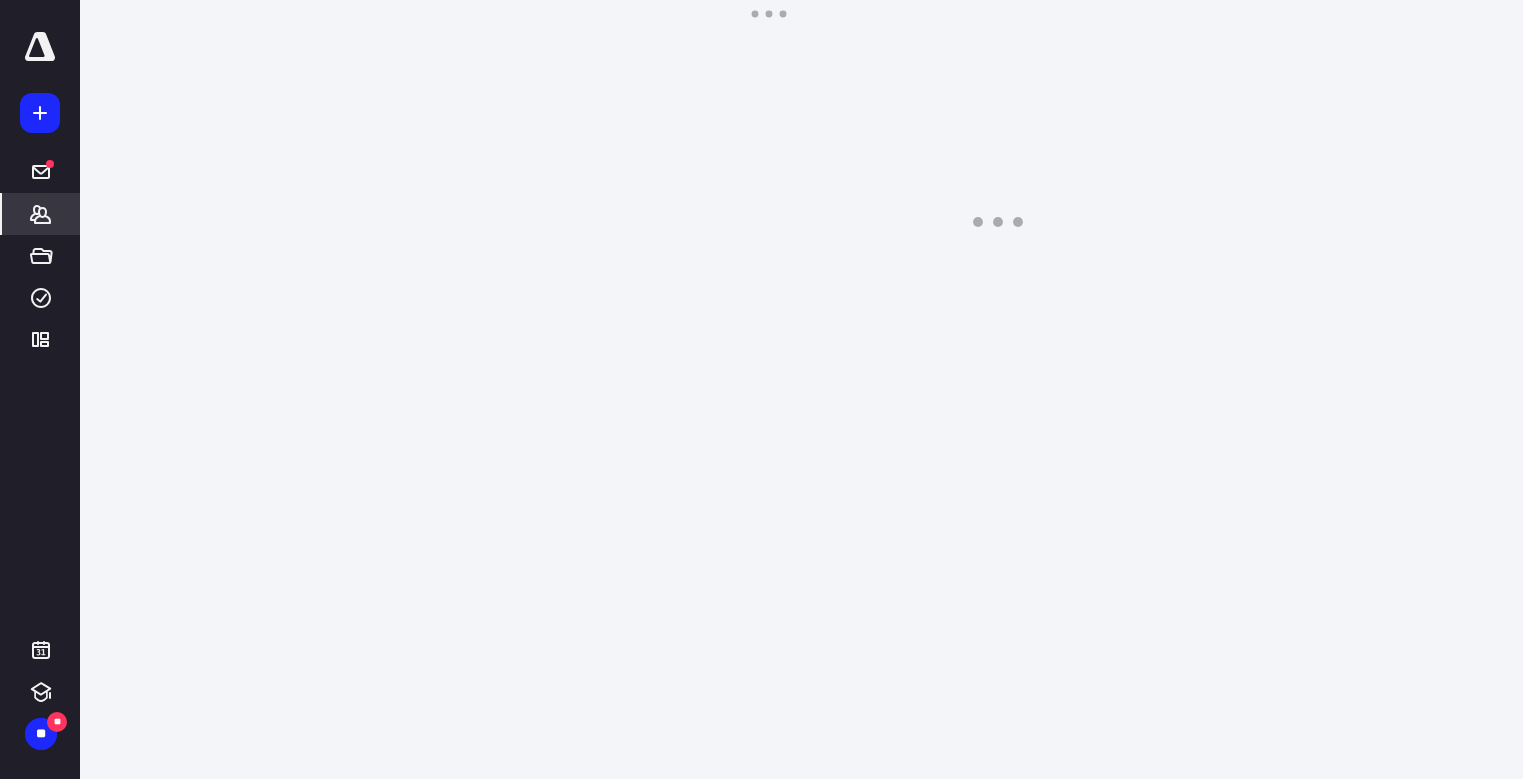 scroll, scrollTop: 0, scrollLeft: 0, axis: both 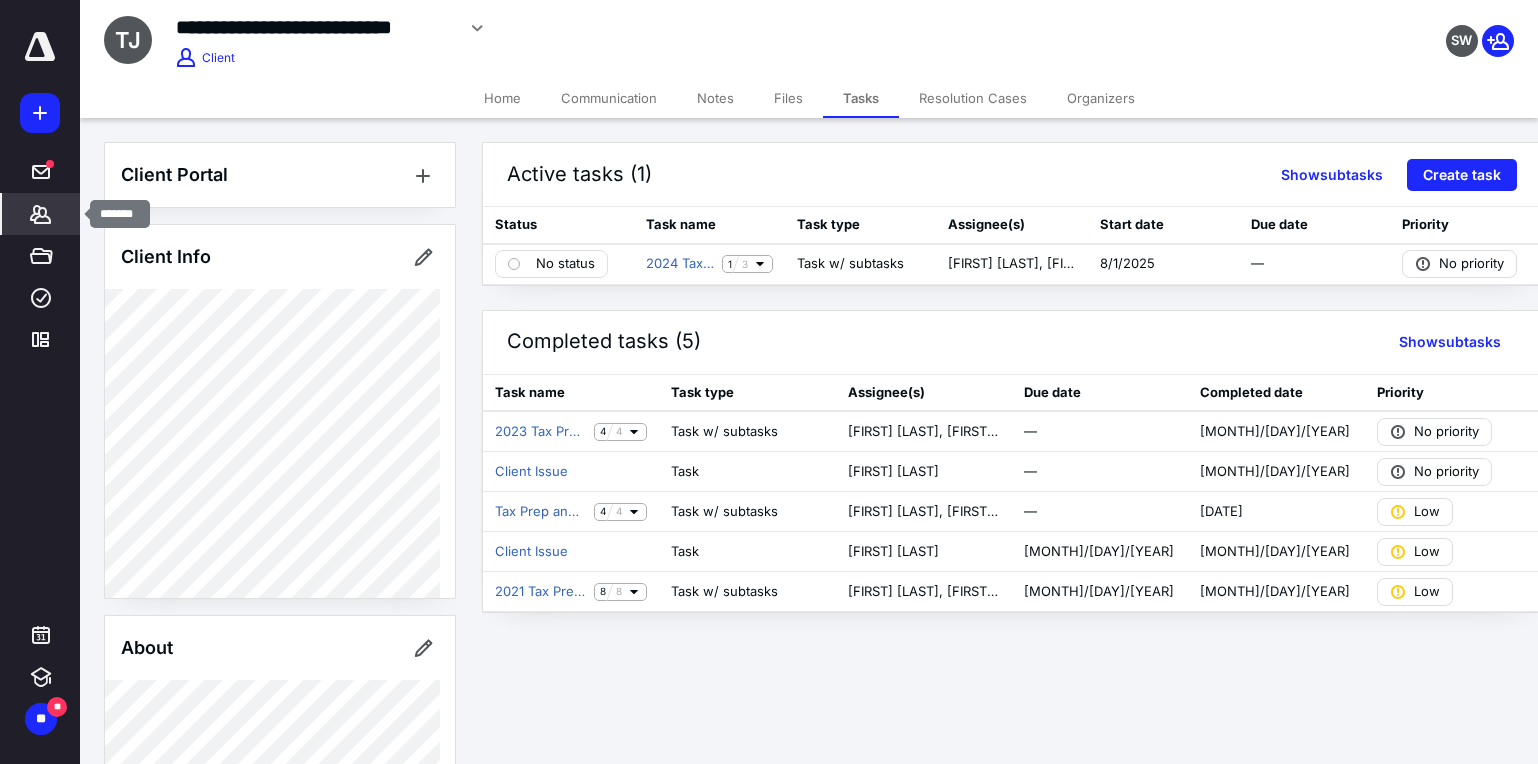 click 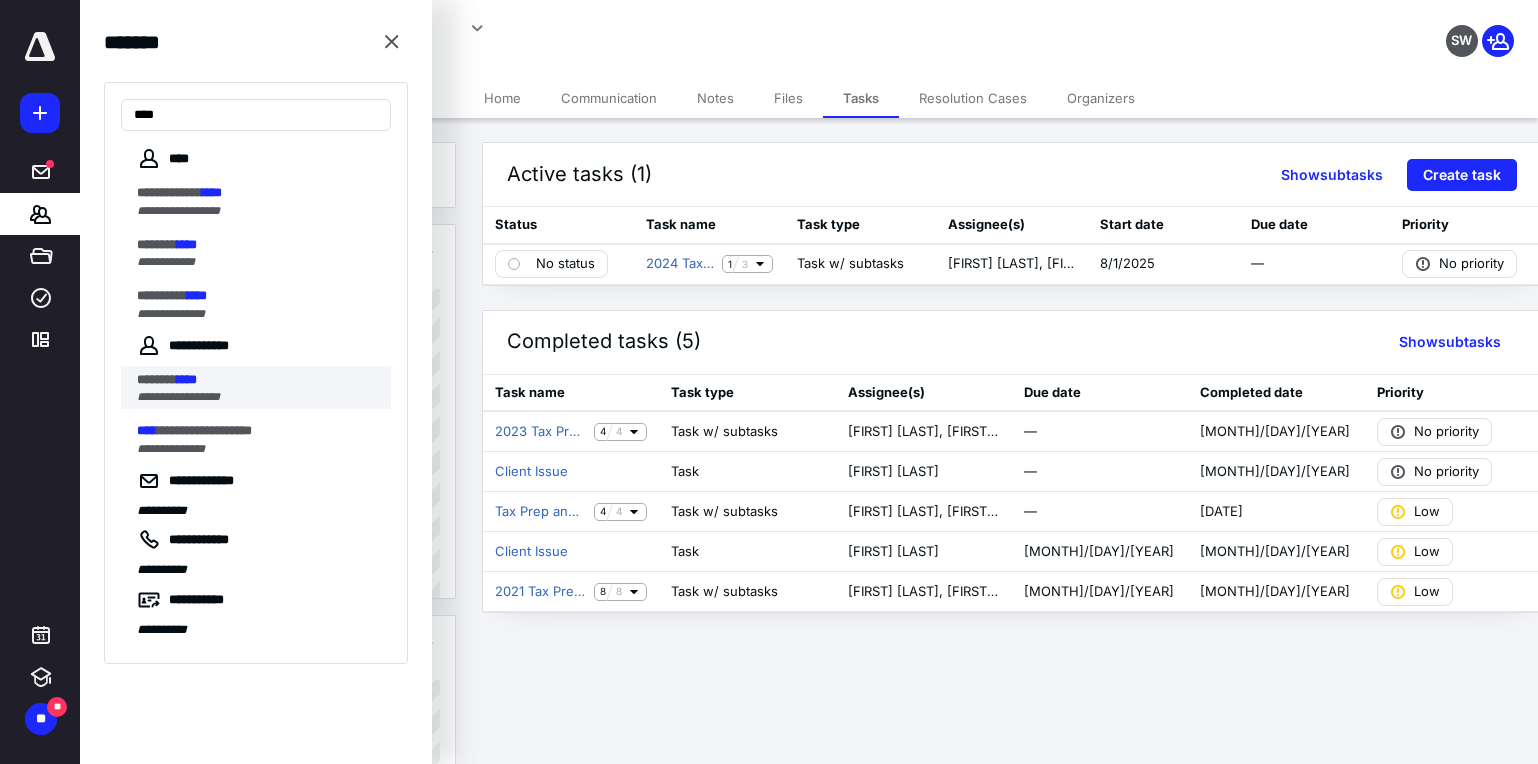 type on "****" 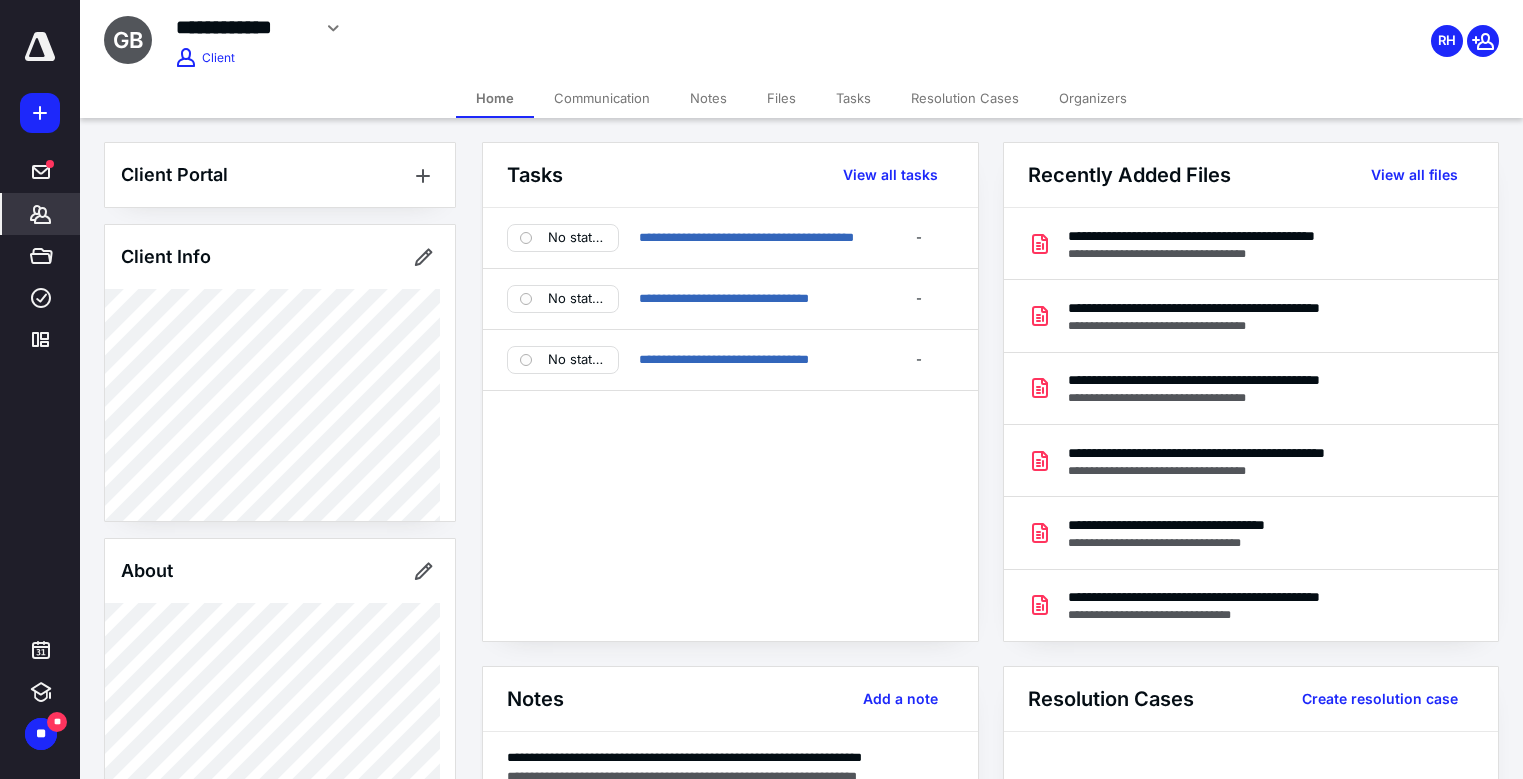 click on "Files" at bounding box center (781, 98) 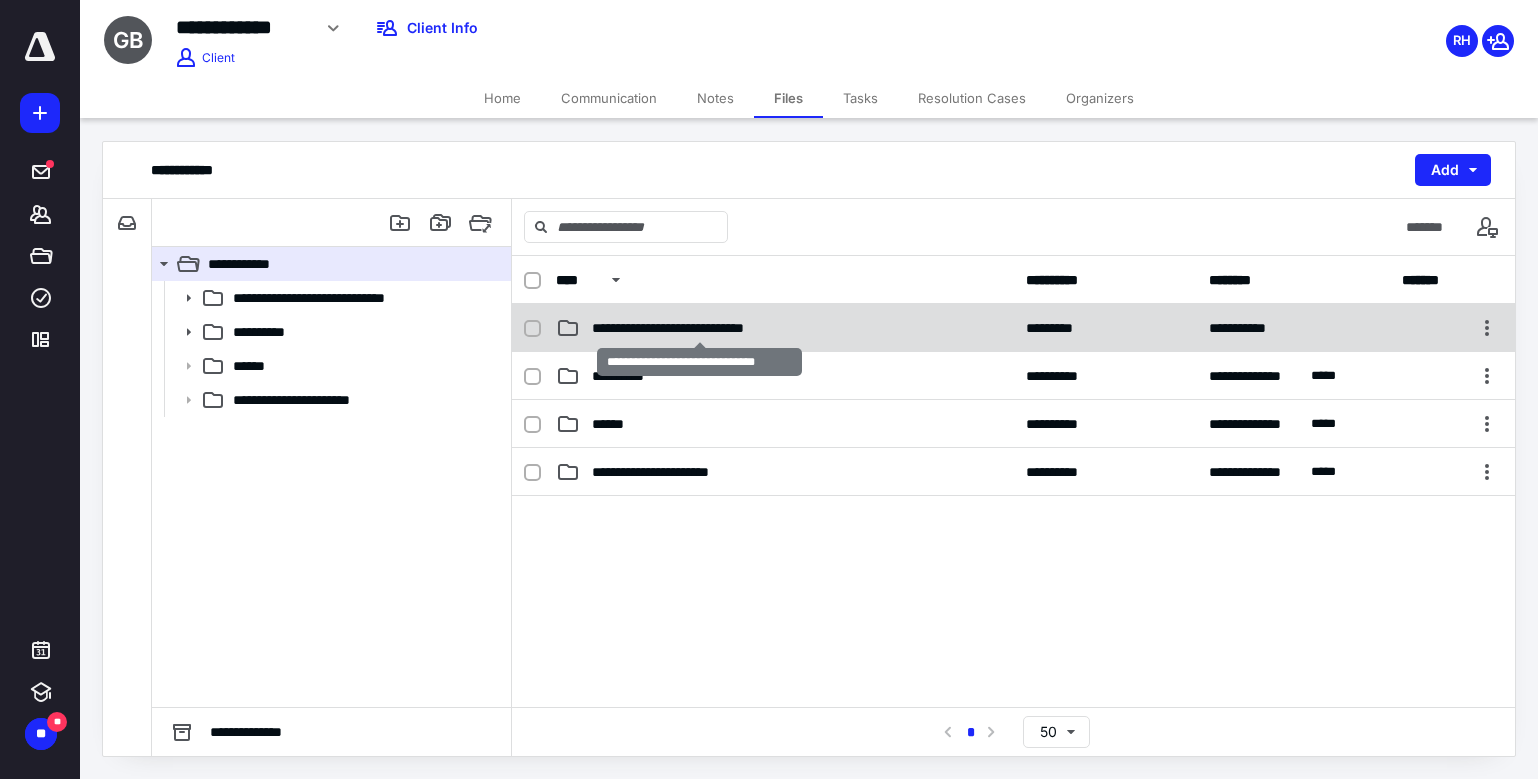 click on "**********" at bounding box center [699, 328] 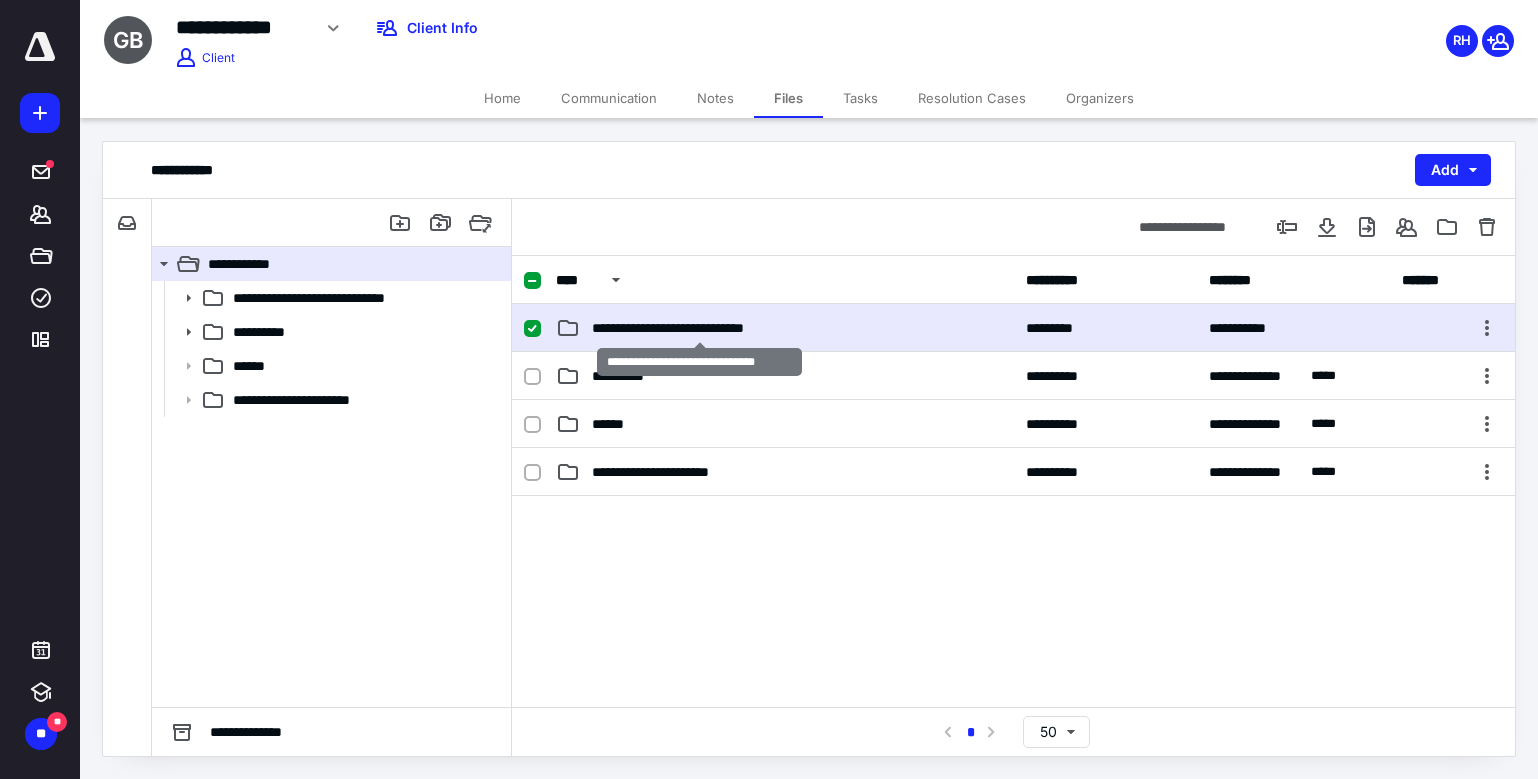 click on "**********" at bounding box center [699, 328] 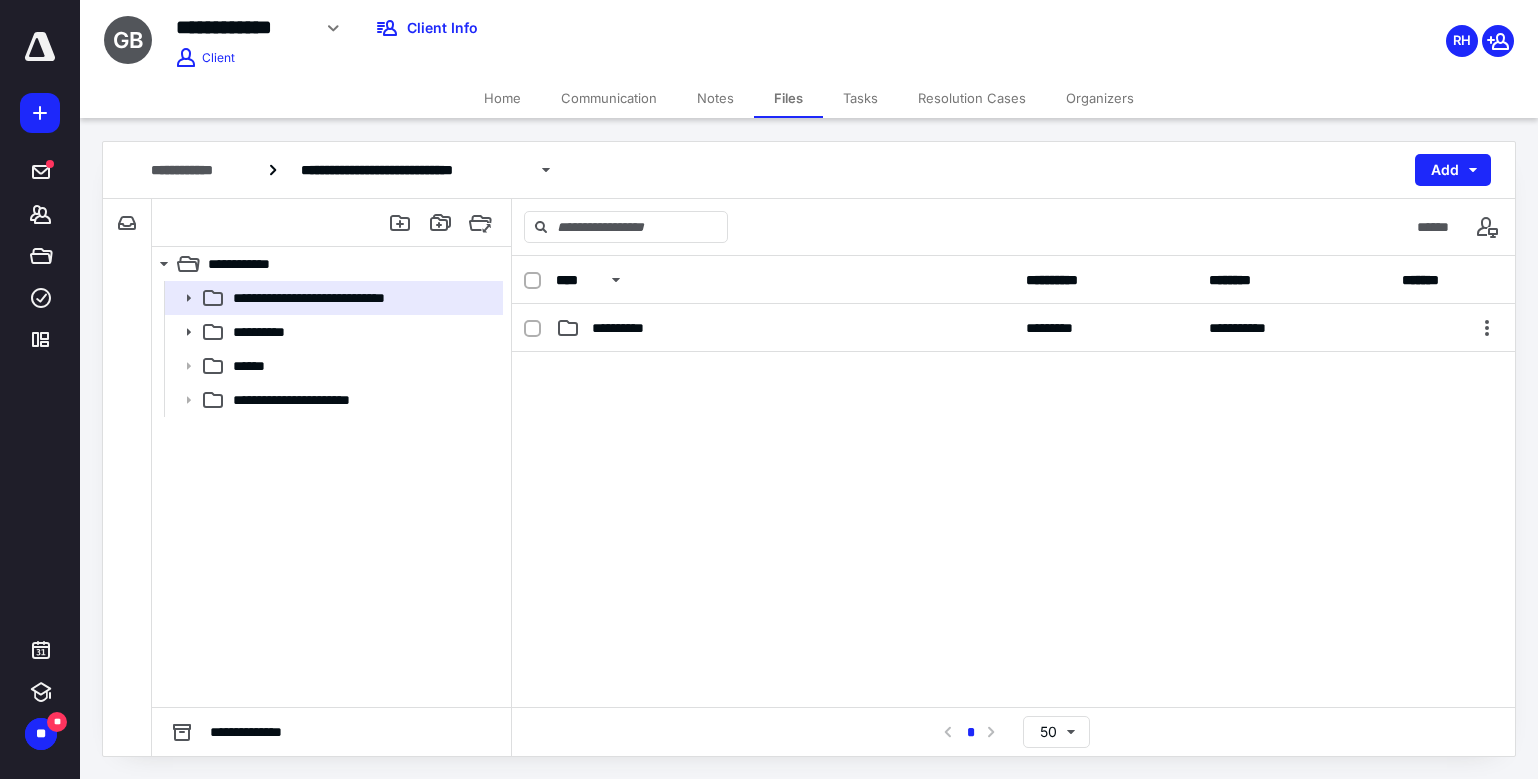 click on "**********" at bounding box center [785, 328] 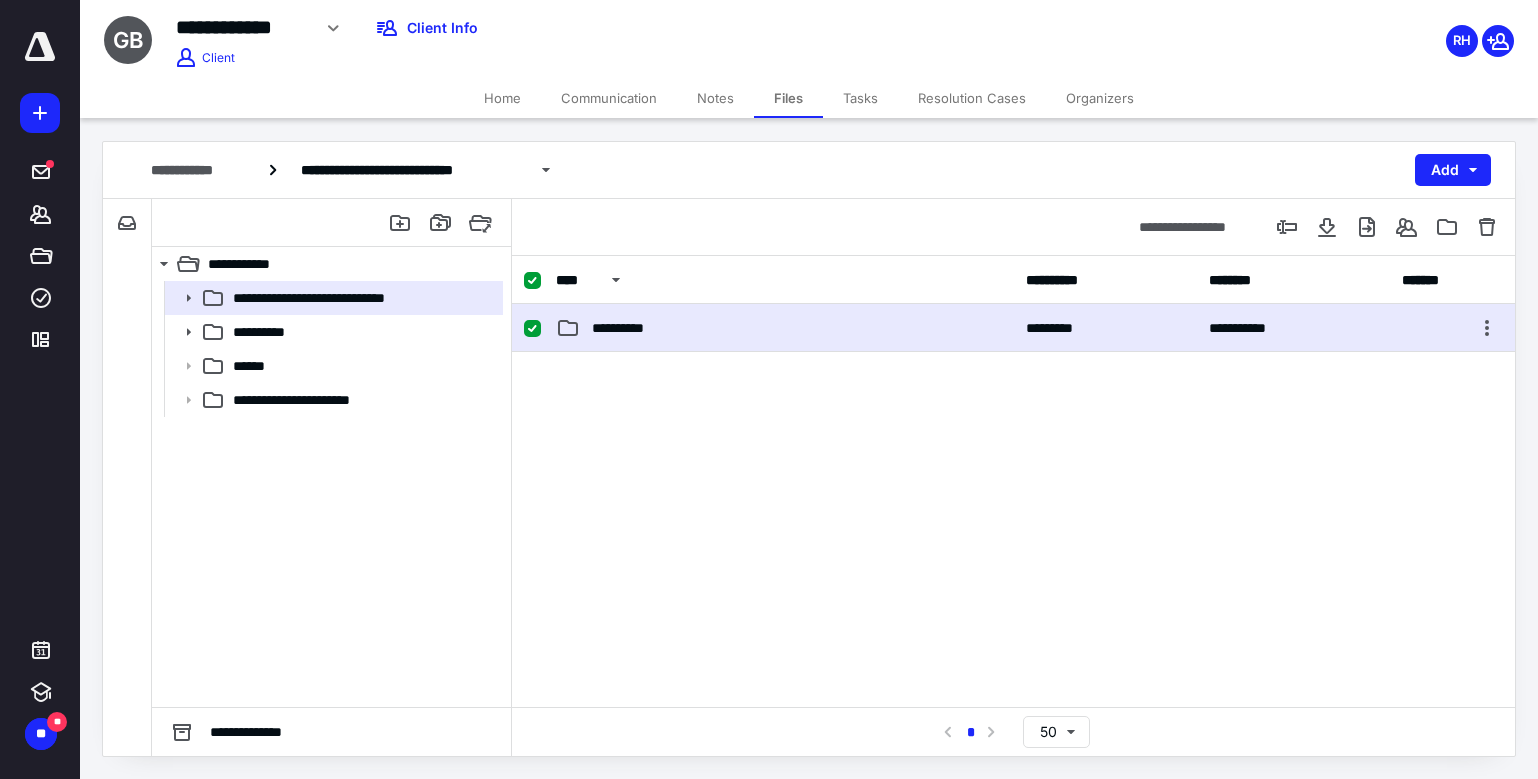 click on "**********" at bounding box center [785, 328] 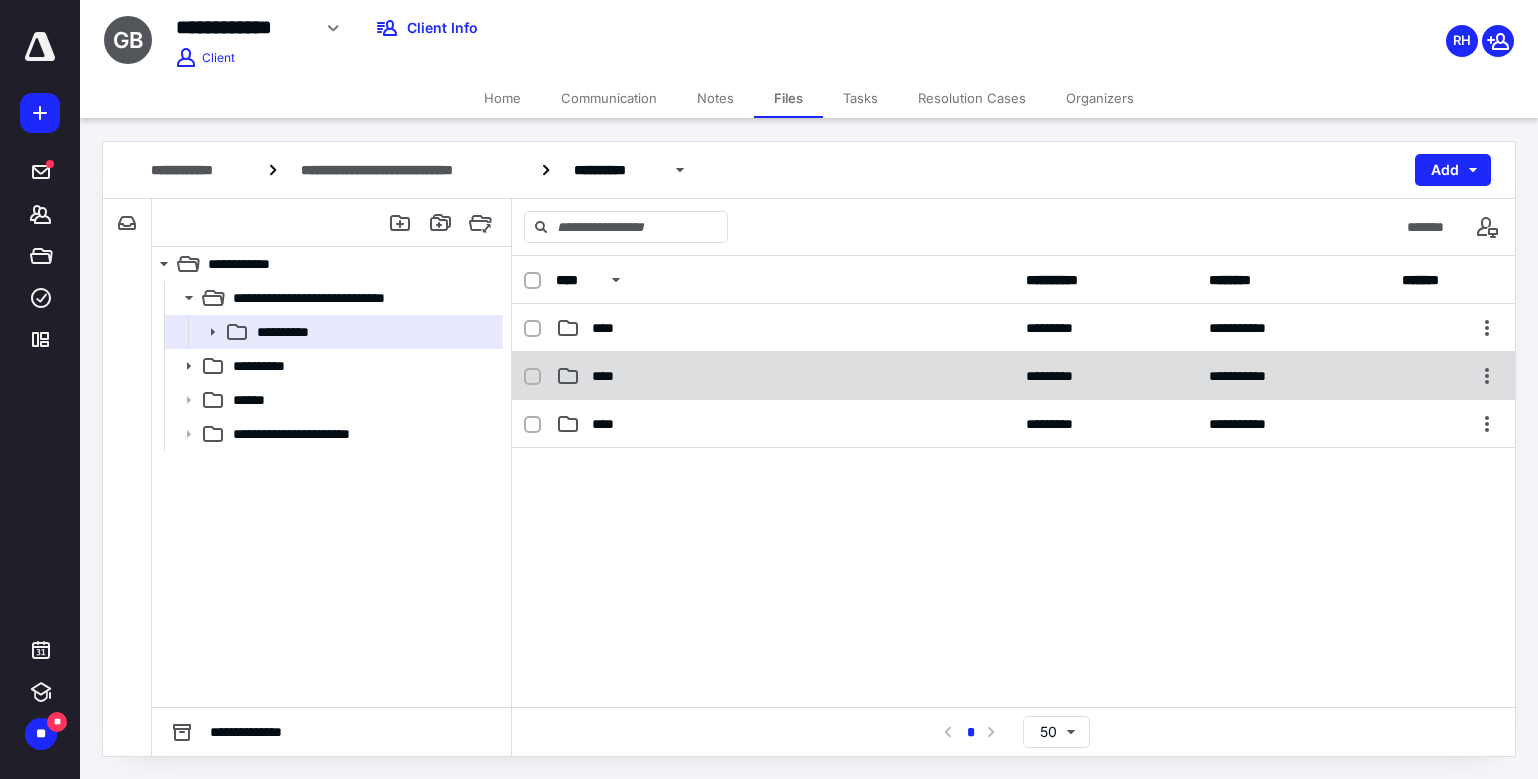 click on "****" at bounding box center (785, 376) 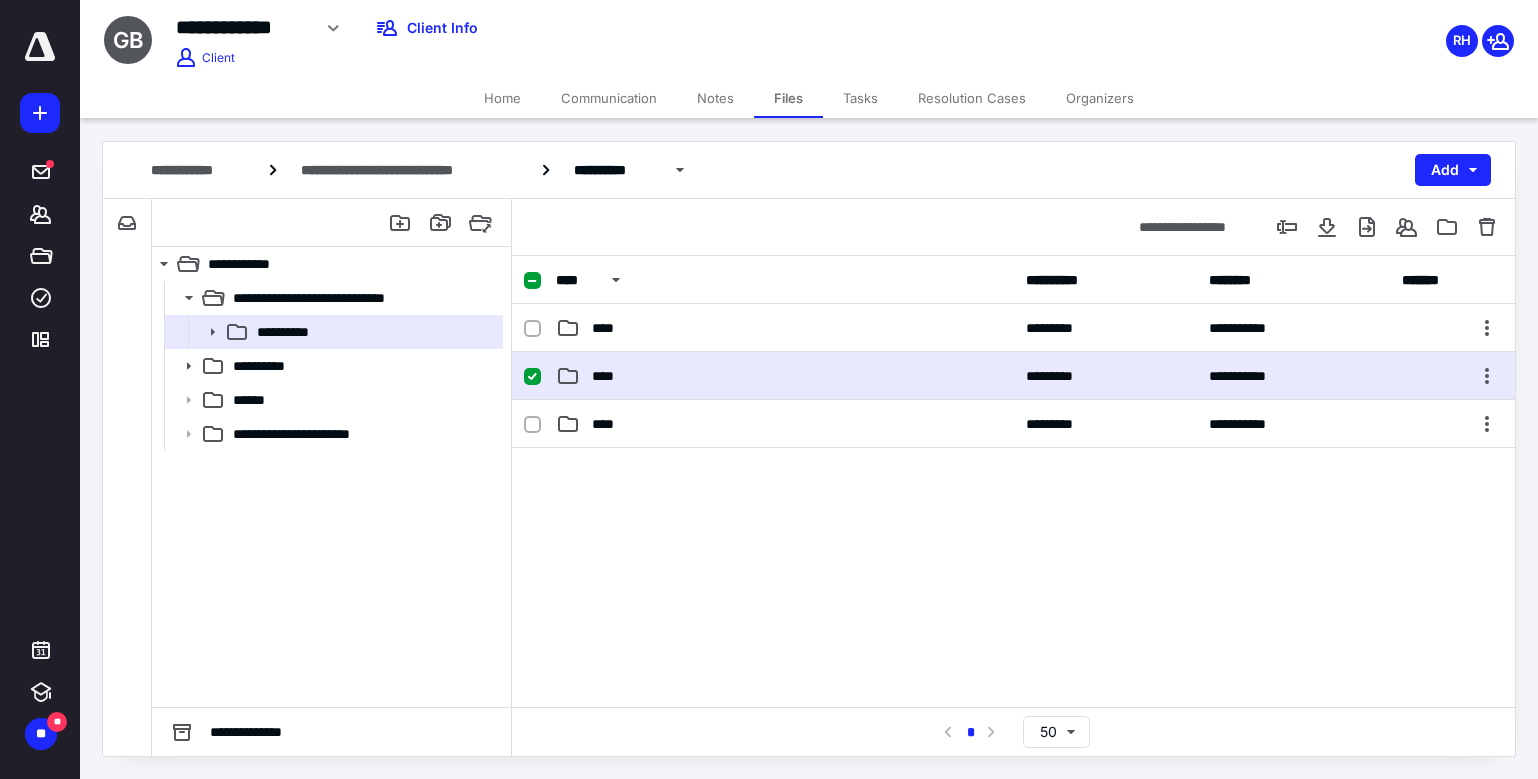 click on "****" at bounding box center [785, 376] 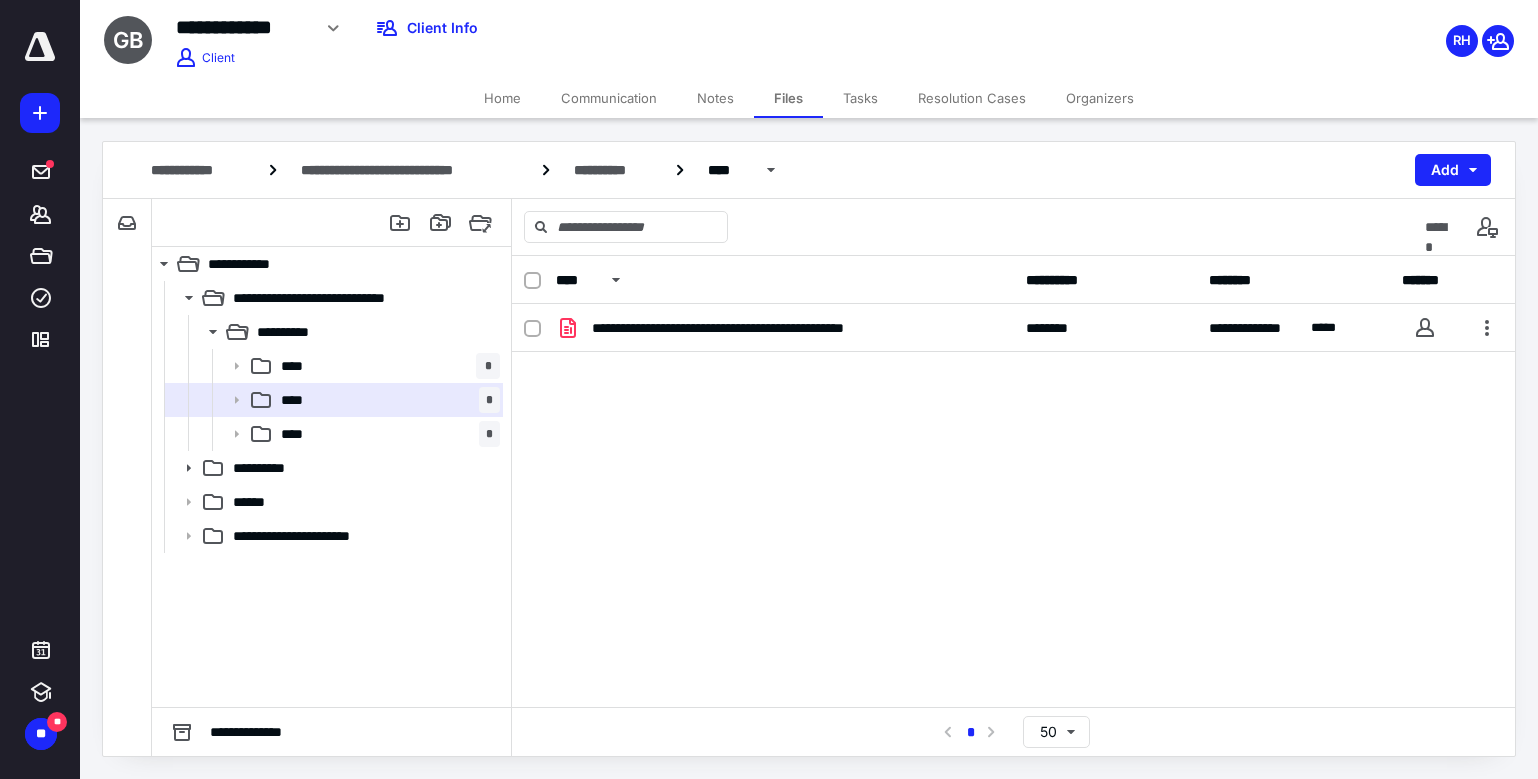 click on "Tasks" at bounding box center [860, 98] 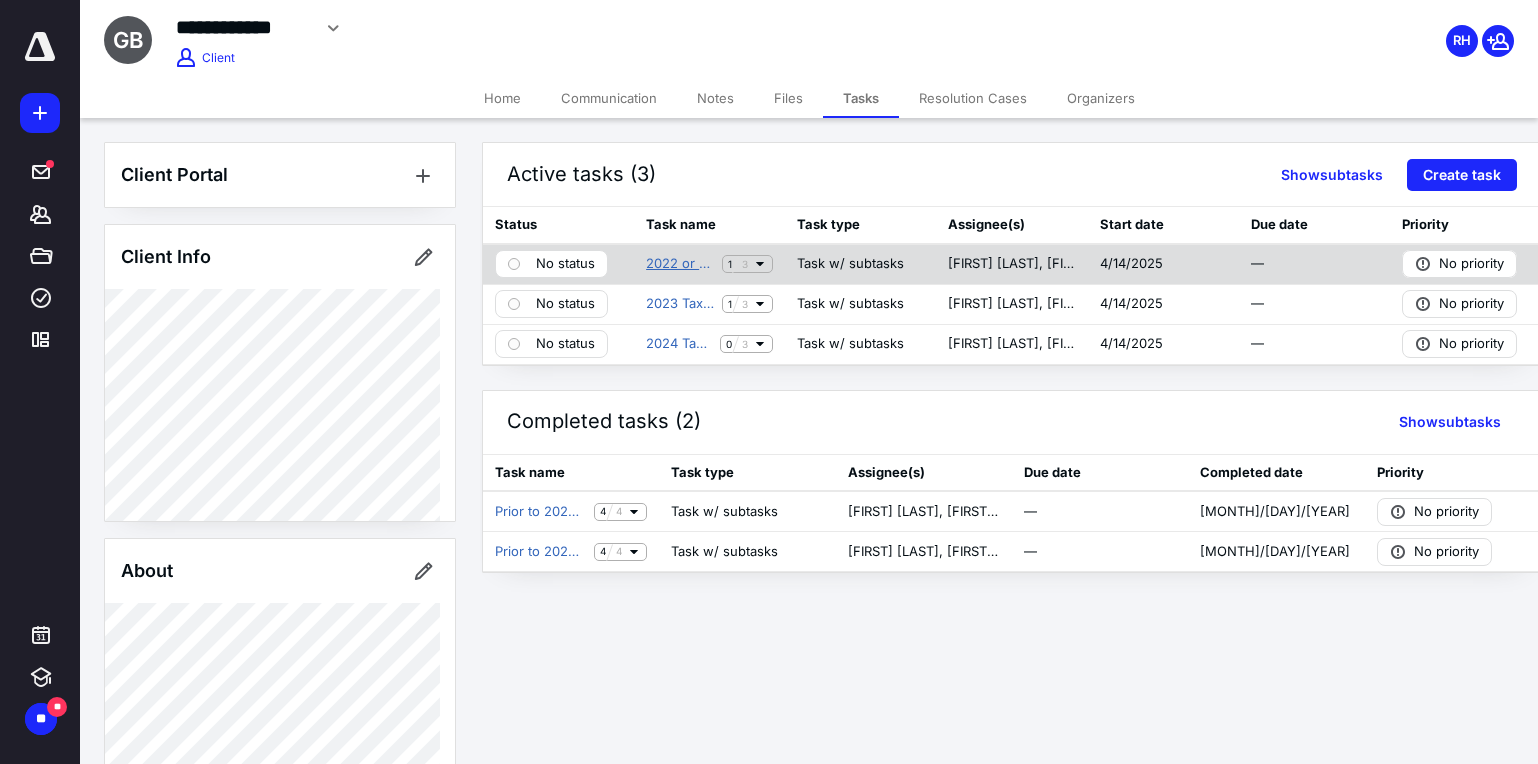 click on "2022 or Prior Tax Prep and Filing All Forms" at bounding box center (680, 264) 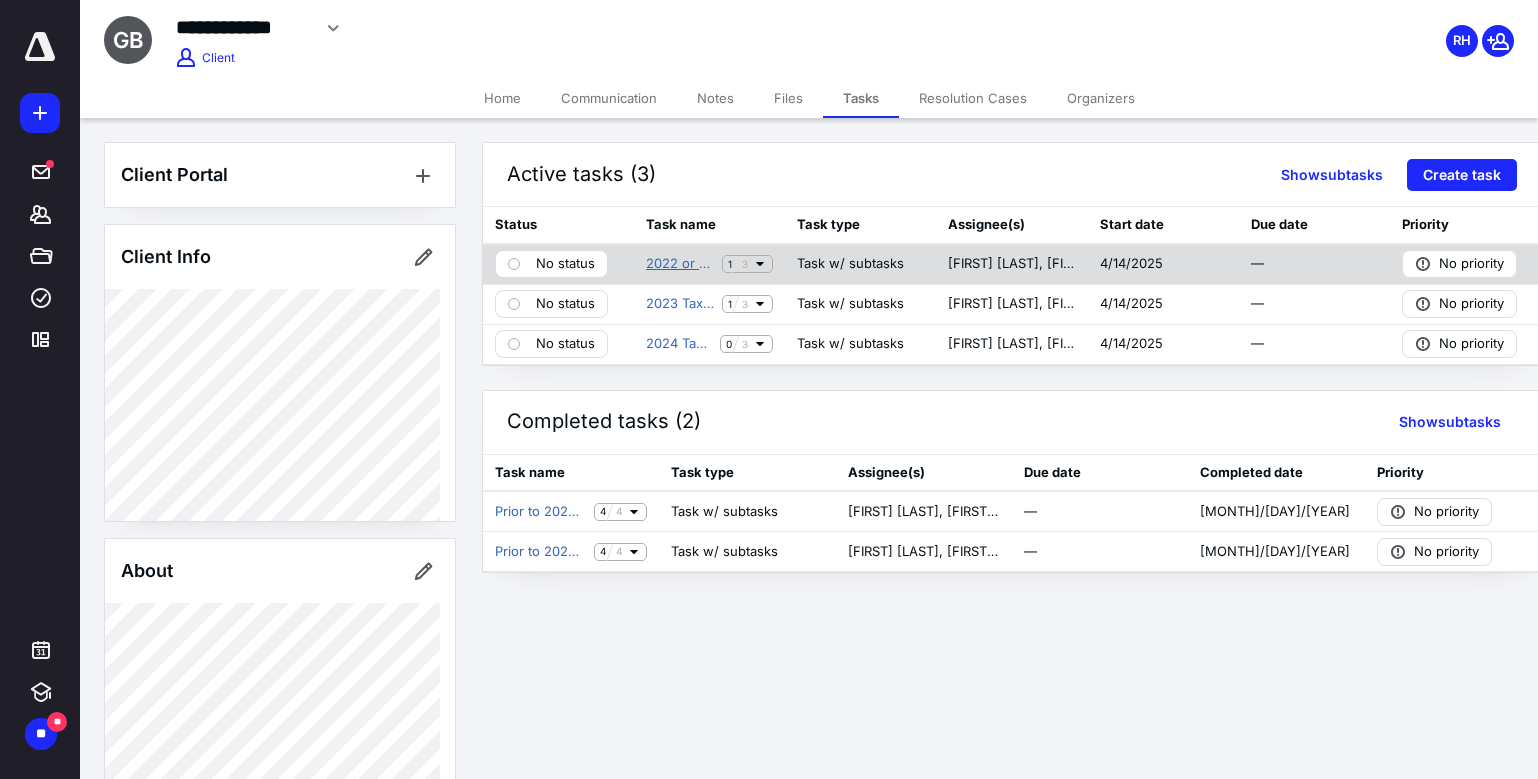 click on "**********" at bounding box center [769, 382] 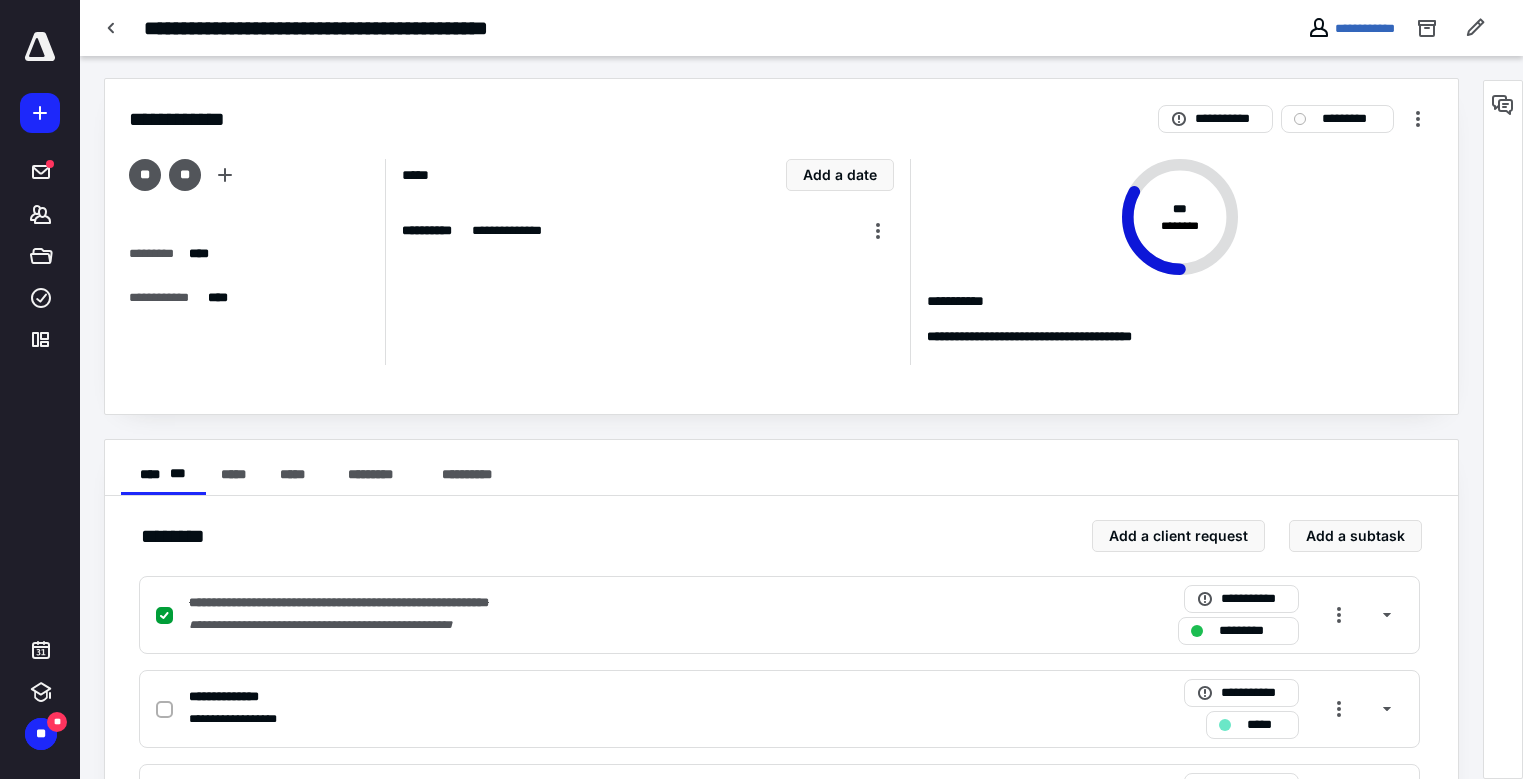 scroll, scrollTop: 0, scrollLeft: 0, axis: both 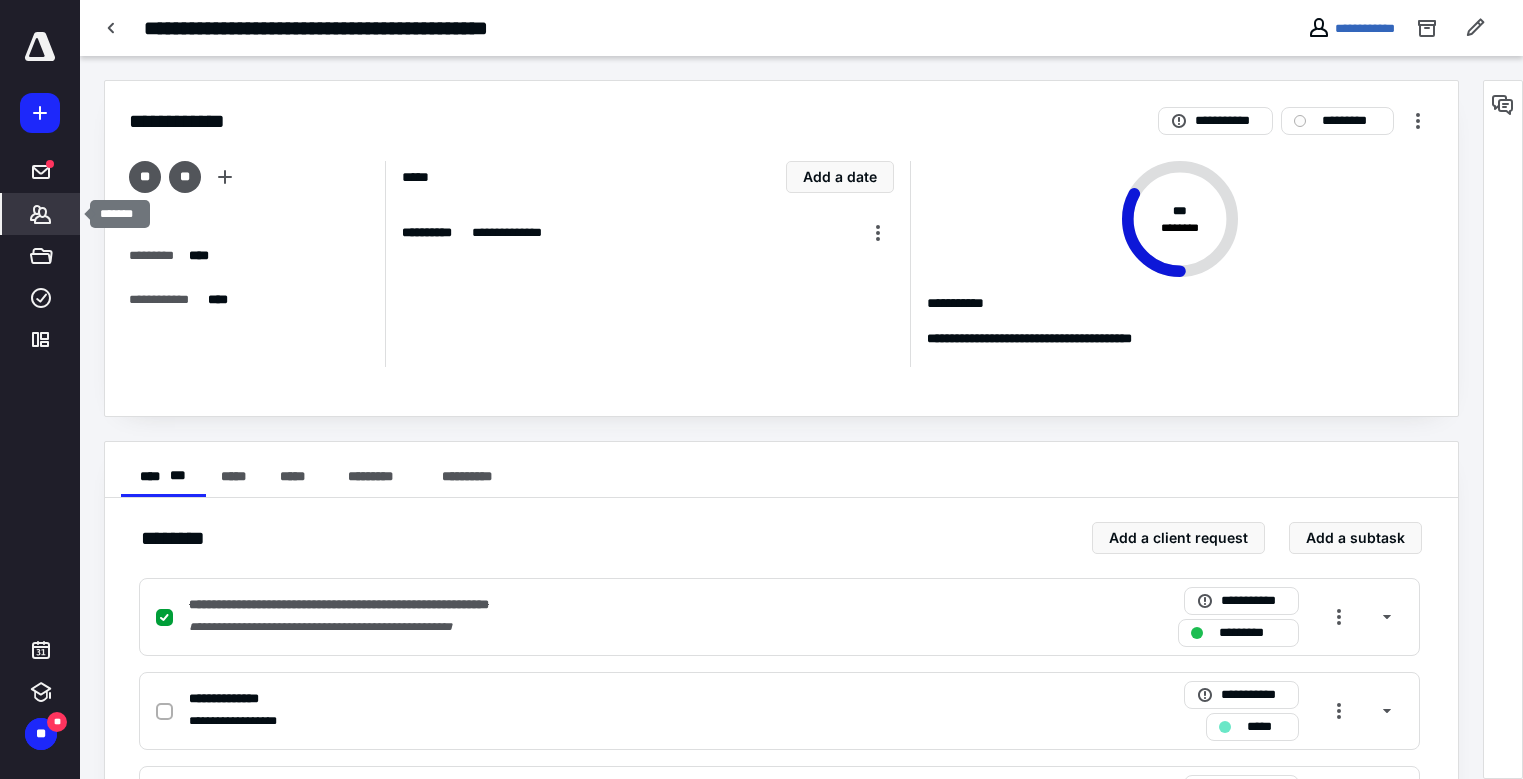 click 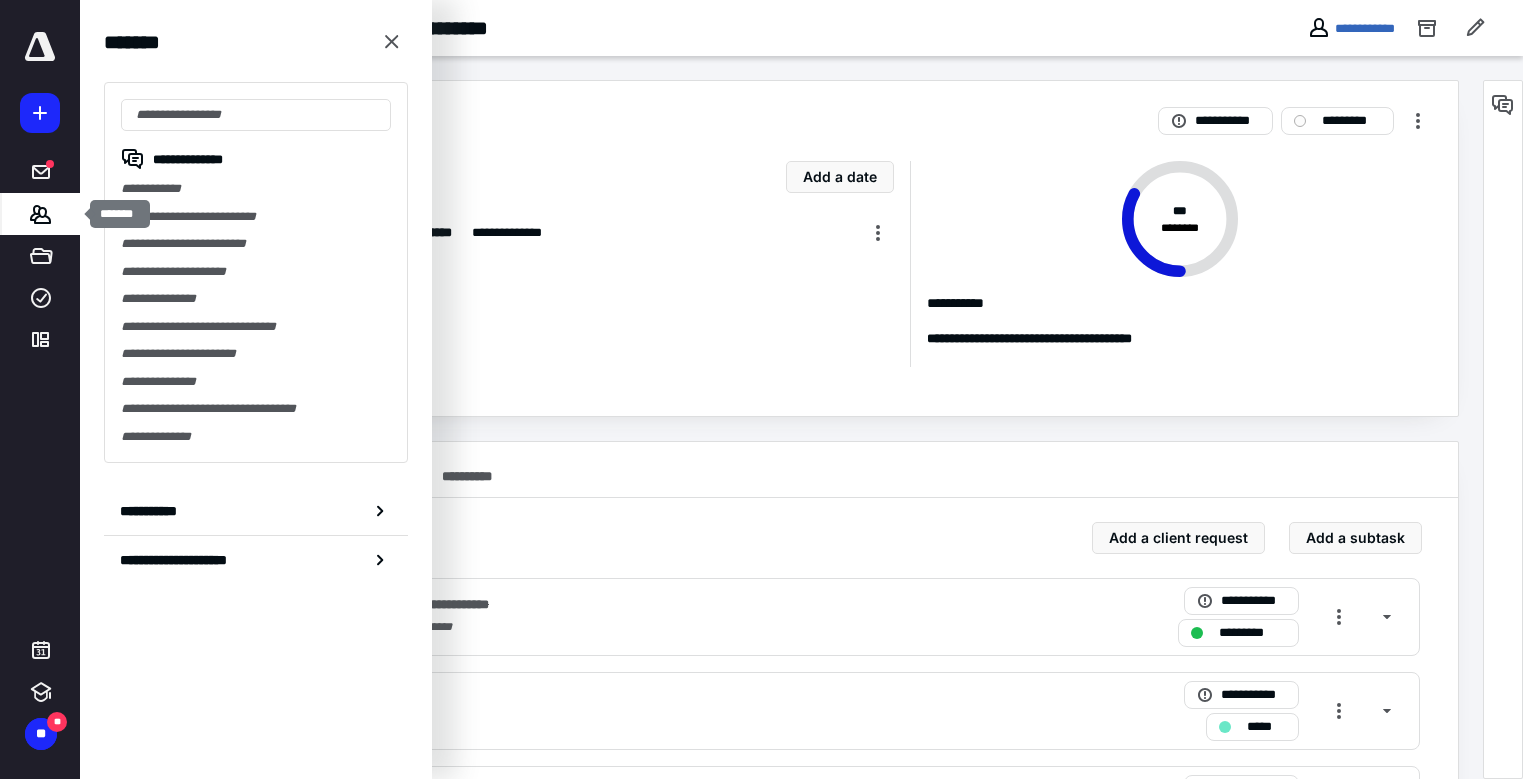 click 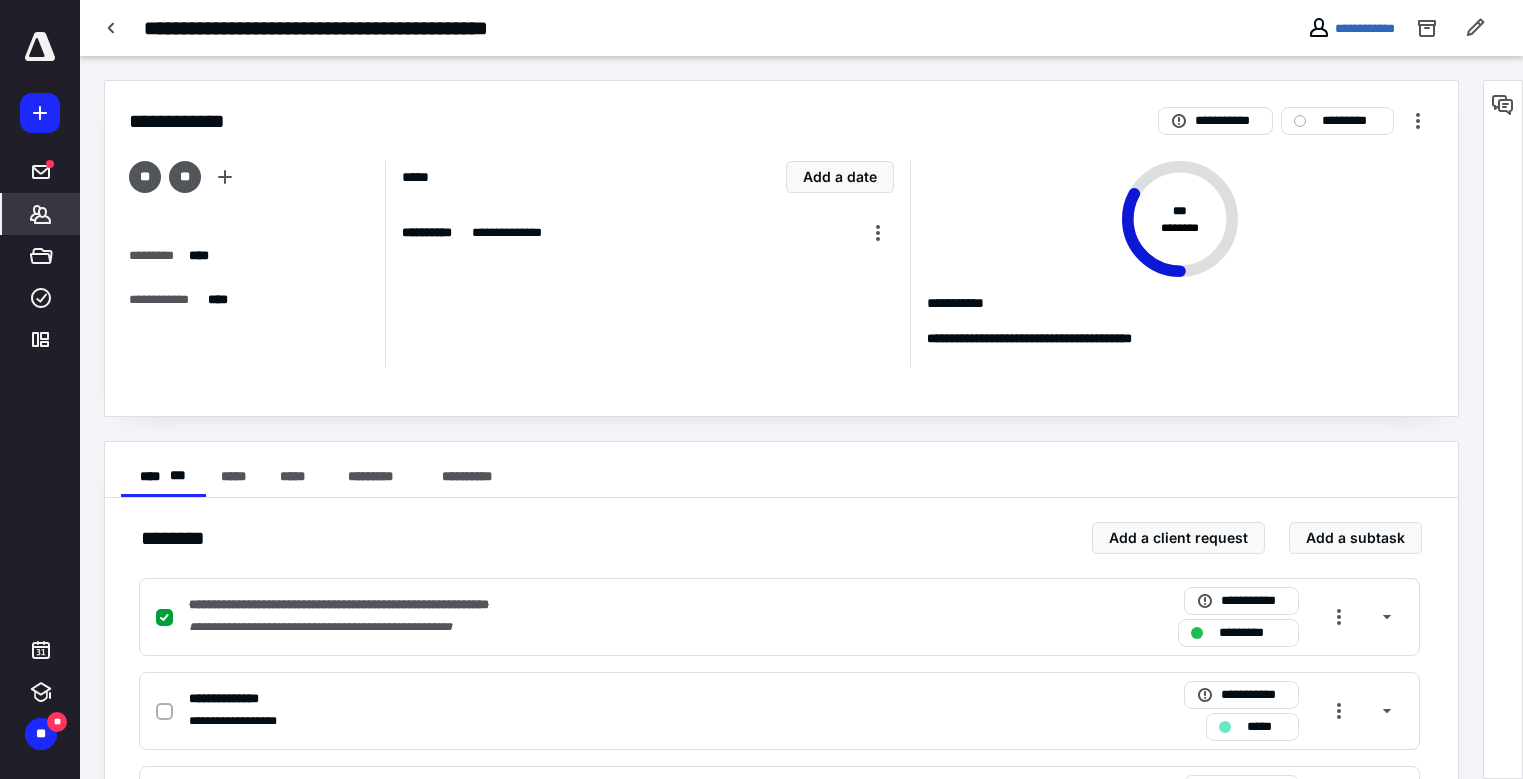 click 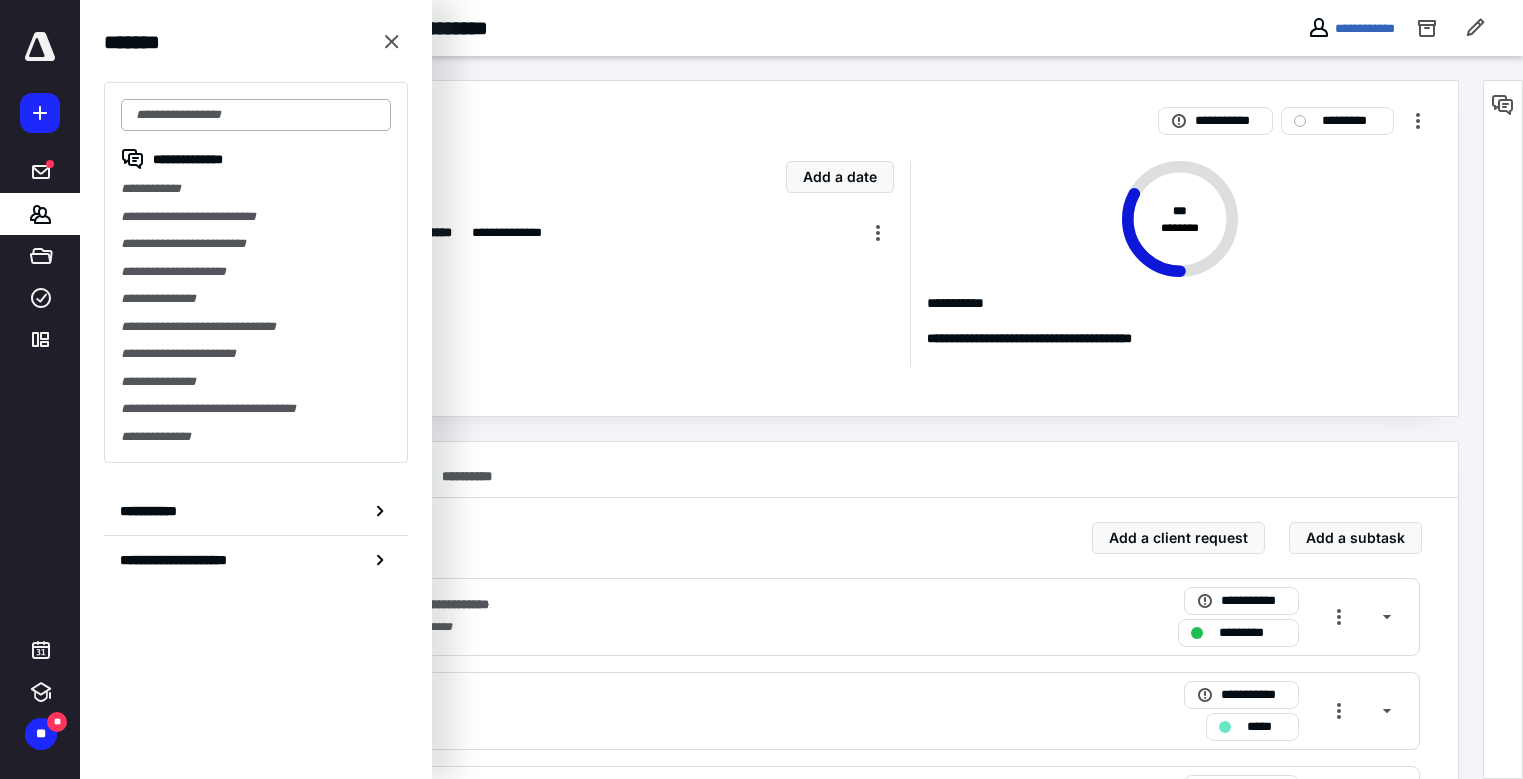 click at bounding box center (256, 115) 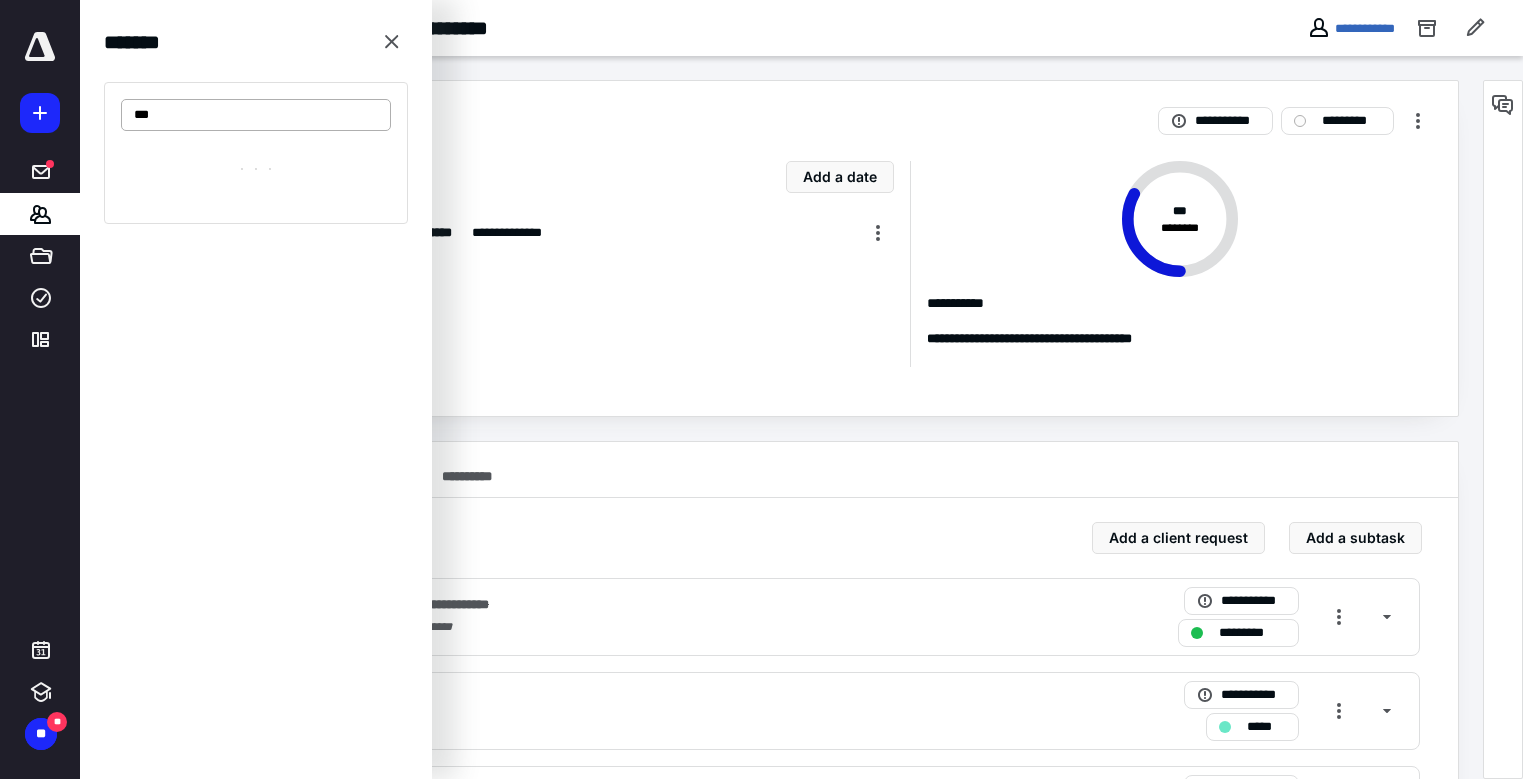 type on "****" 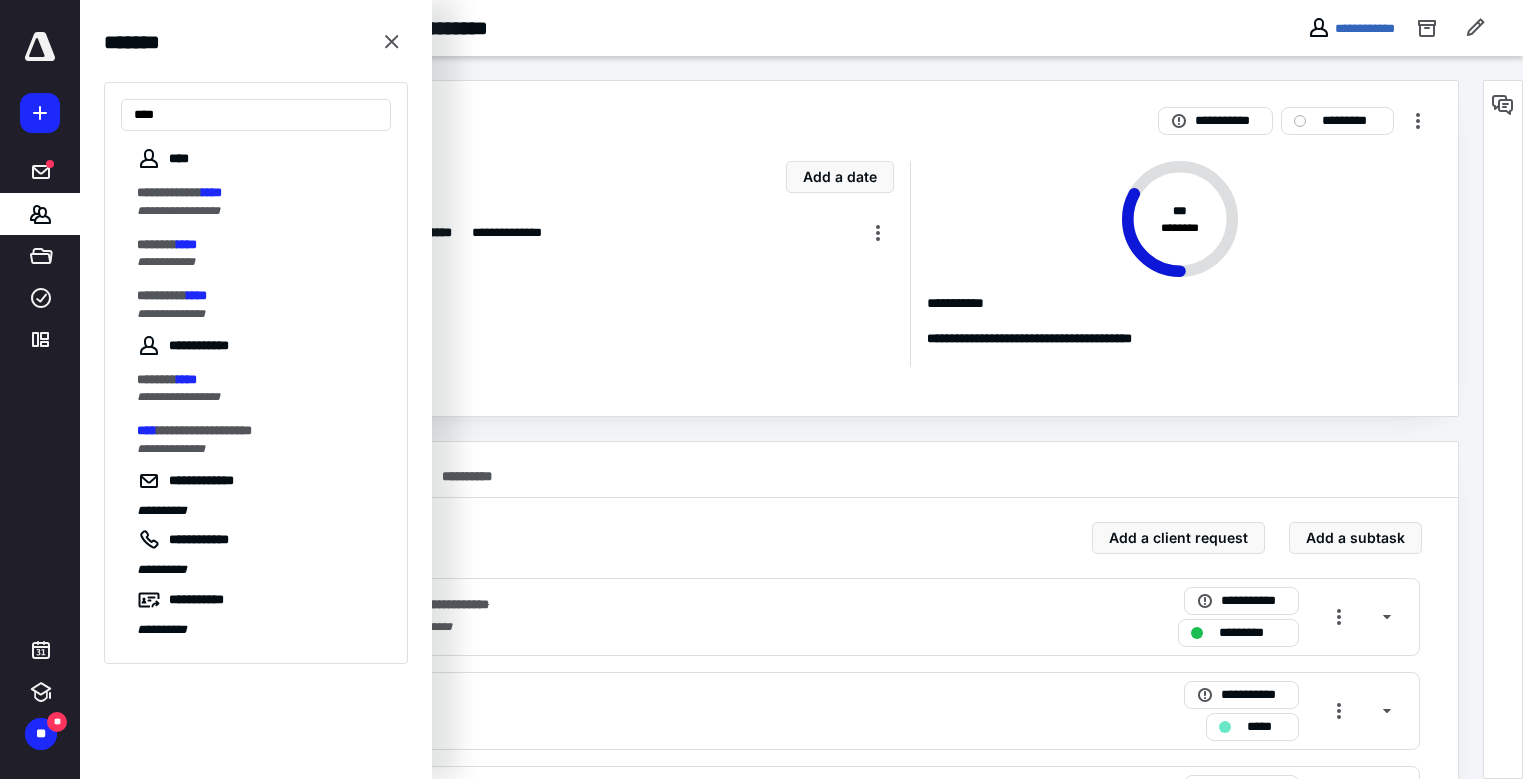 drag, startPoint x: 238, startPoint y: 125, endPoint x: 110, endPoint y: 112, distance: 128.65846 